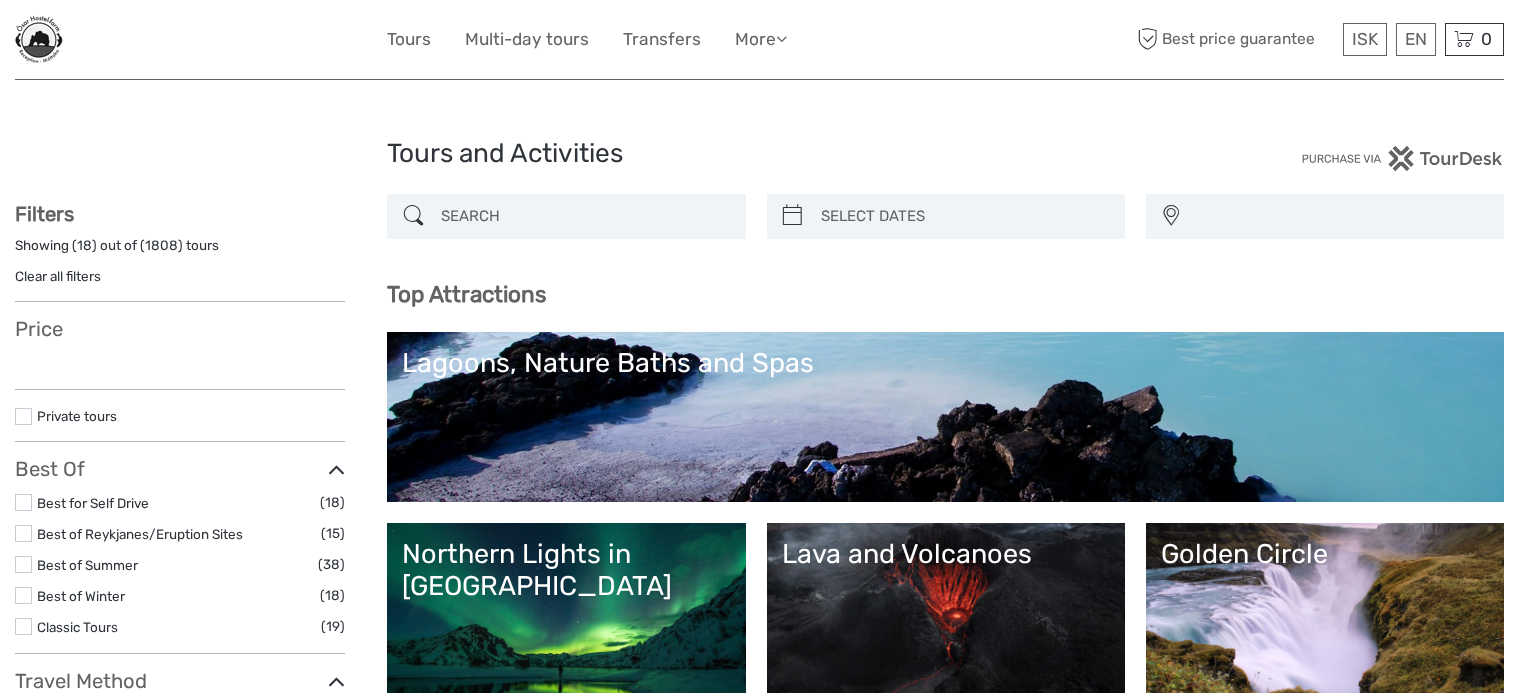 select 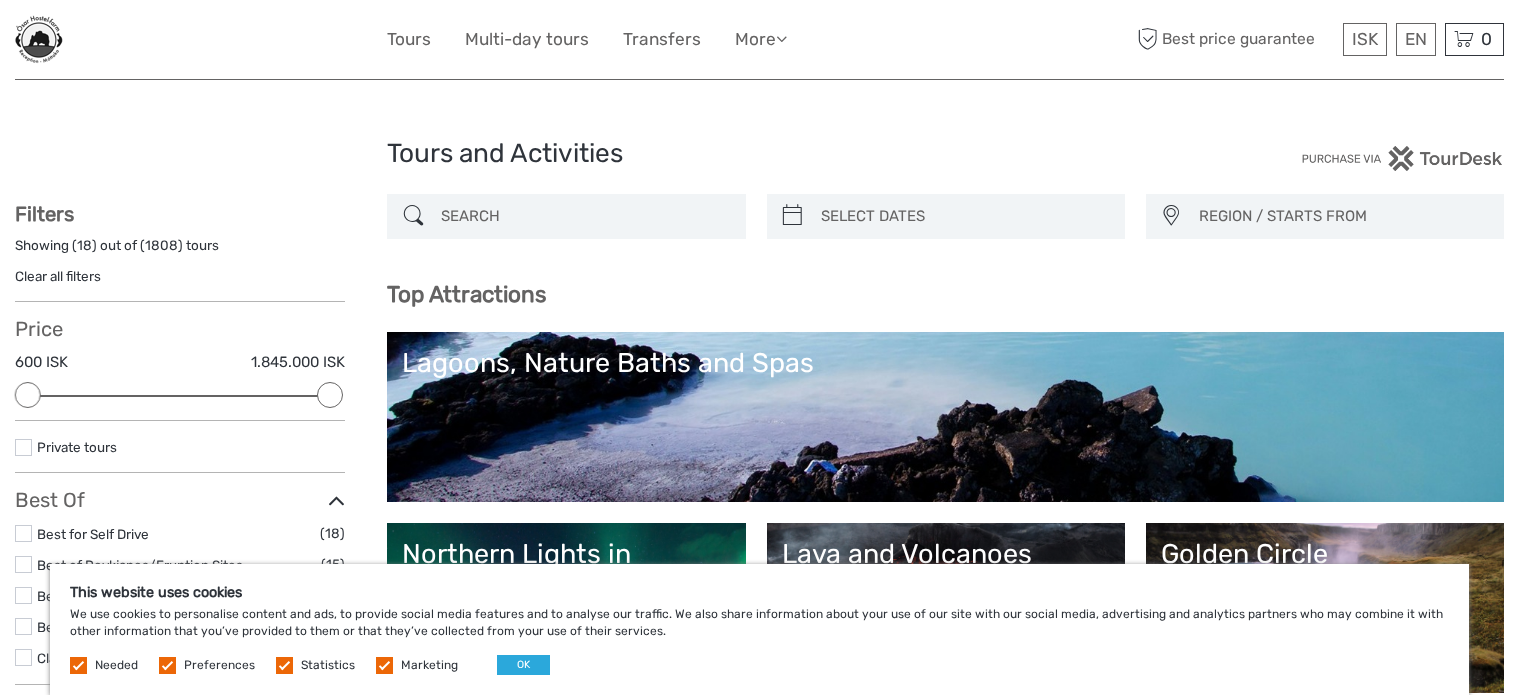scroll, scrollTop: 0, scrollLeft: 0, axis: both 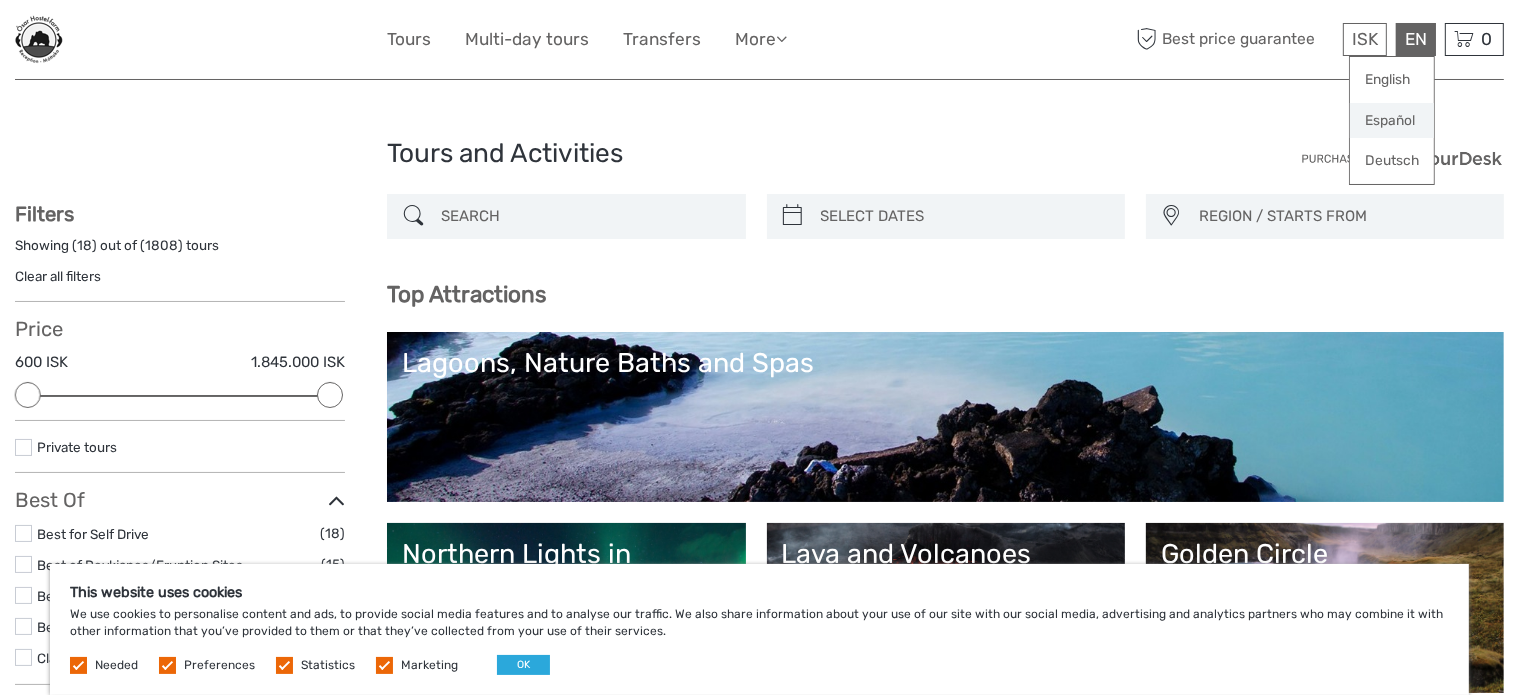 click on "Español" at bounding box center (1392, 121) 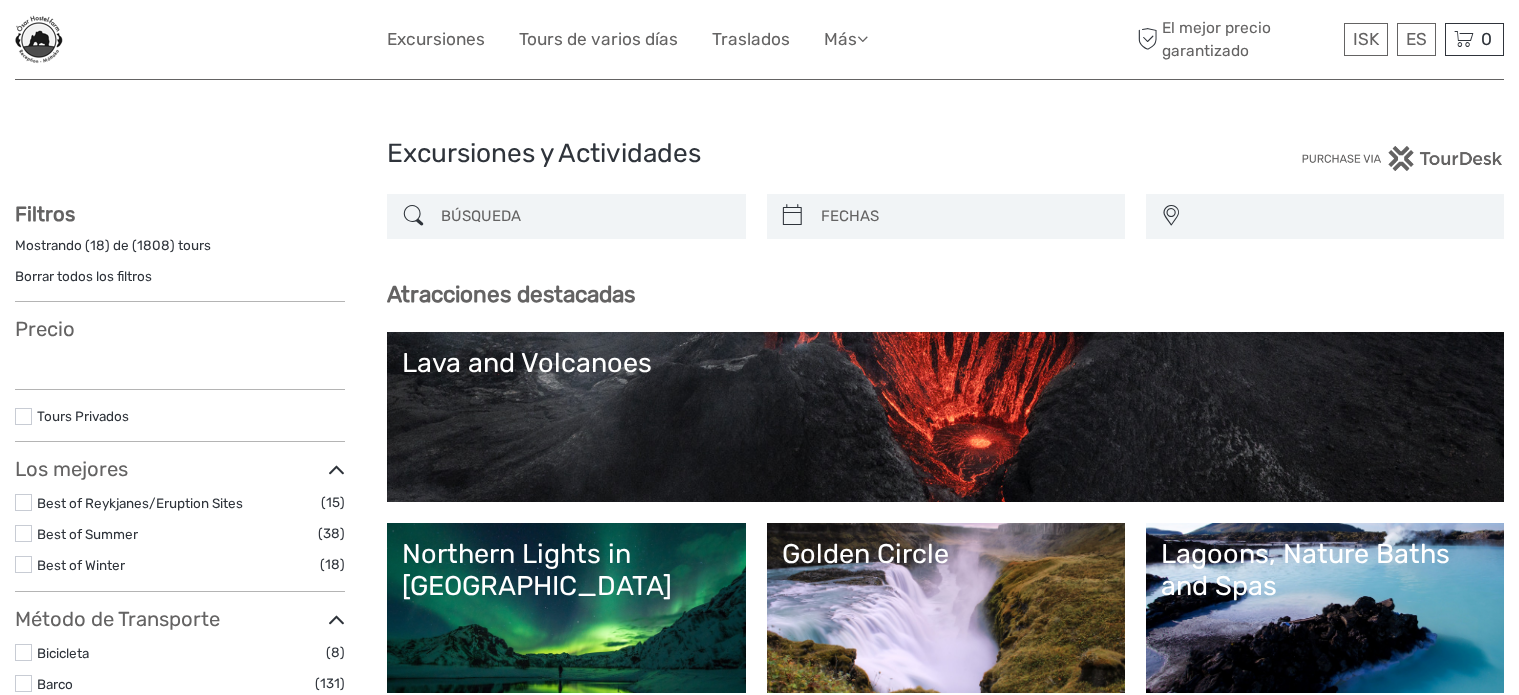 select 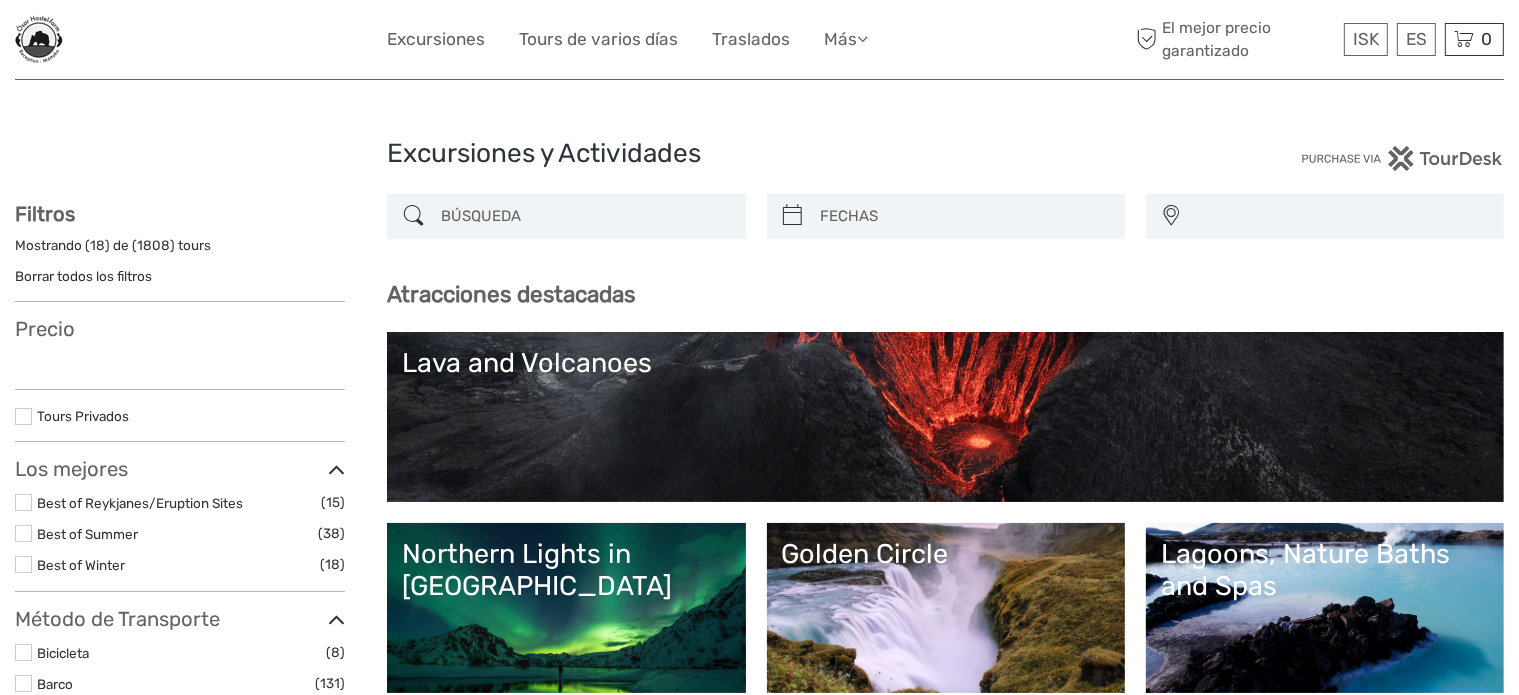 select 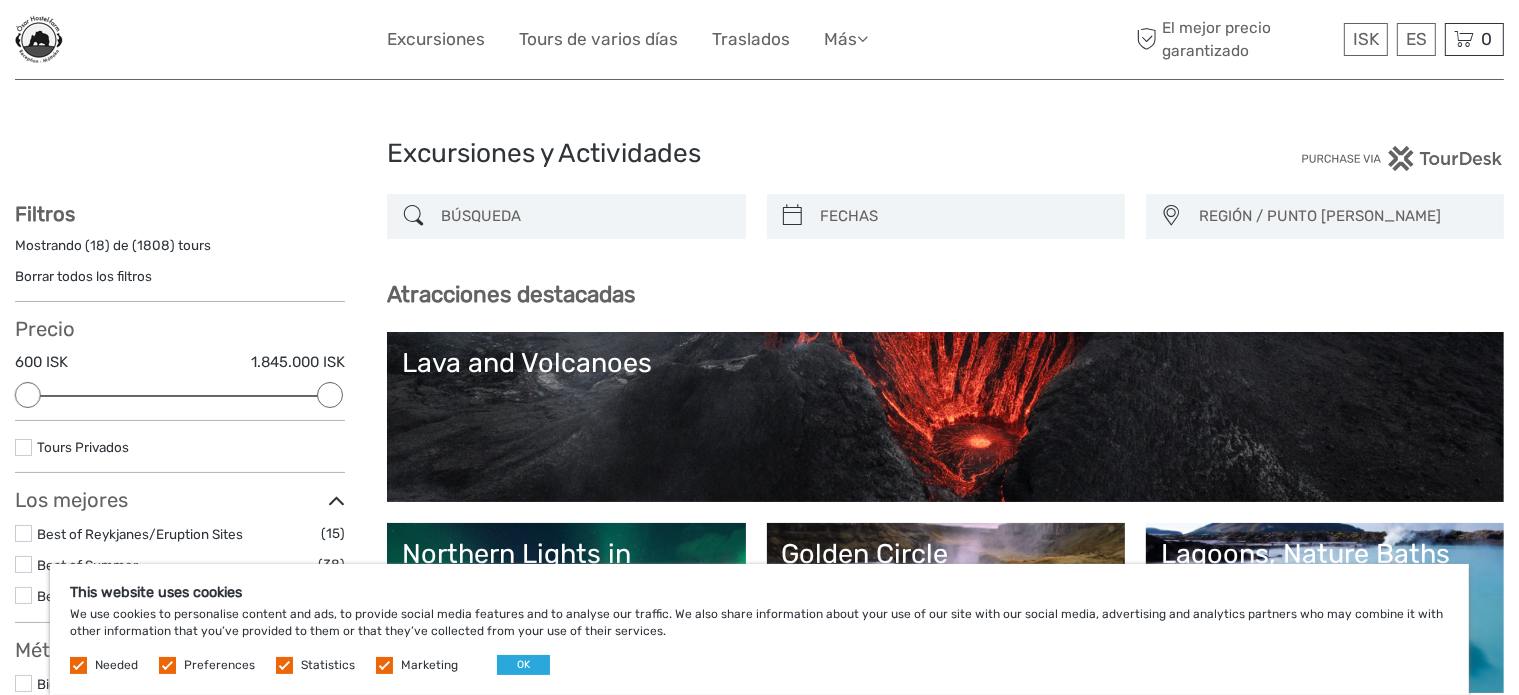 scroll, scrollTop: 0, scrollLeft: 0, axis: both 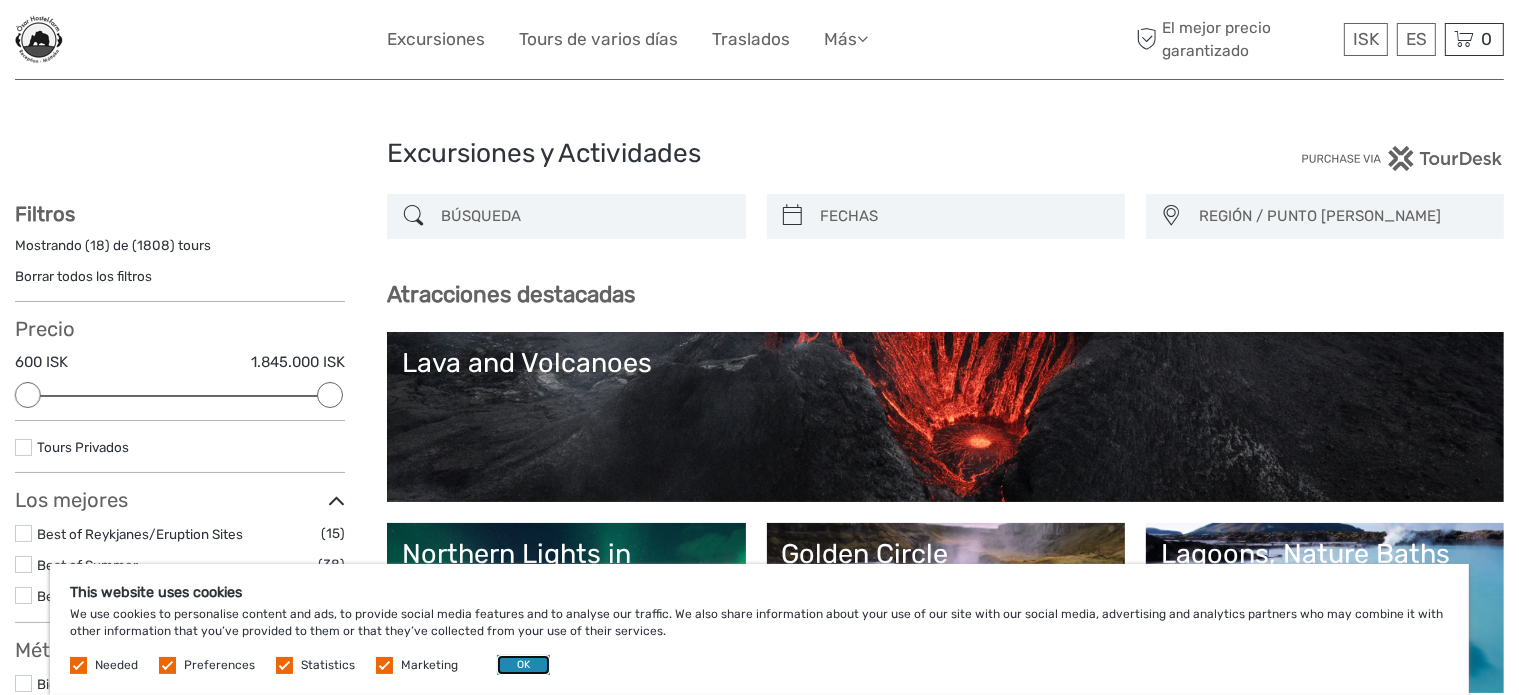 click on "OK" at bounding box center [523, 665] 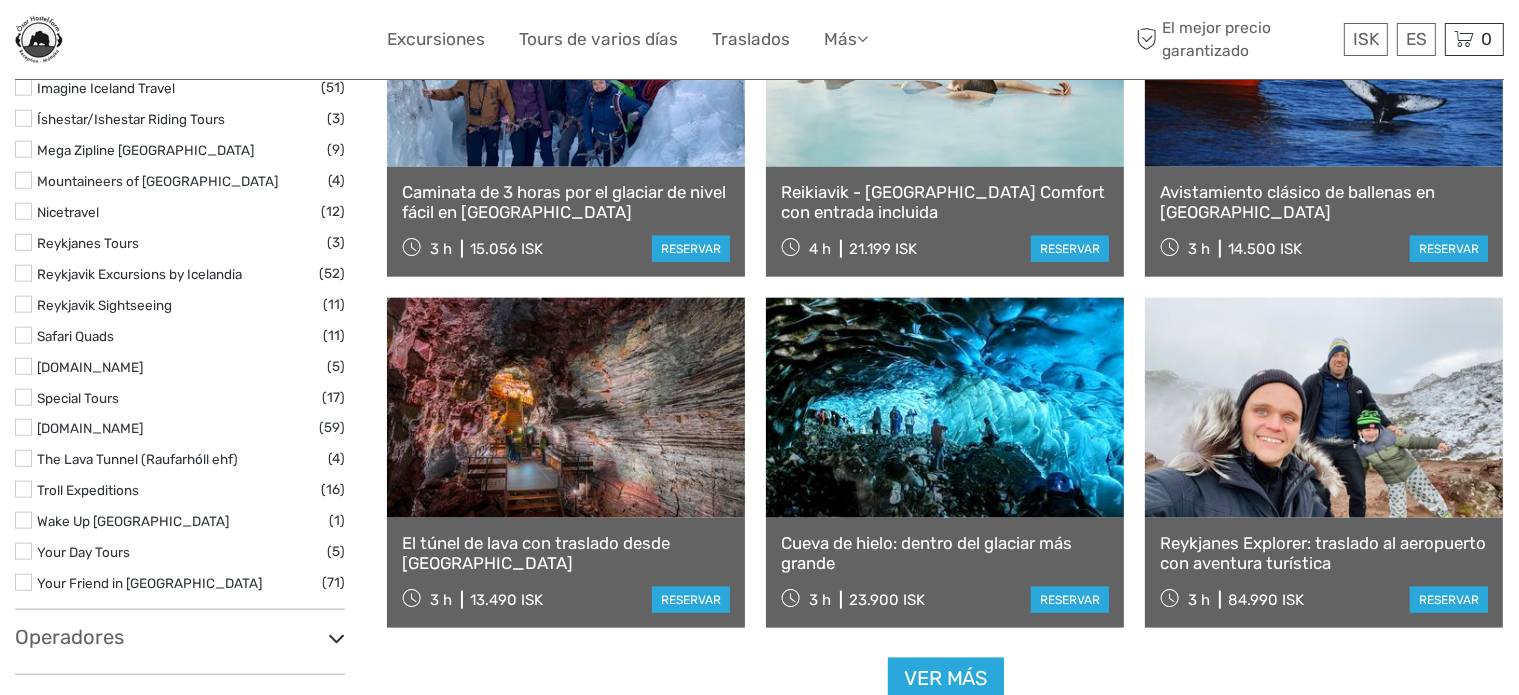 scroll, scrollTop: 2100, scrollLeft: 0, axis: vertical 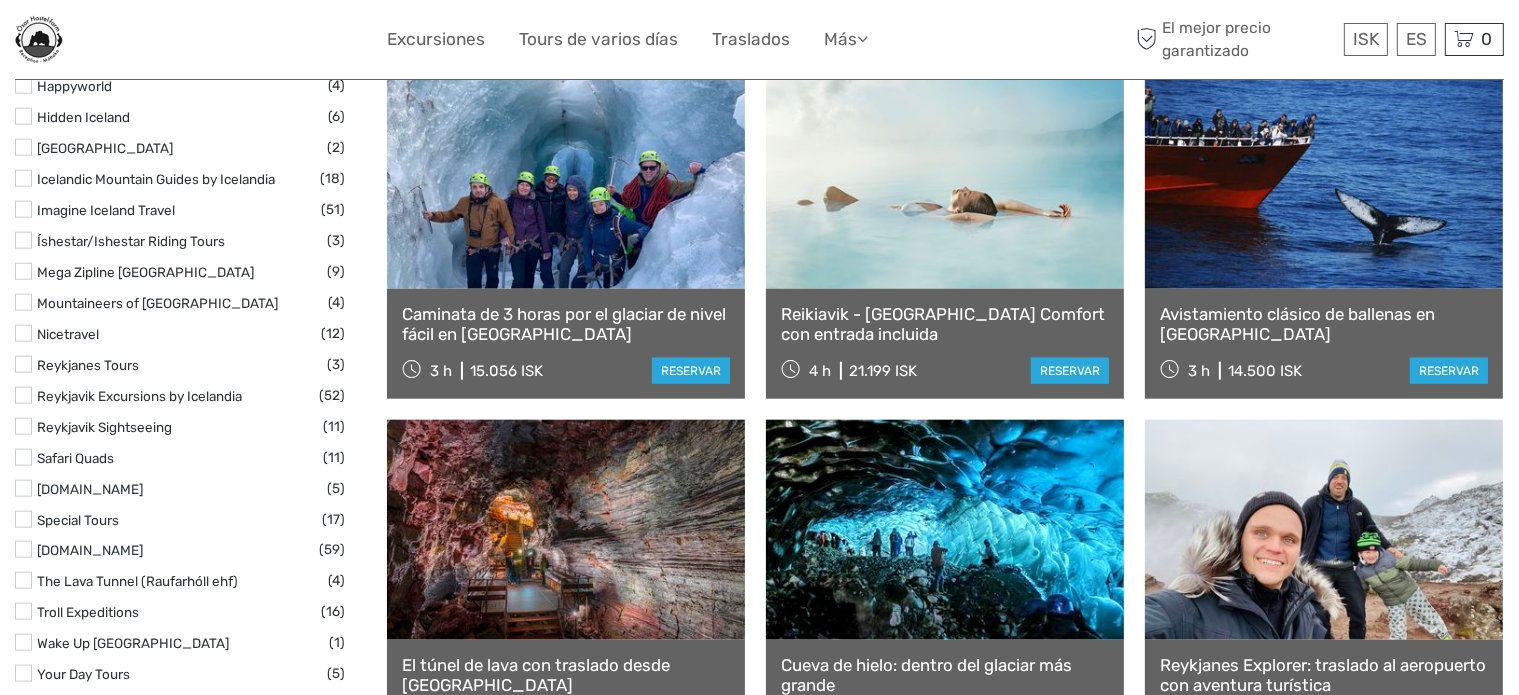 click at bounding box center (1324, 179) 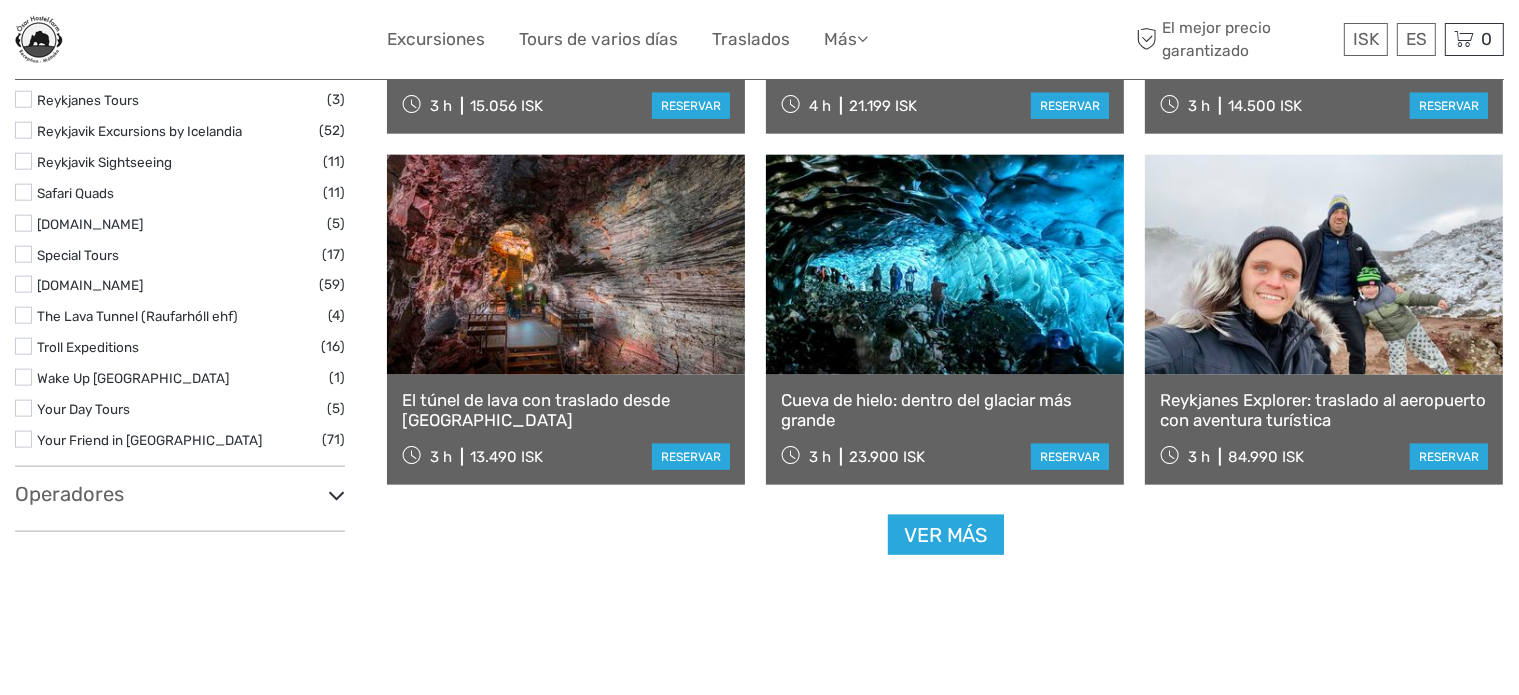 scroll, scrollTop: 2400, scrollLeft: 0, axis: vertical 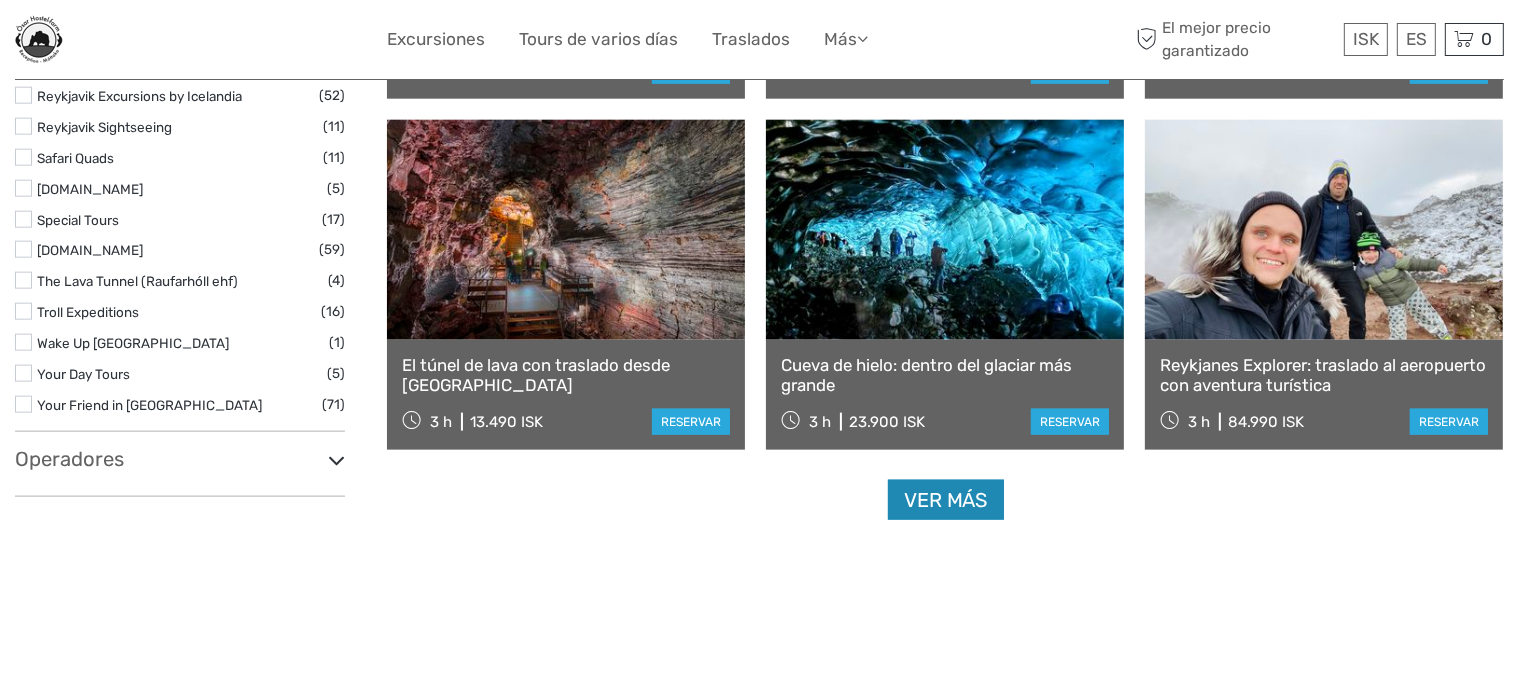 click on "Ver más" at bounding box center [946, 500] 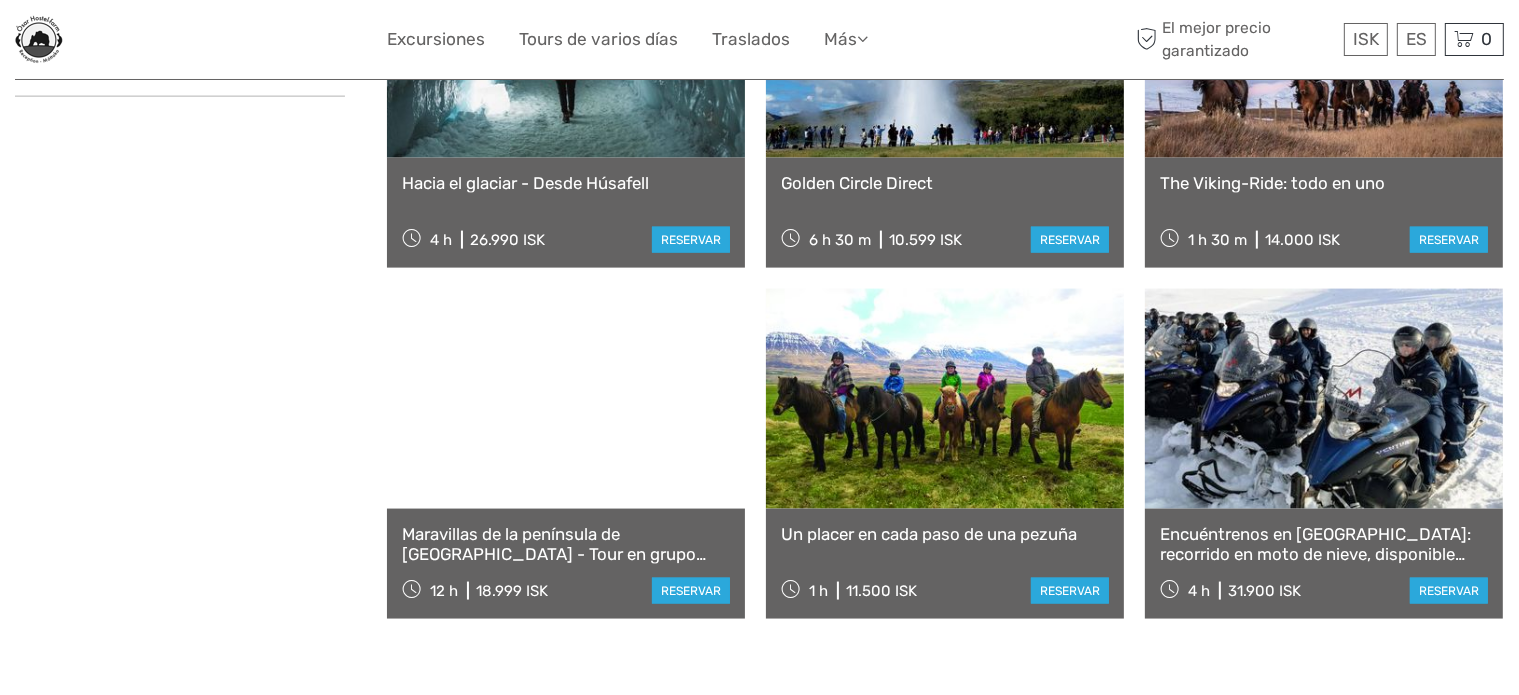 scroll, scrollTop: 2700, scrollLeft: 0, axis: vertical 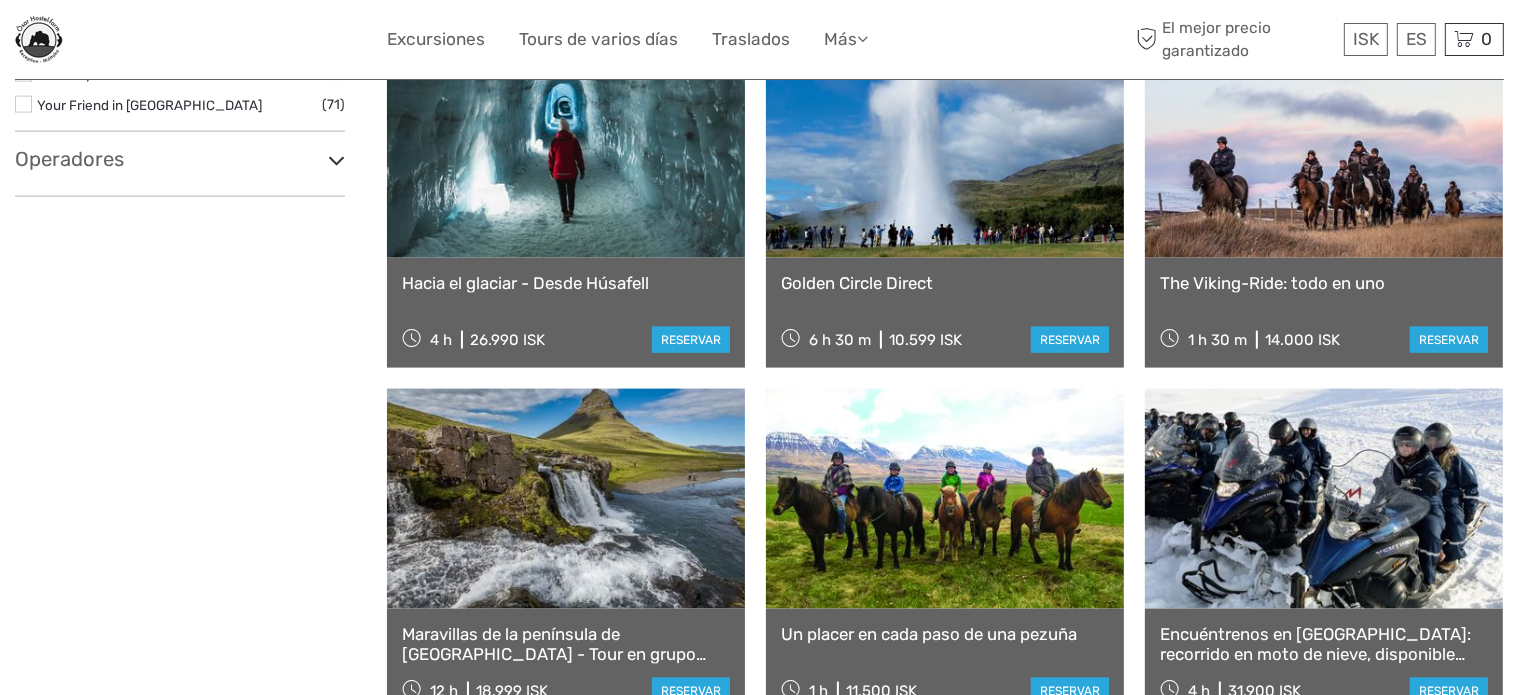 click on "The Viking-Ride: todo en uno" at bounding box center [1324, 283] 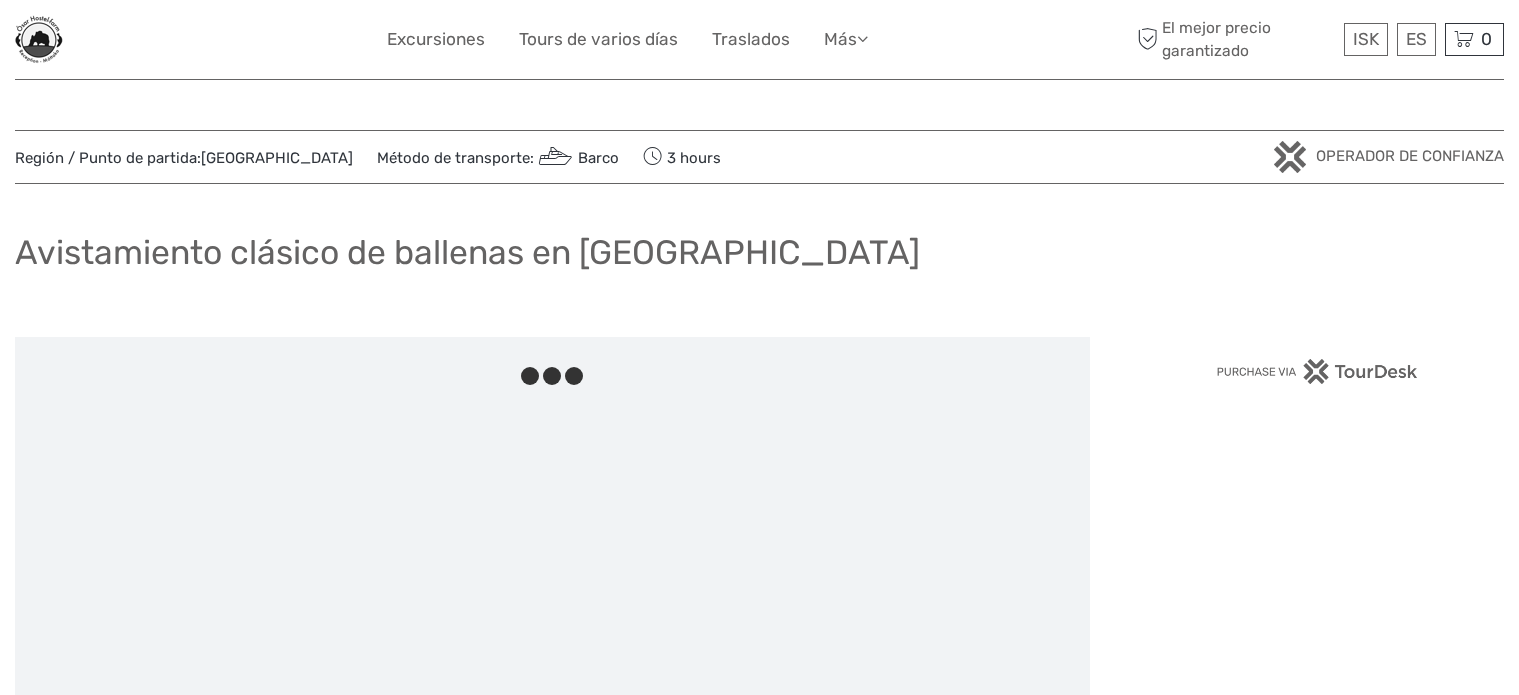 scroll, scrollTop: 0, scrollLeft: 0, axis: both 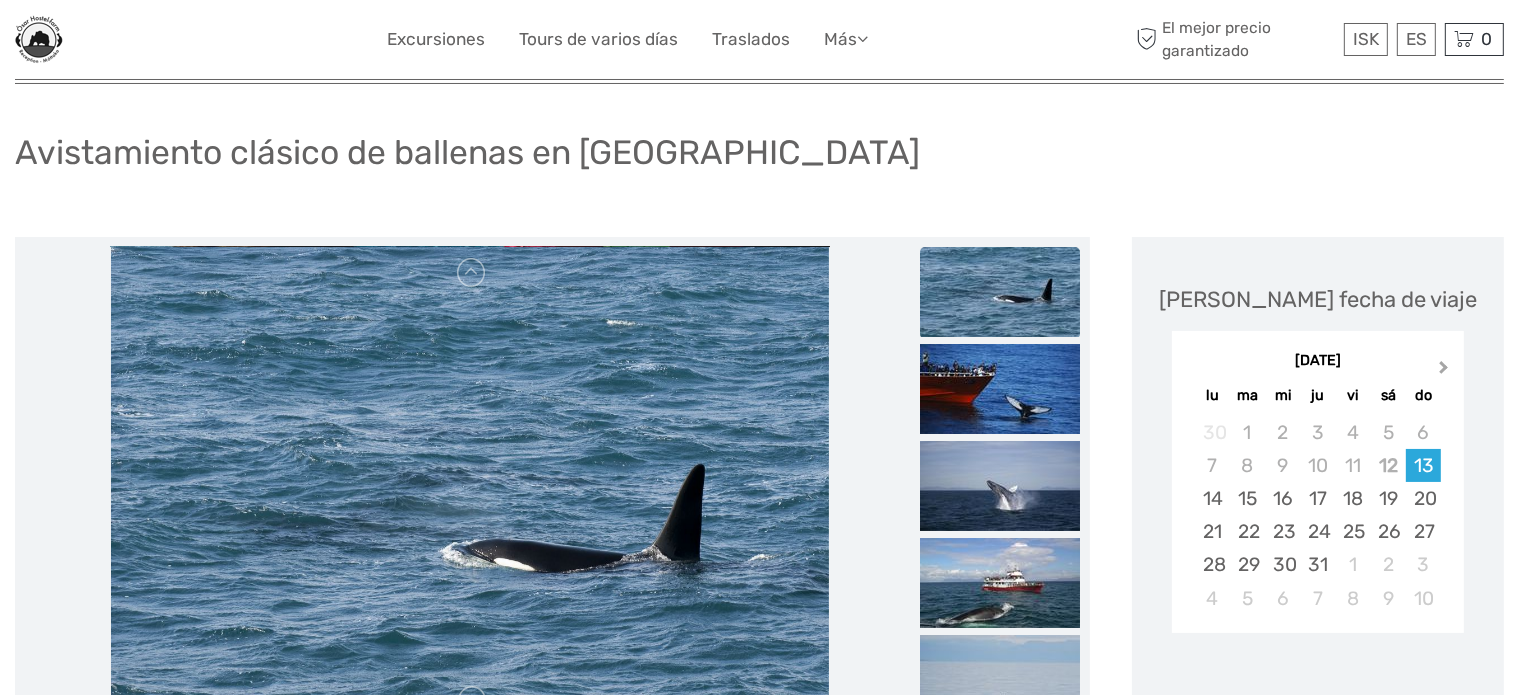 click on "Next Month" at bounding box center (1446, 372) 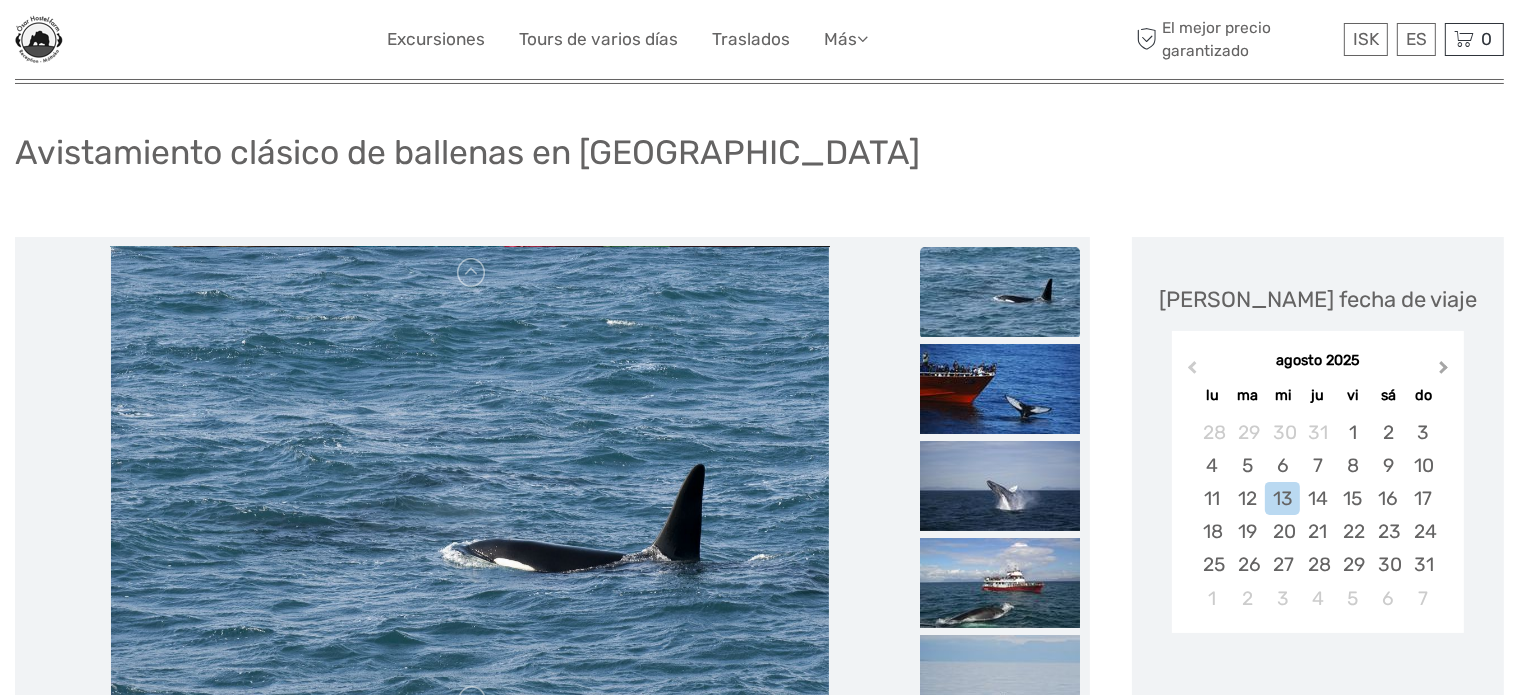 click on "Next Month" at bounding box center (1446, 372) 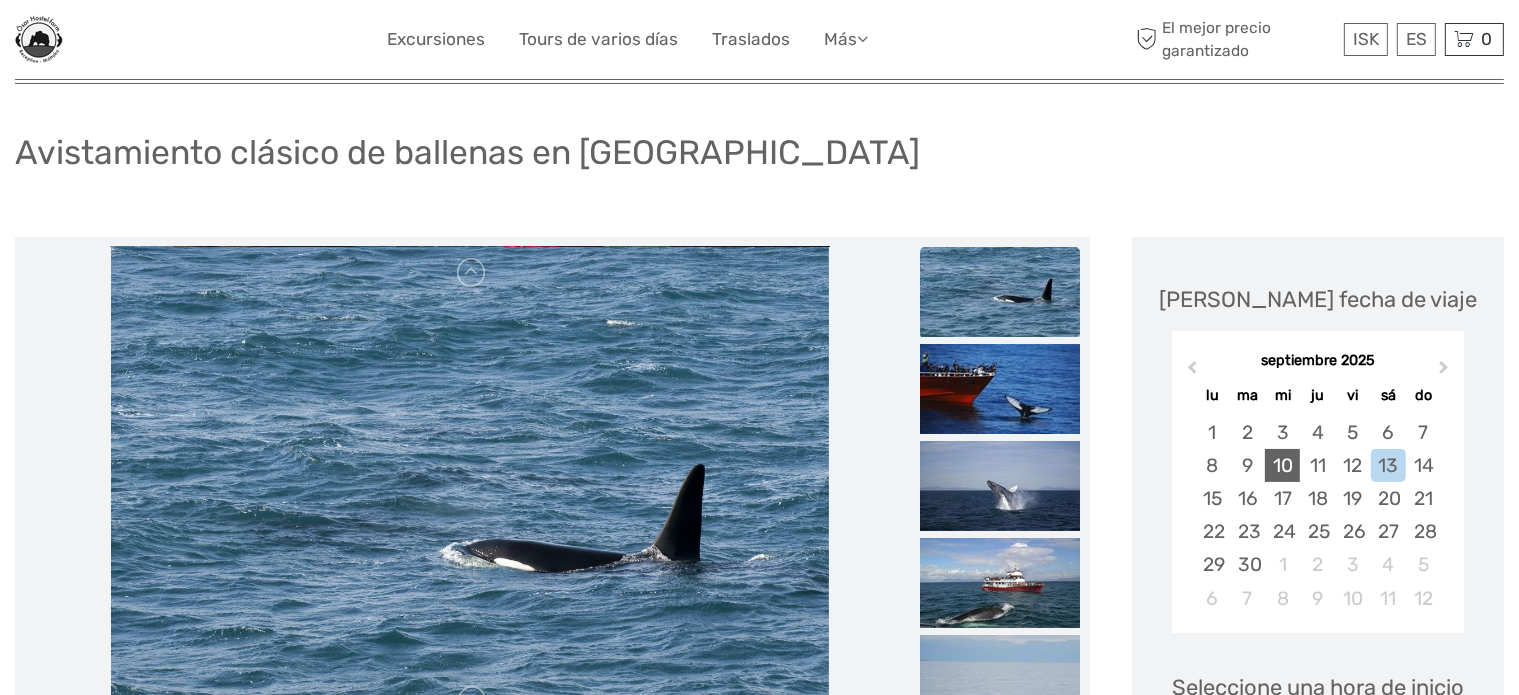 click on "10" at bounding box center [1282, 465] 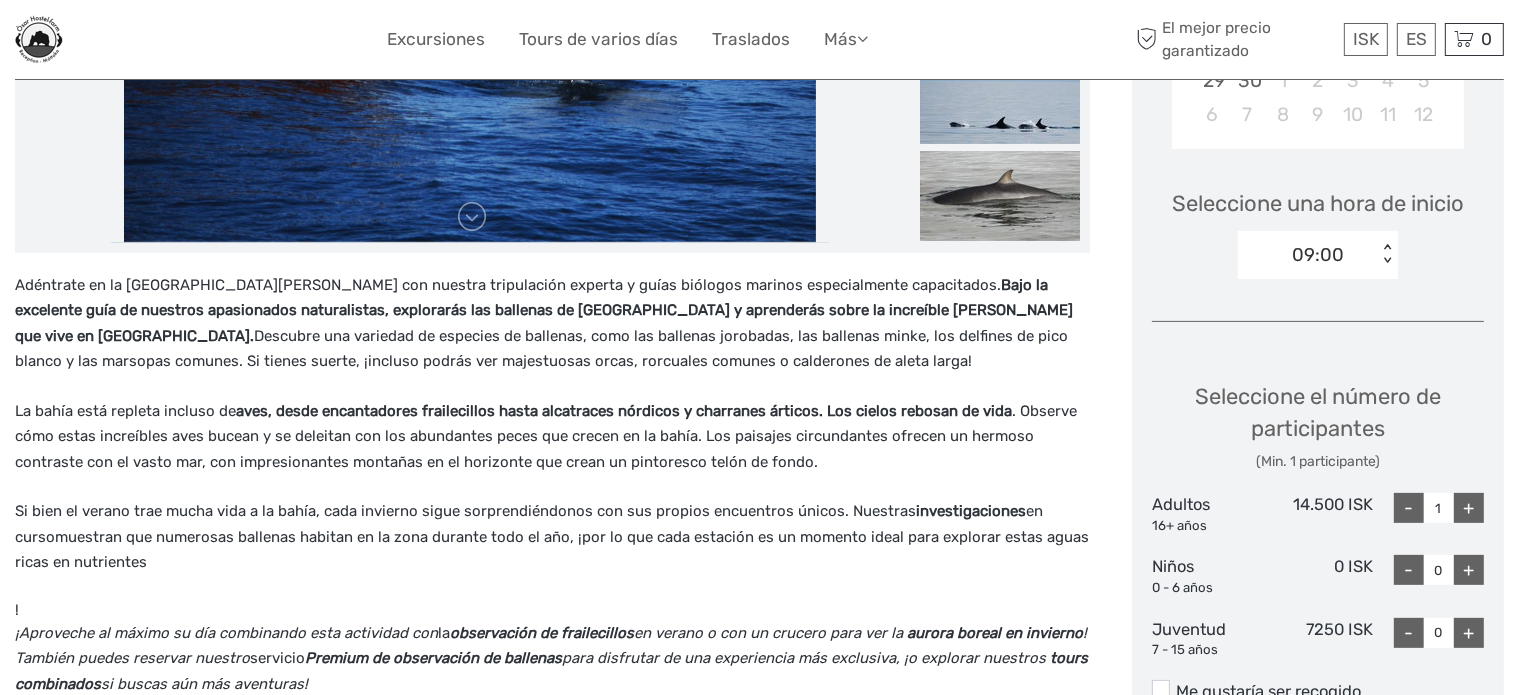 scroll, scrollTop: 600, scrollLeft: 0, axis: vertical 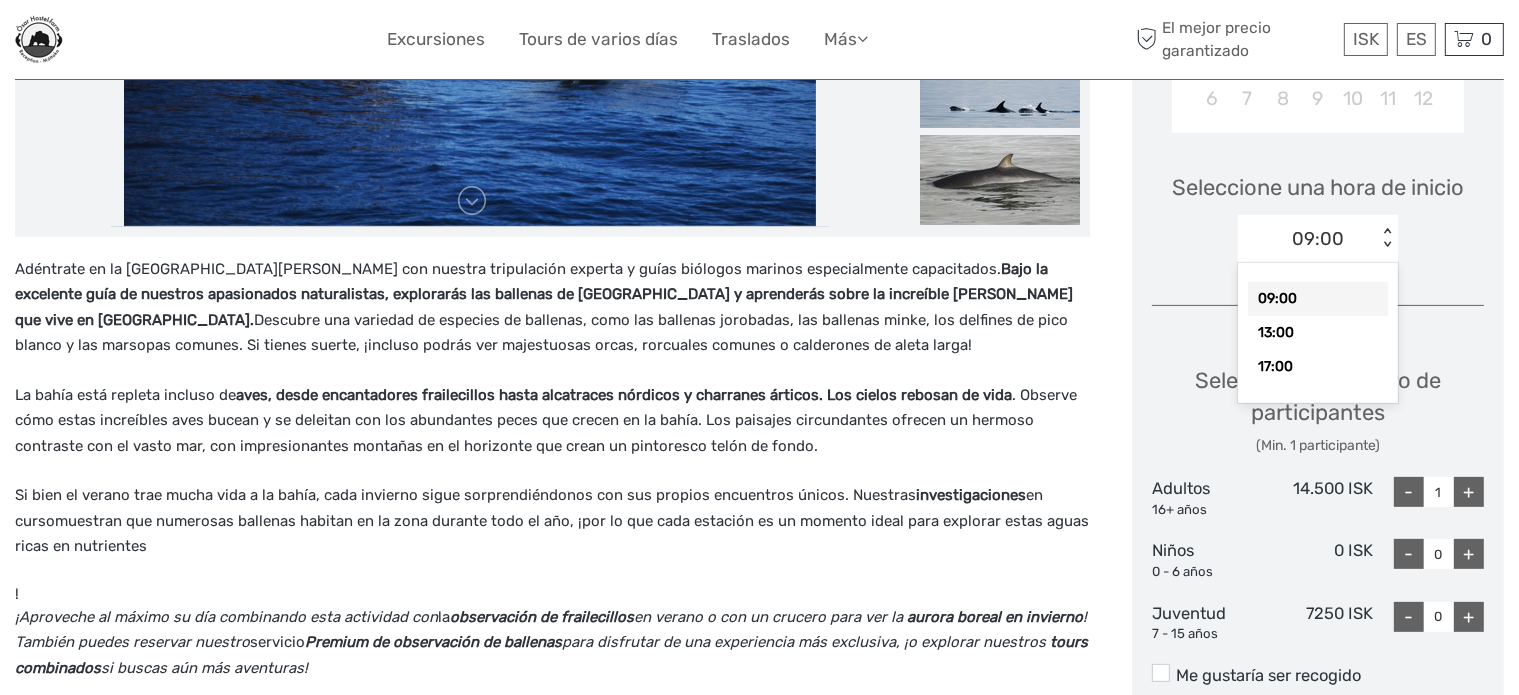 click on "09:00" at bounding box center [1307, 239] 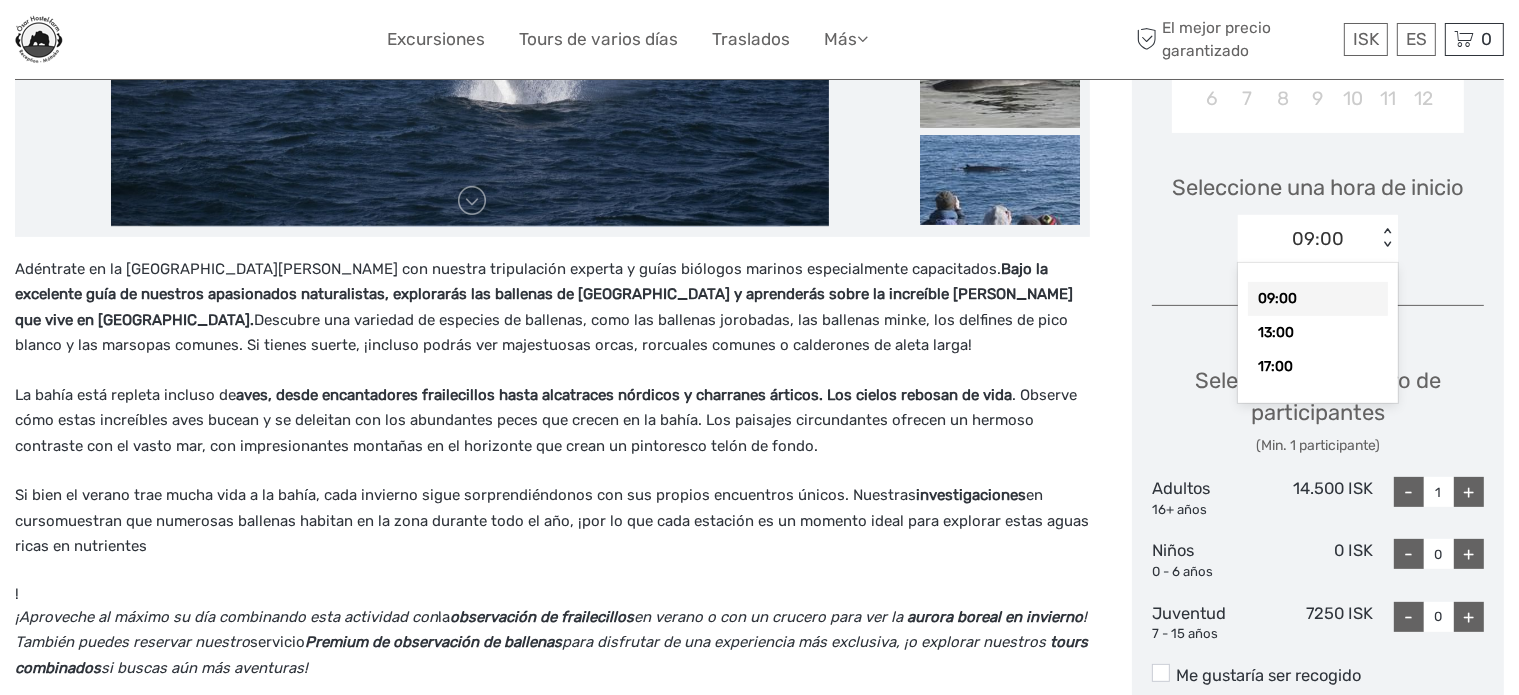 click on "09:00" at bounding box center [1318, 299] 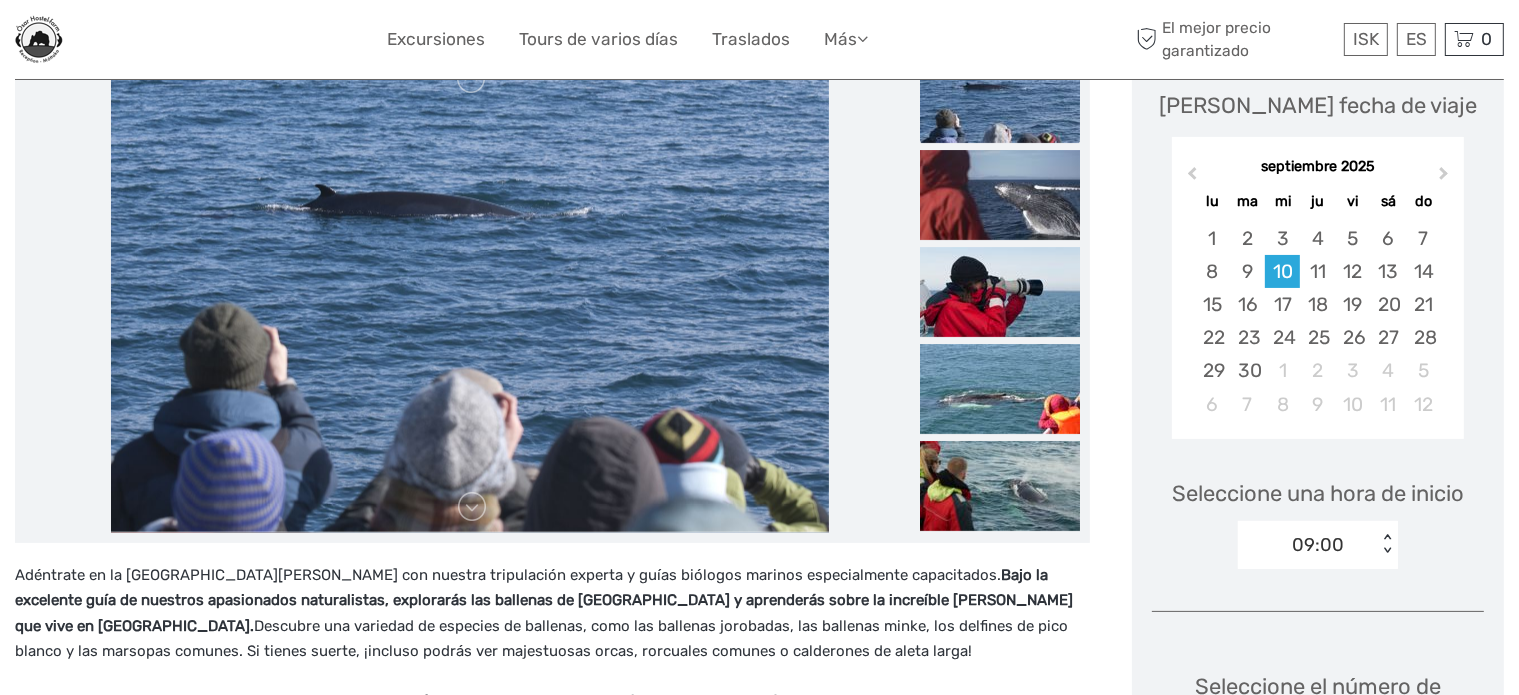 scroll, scrollTop: 0, scrollLeft: 0, axis: both 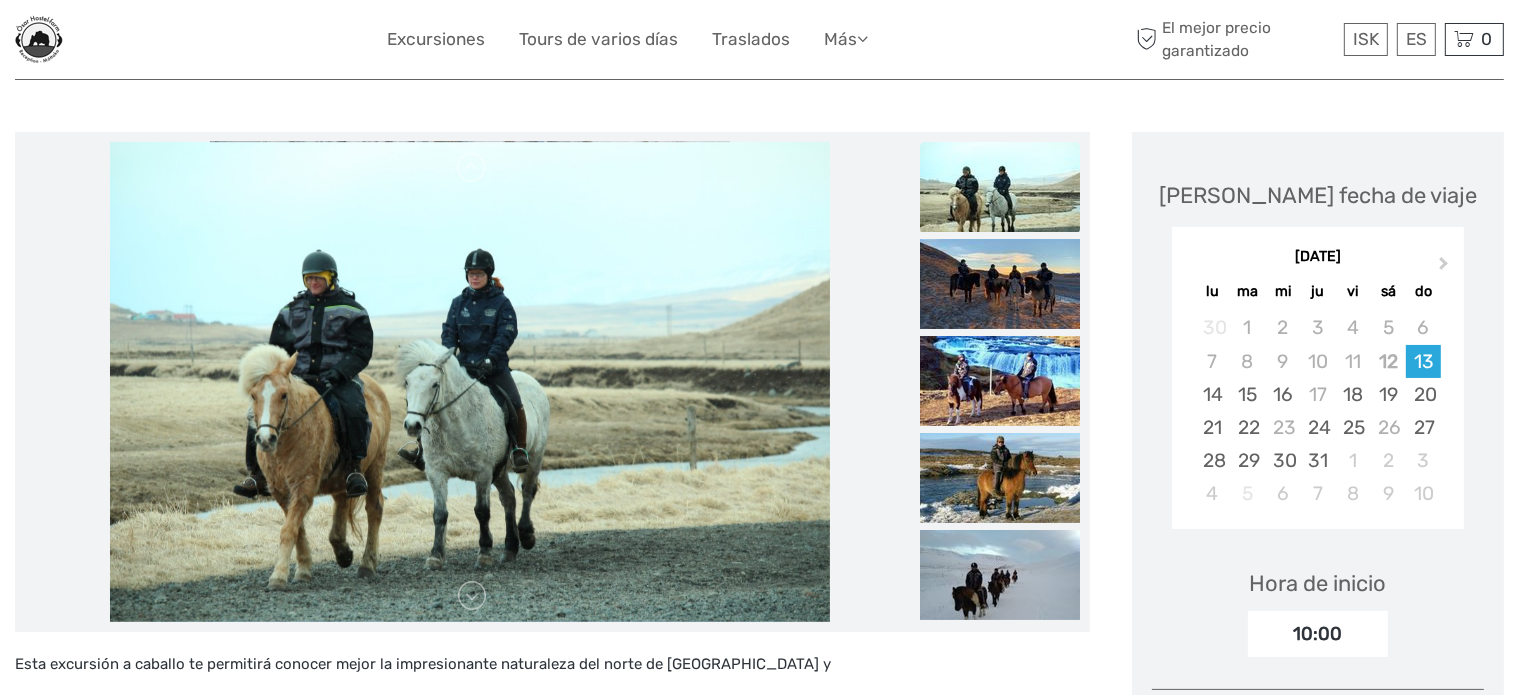 click at bounding box center [1000, 187] 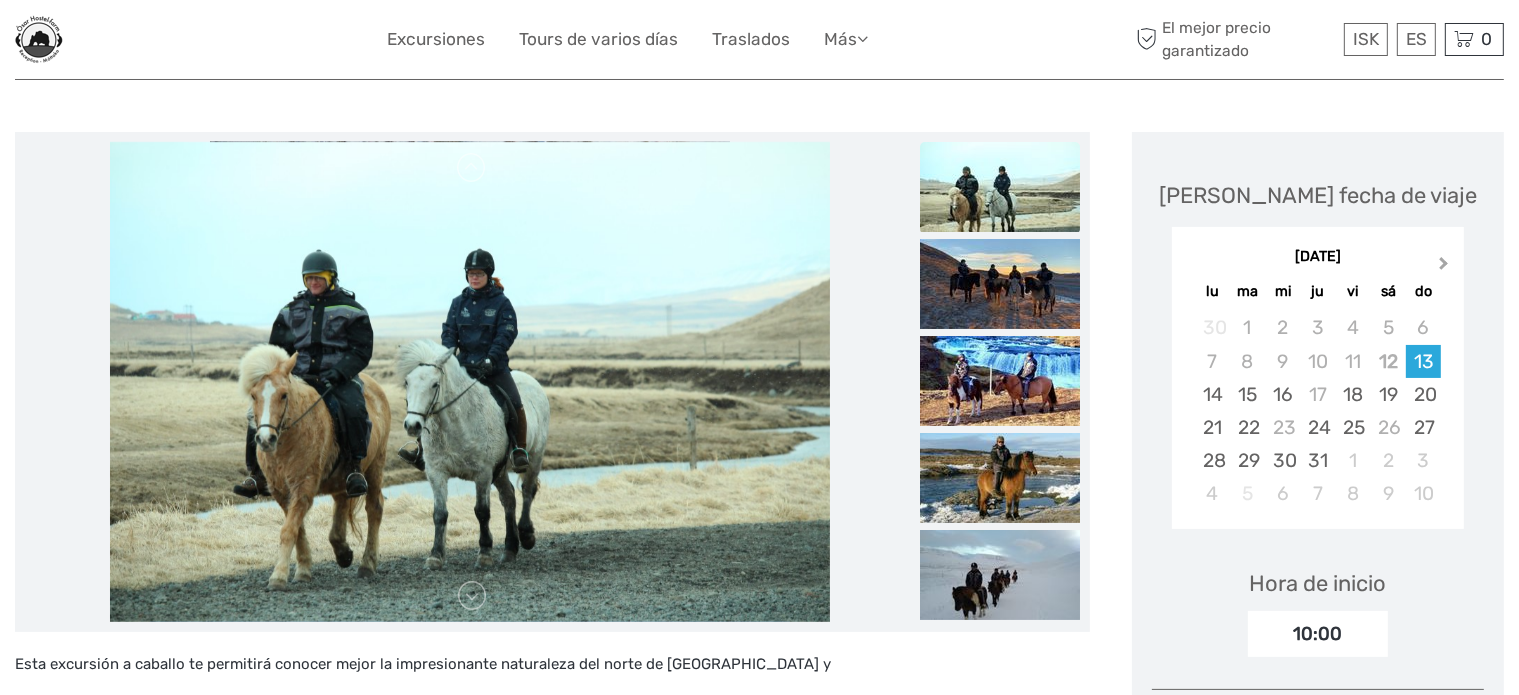 click on "Next Month" at bounding box center (1446, 268) 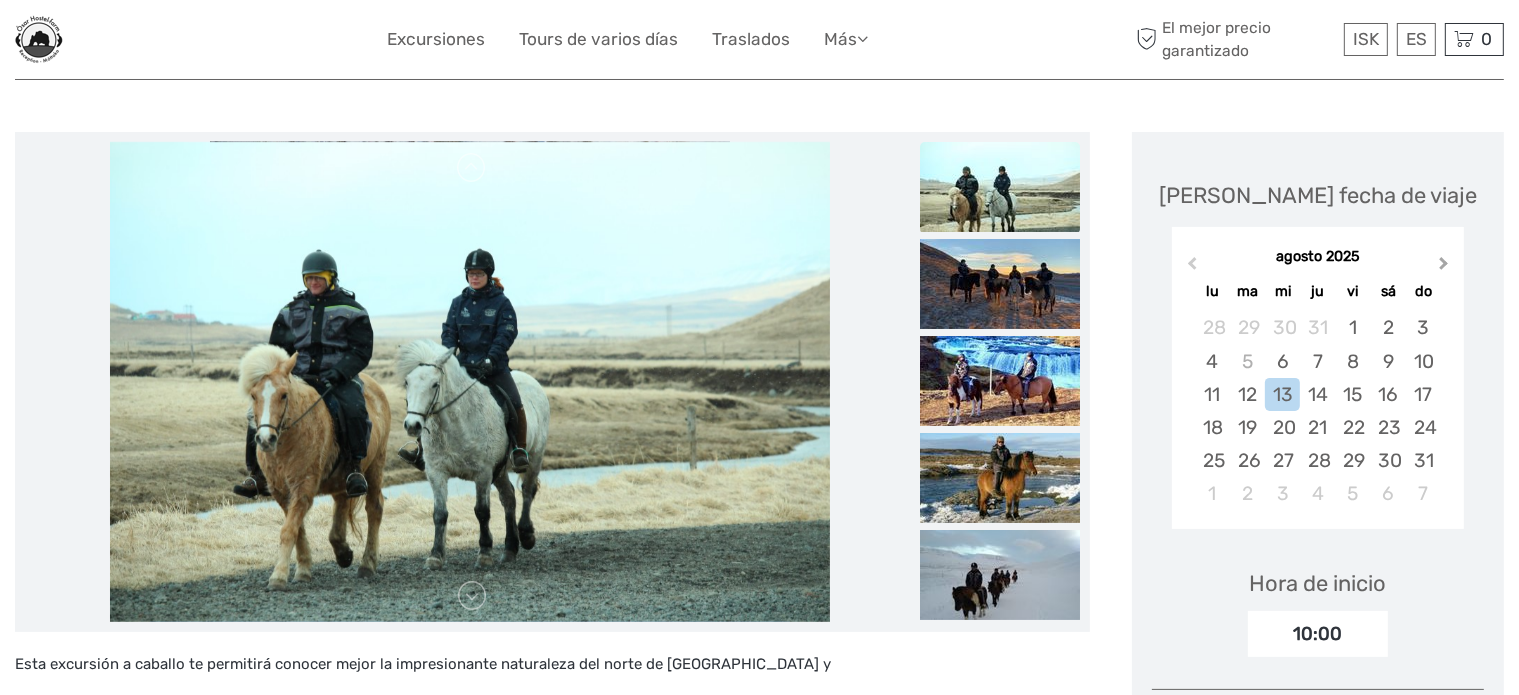 click on "Next Month" at bounding box center (1444, 267) 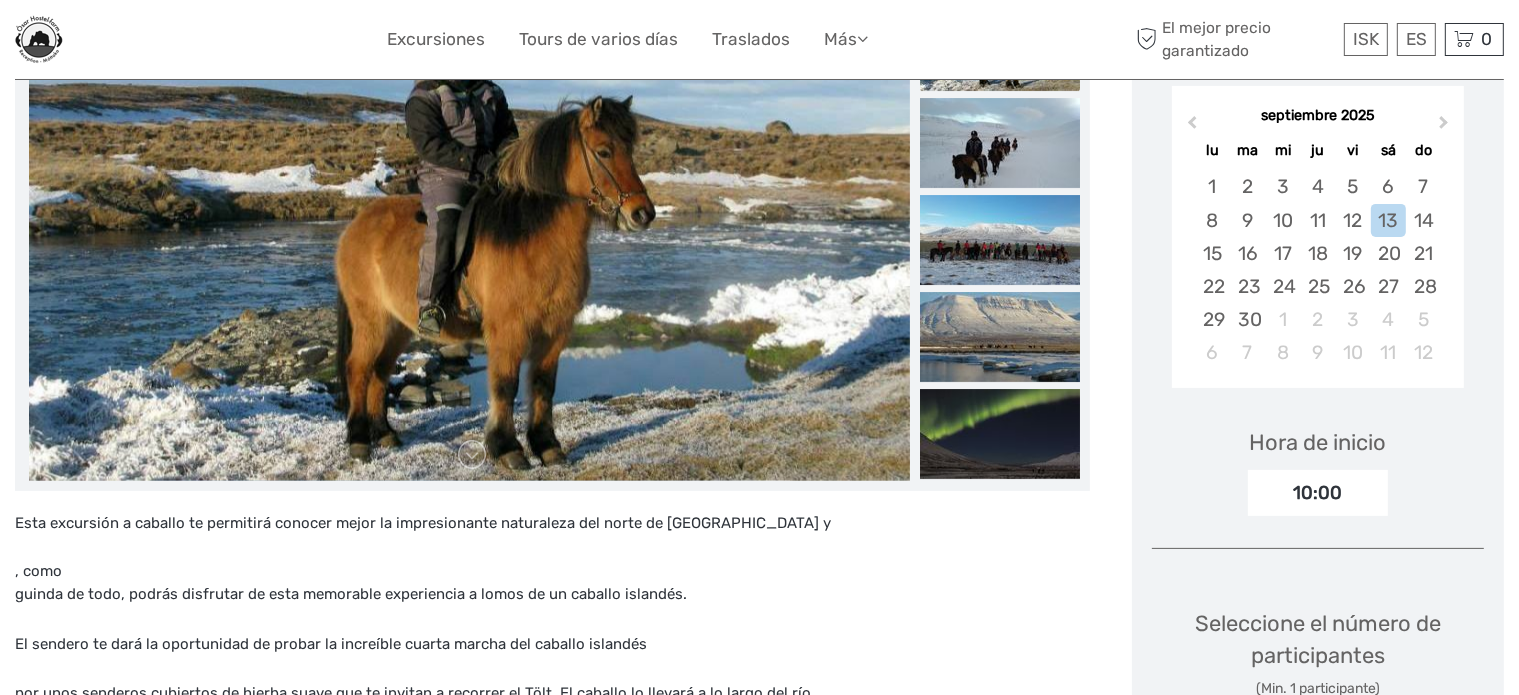 scroll, scrollTop: 300, scrollLeft: 0, axis: vertical 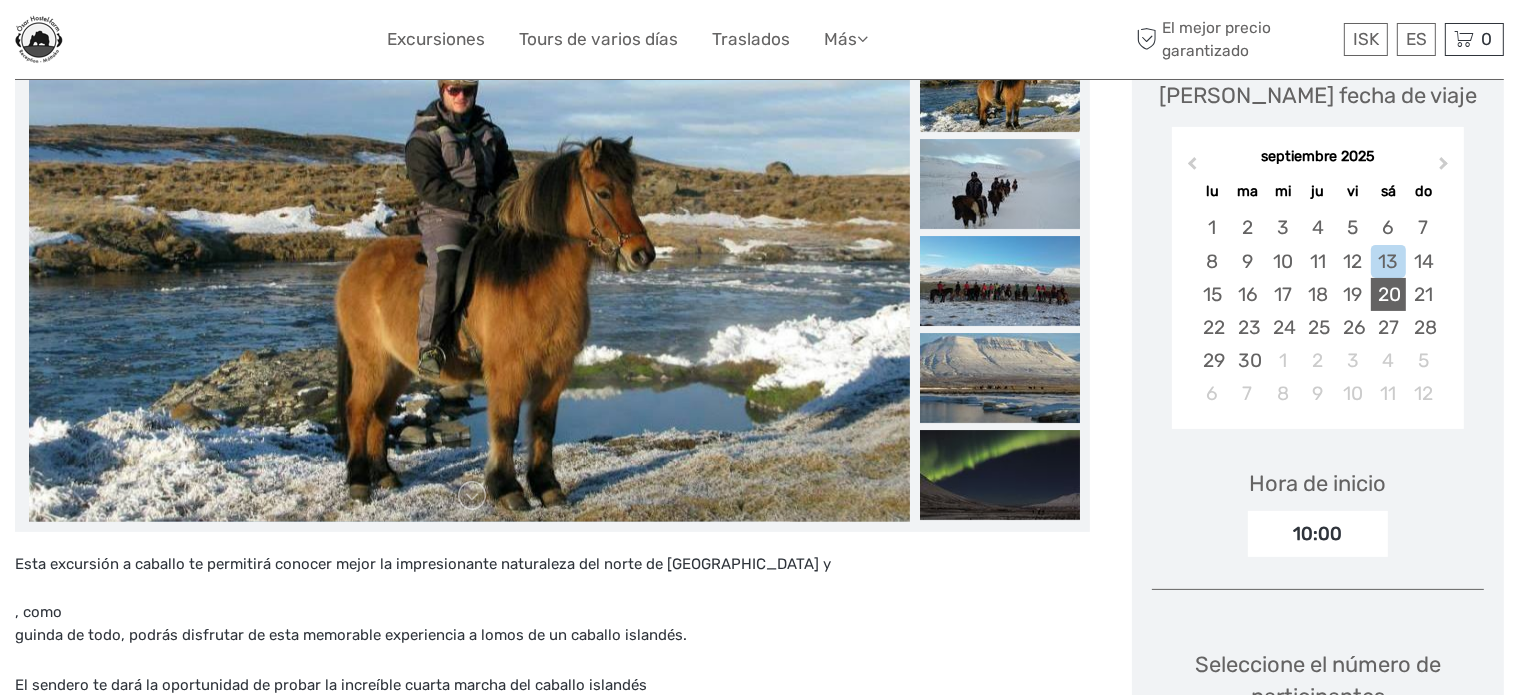 click on "20" at bounding box center [1388, 294] 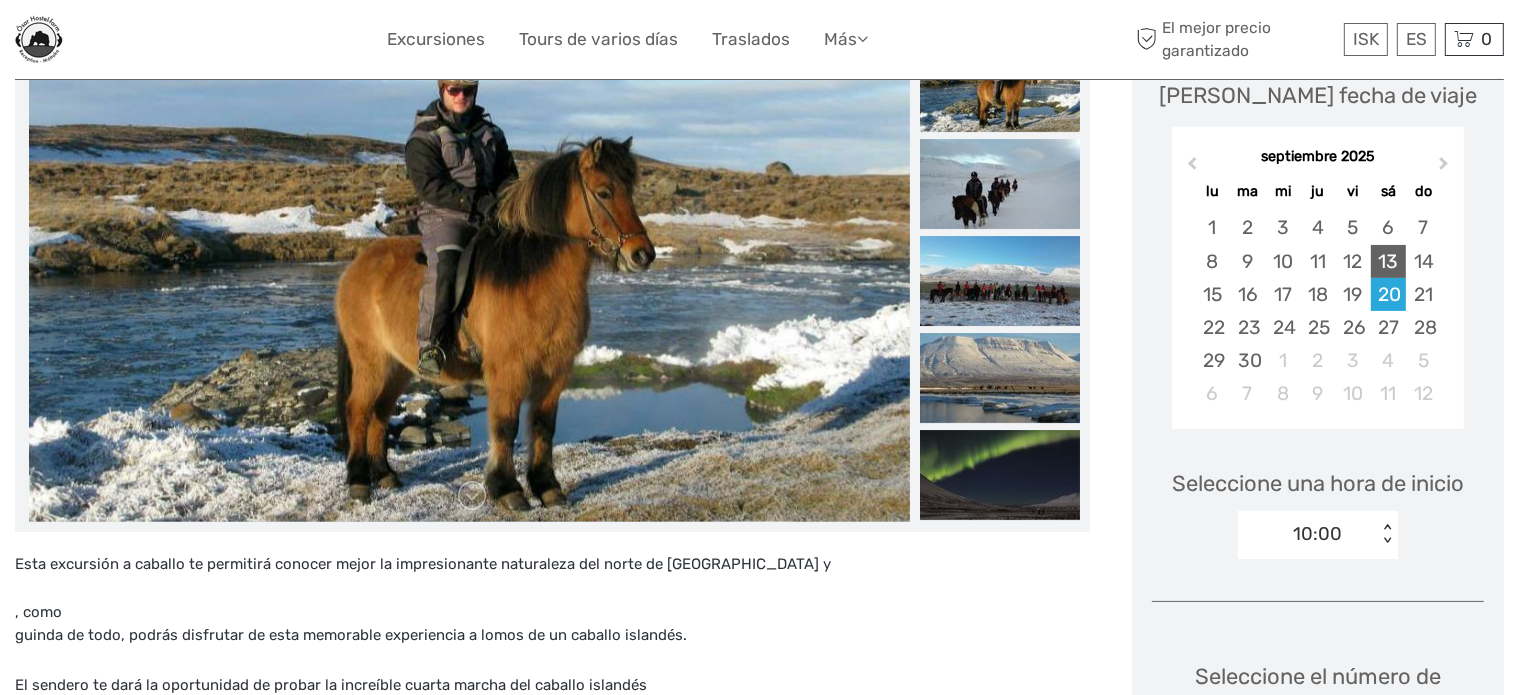 click on "13" at bounding box center [1388, 261] 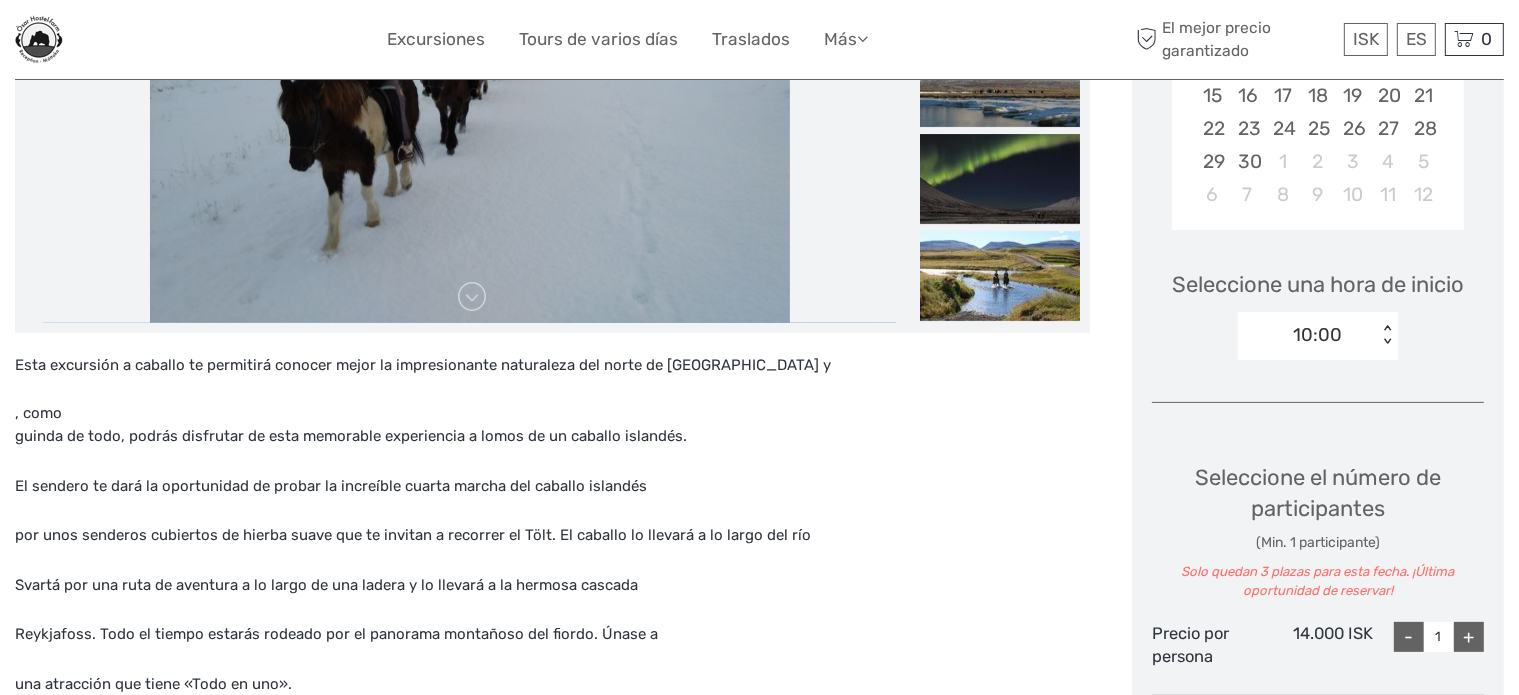scroll, scrollTop: 500, scrollLeft: 0, axis: vertical 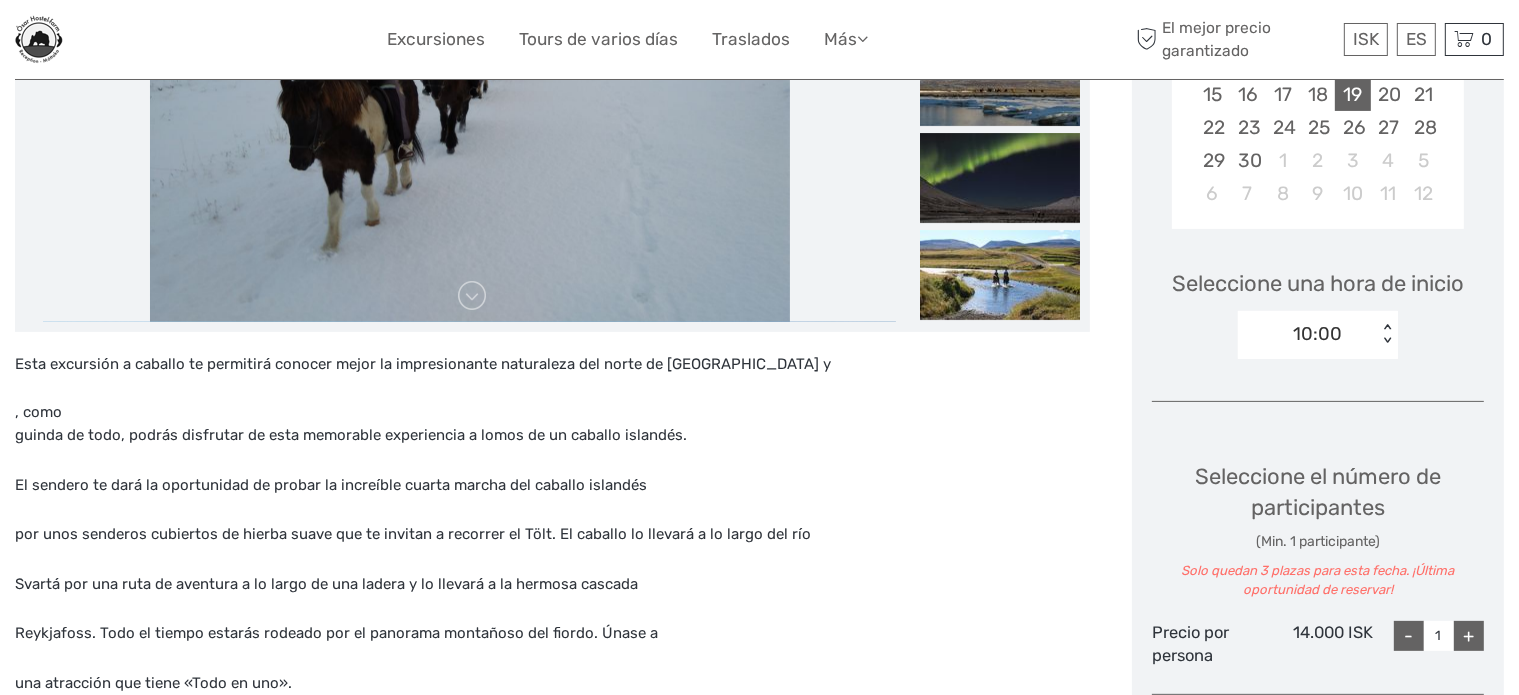 click on "19" at bounding box center (1352, 94) 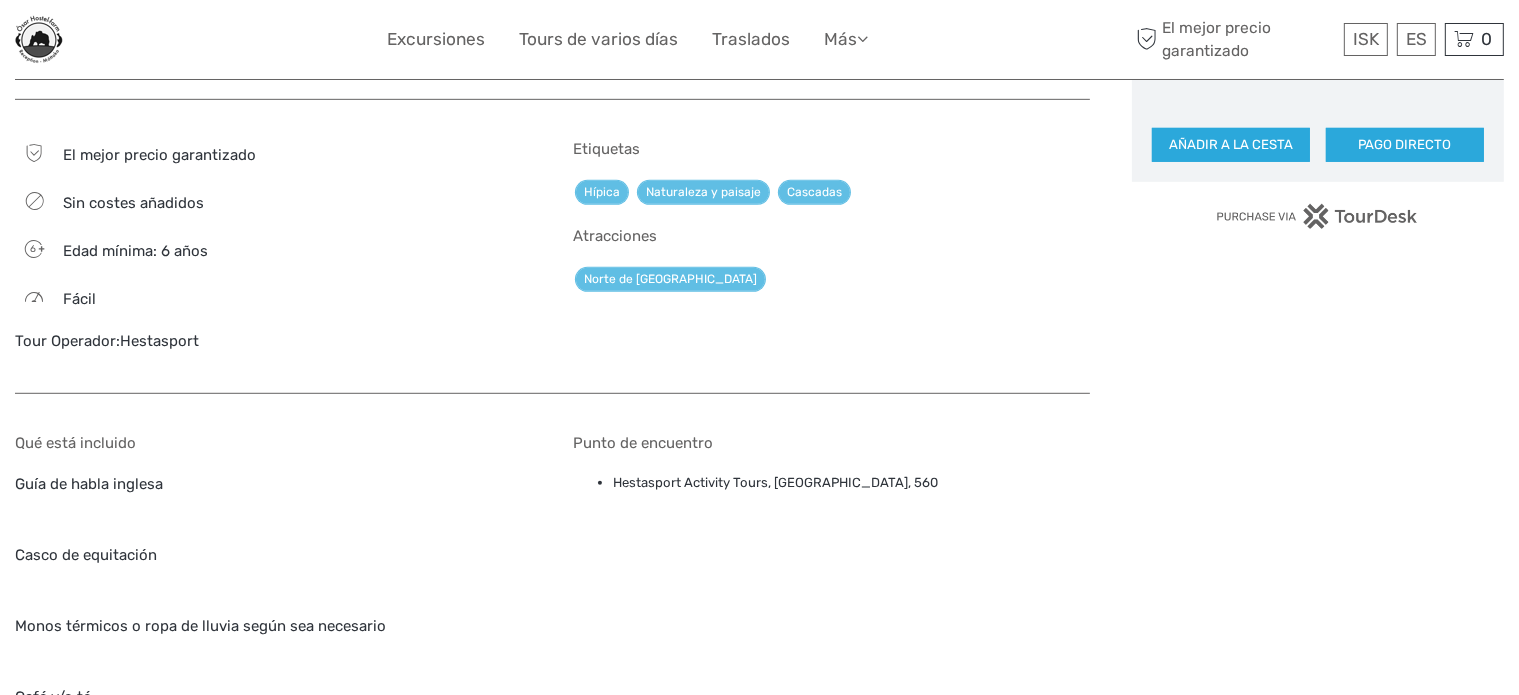 scroll, scrollTop: 1200, scrollLeft: 0, axis: vertical 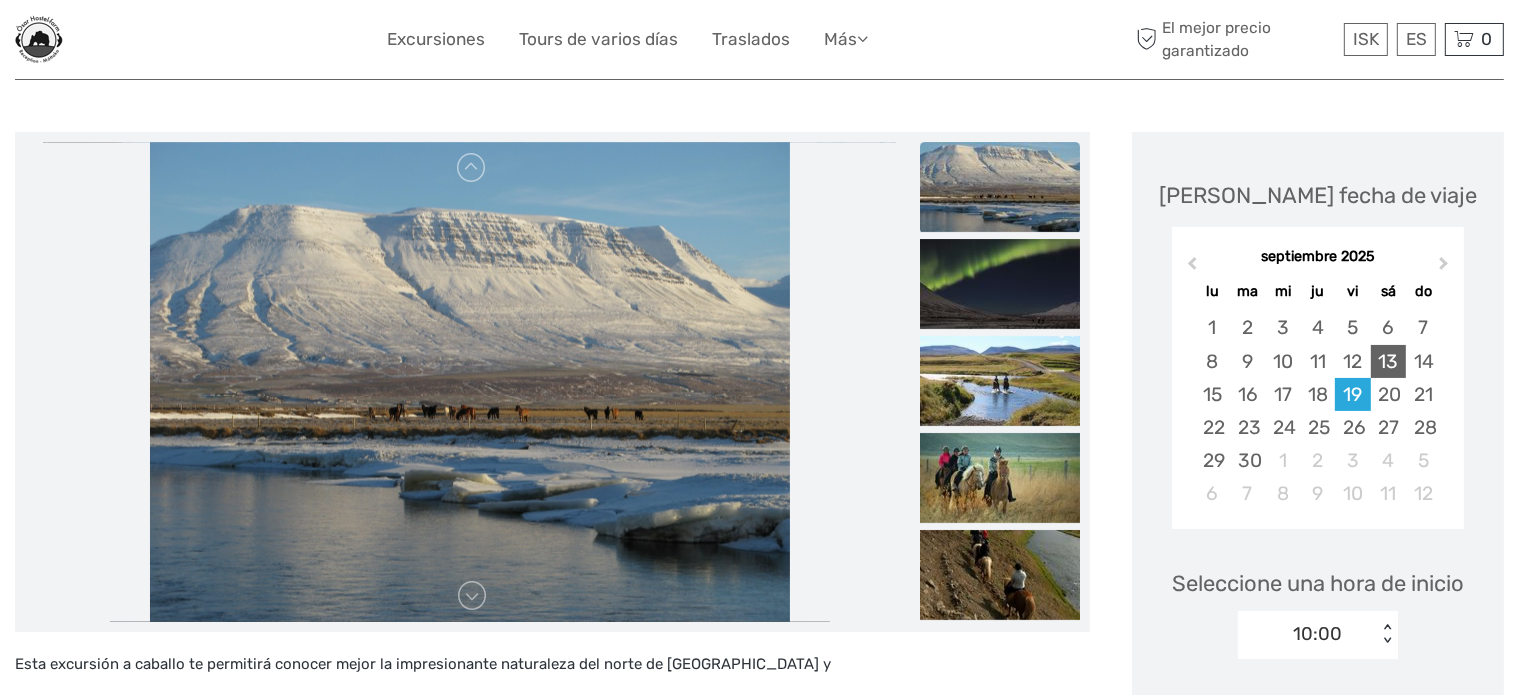 click on "13" at bounding box center [1388, 361] 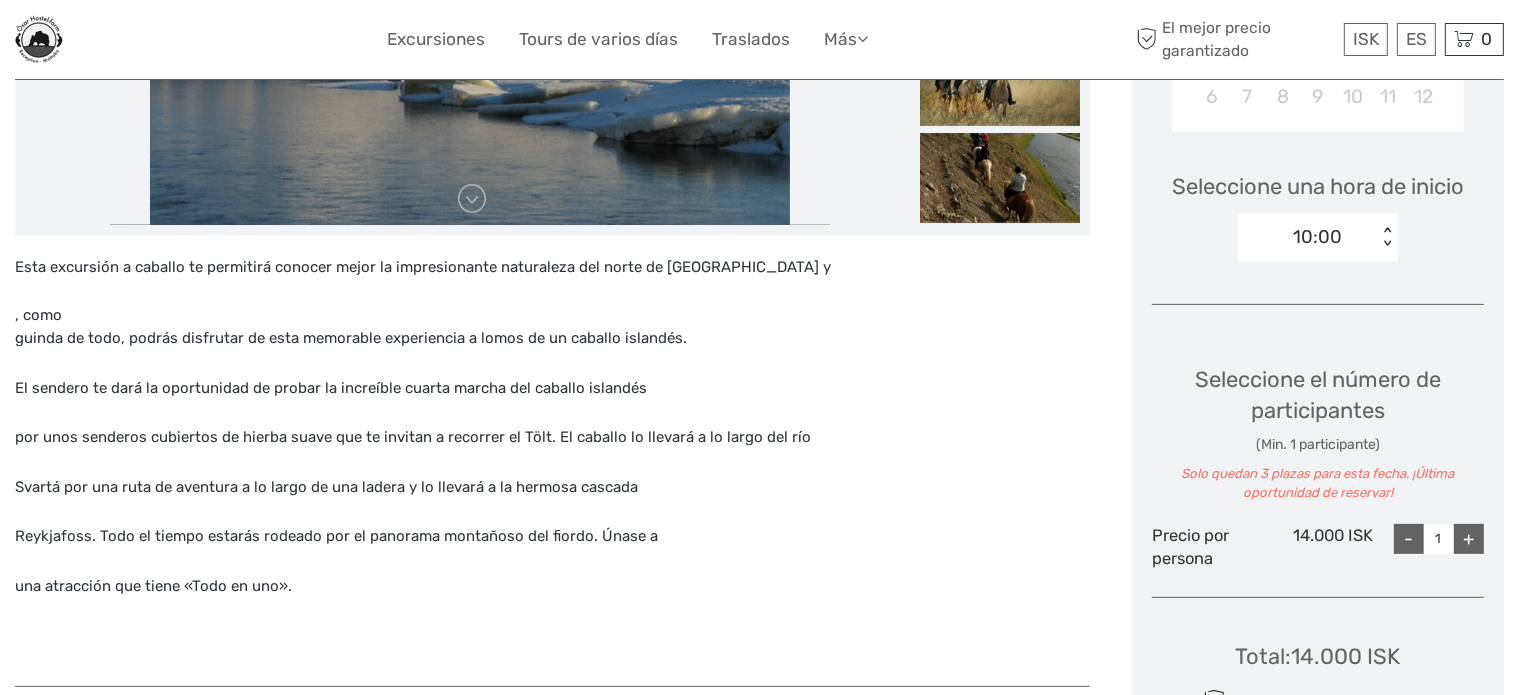 scroll, scrollTop: 600, scrollLeft: 0, axis: vertical 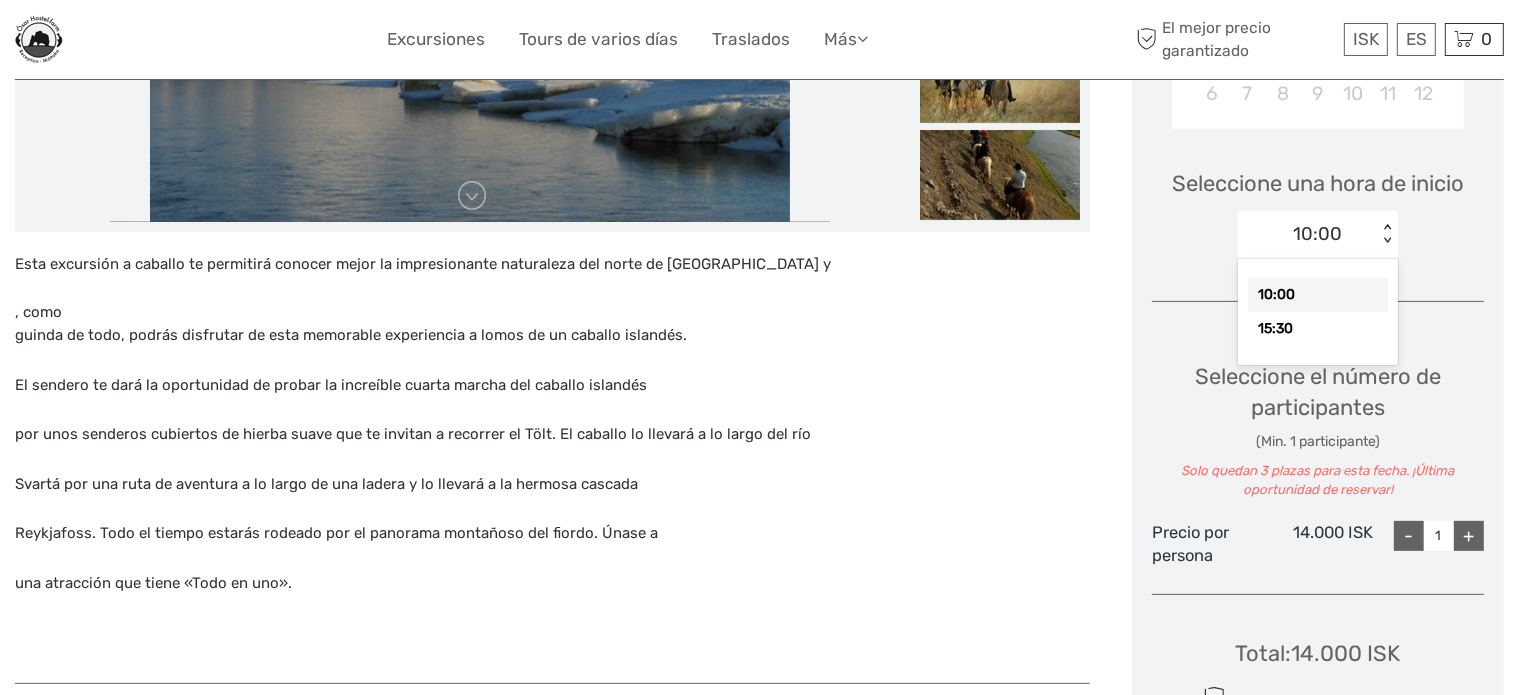 click on "10:00 < >" at bounding box center [1318, 235] 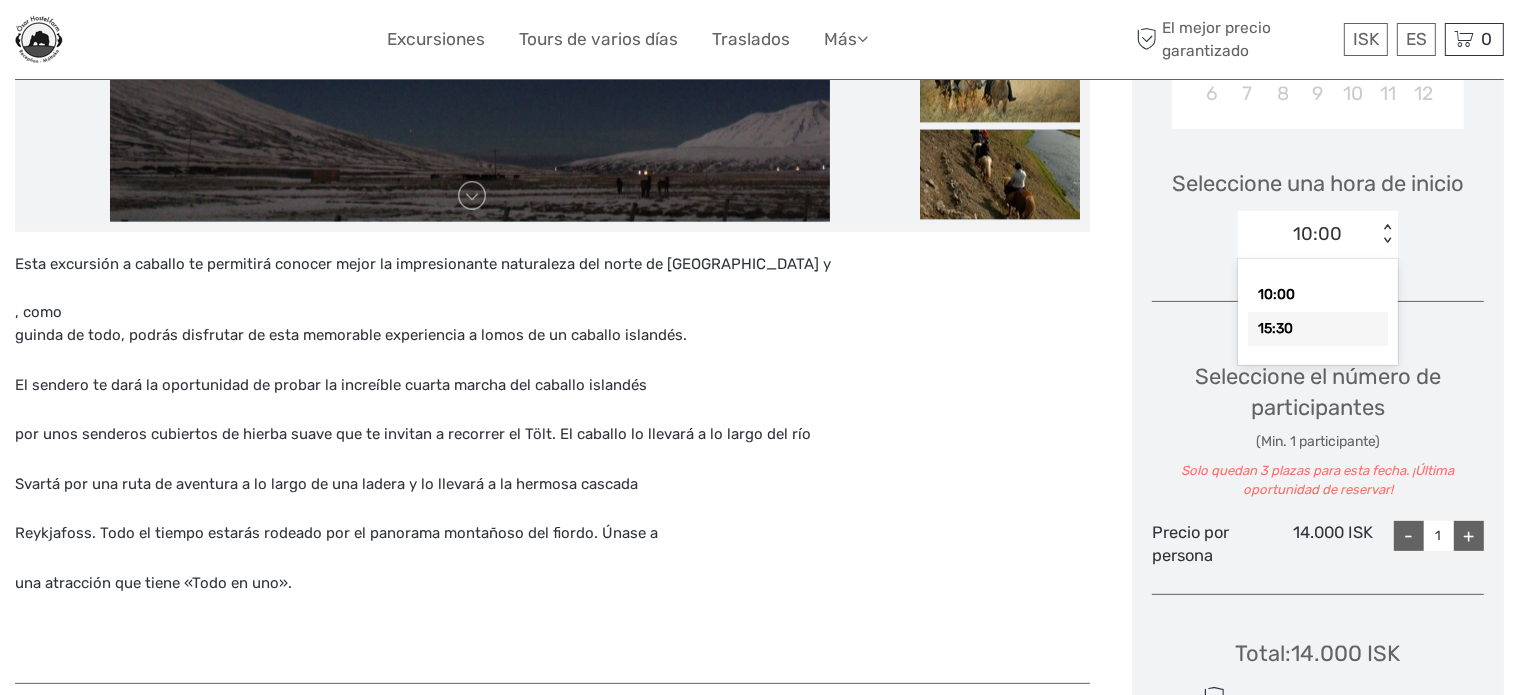 click on "15:30" at bounding box center [1318, 329] 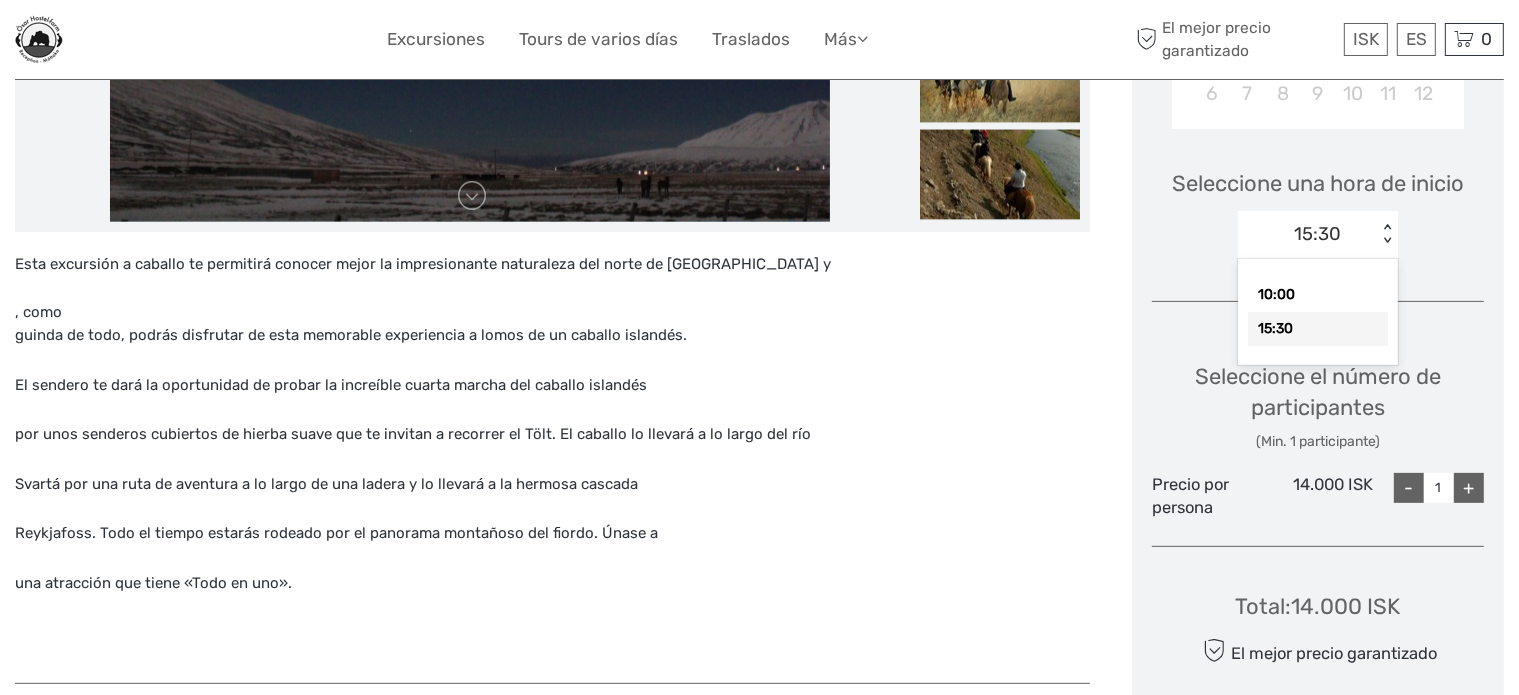 click on "15:30" at bounding box center [1307, 234] 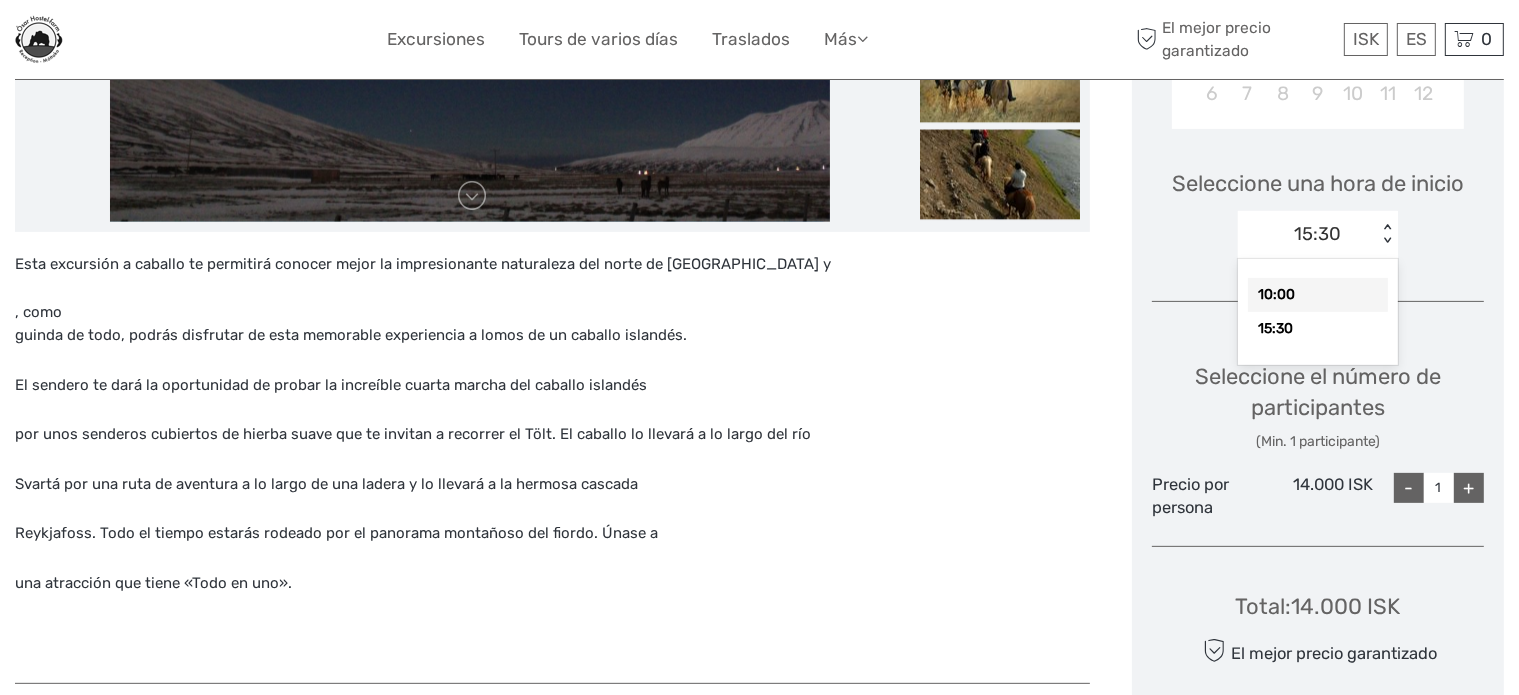 click on "10:00" at bounding box center (1318, 295) 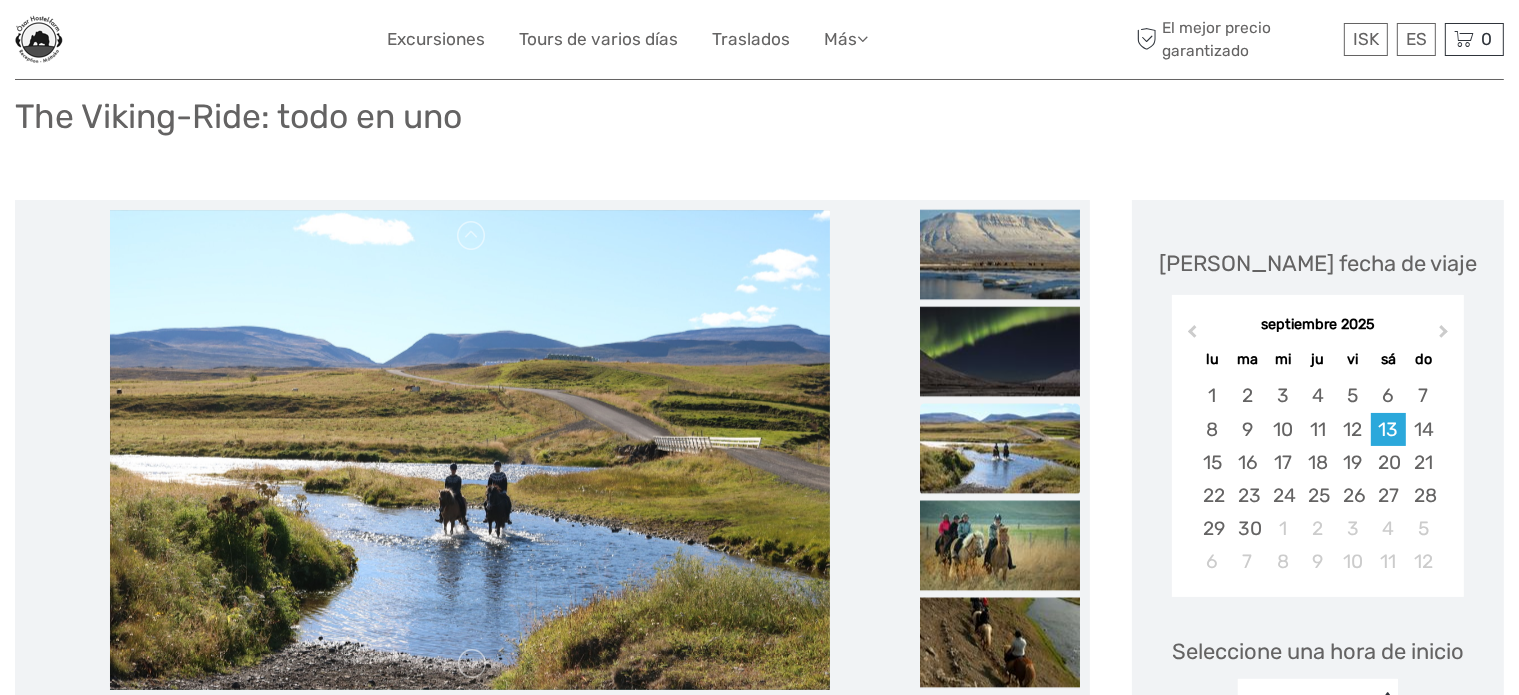 scroll, scrollTop: 100, scrollLeft: 0, axis: vertical 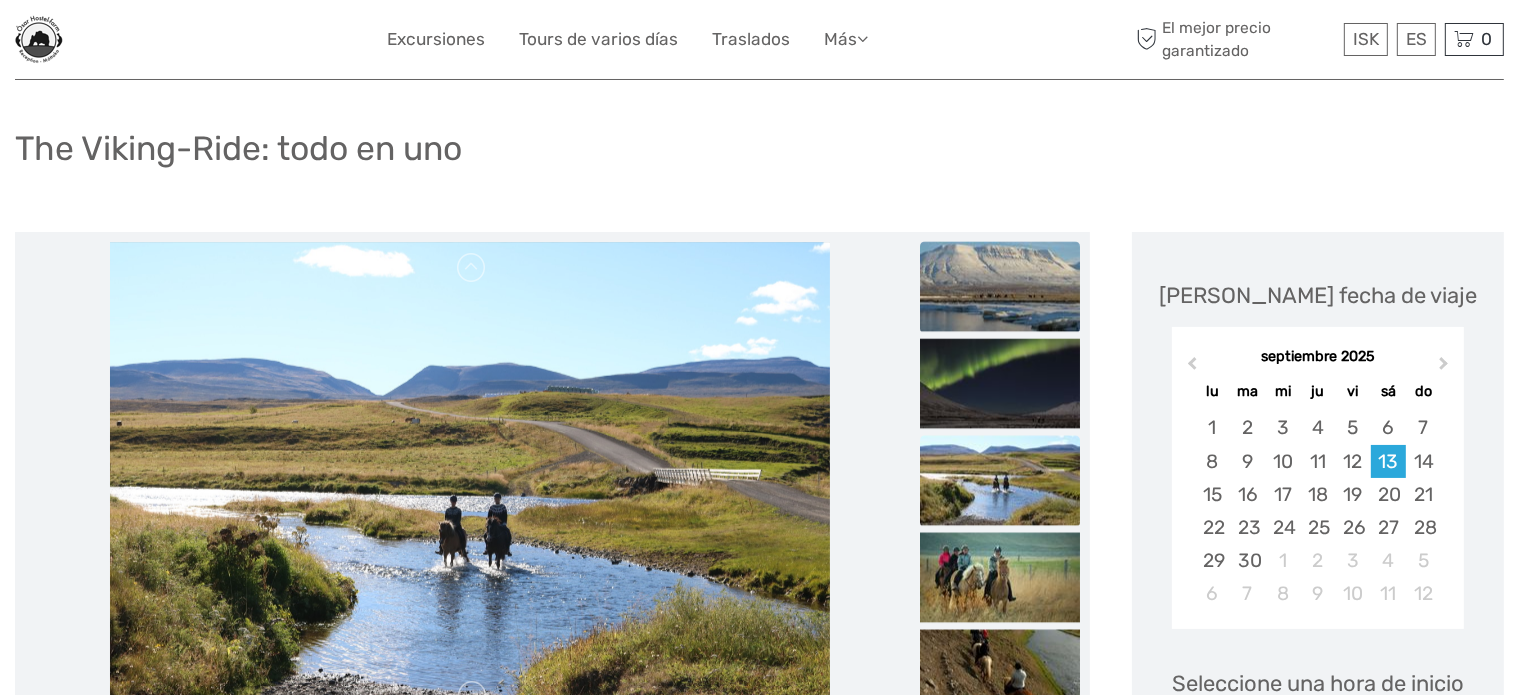 click at bounding box center (1000, 287) 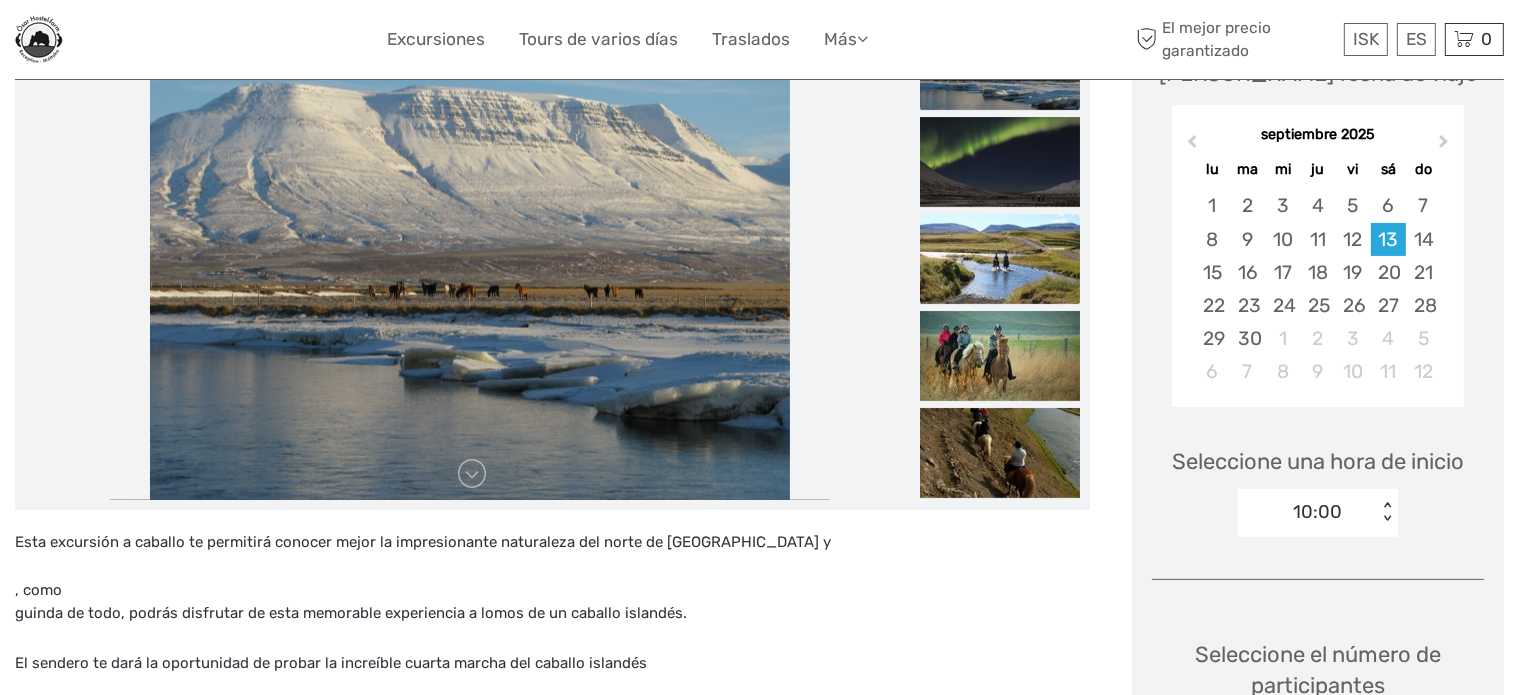 scroll, scrollTop: 100, scrollLeft: 0, axis: vertical 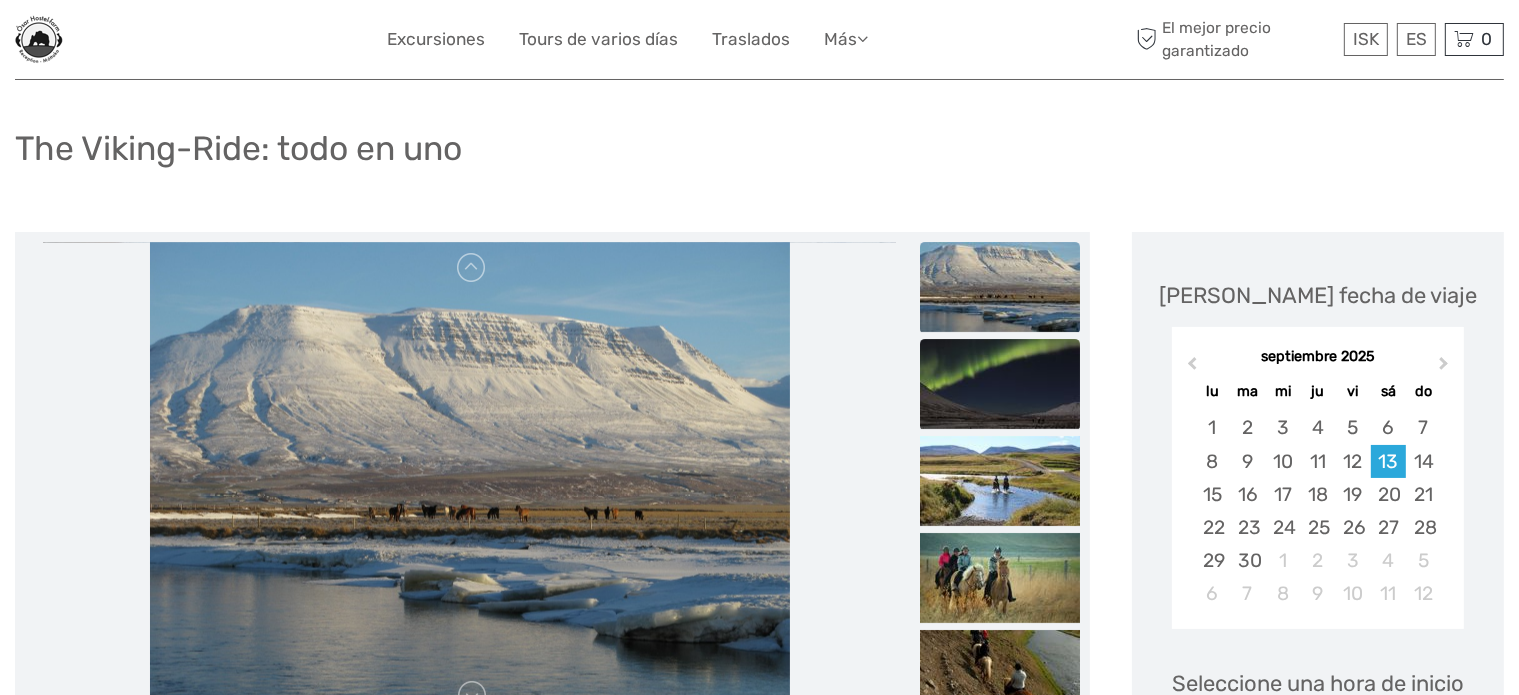 click at bounding box center [1000, 384] 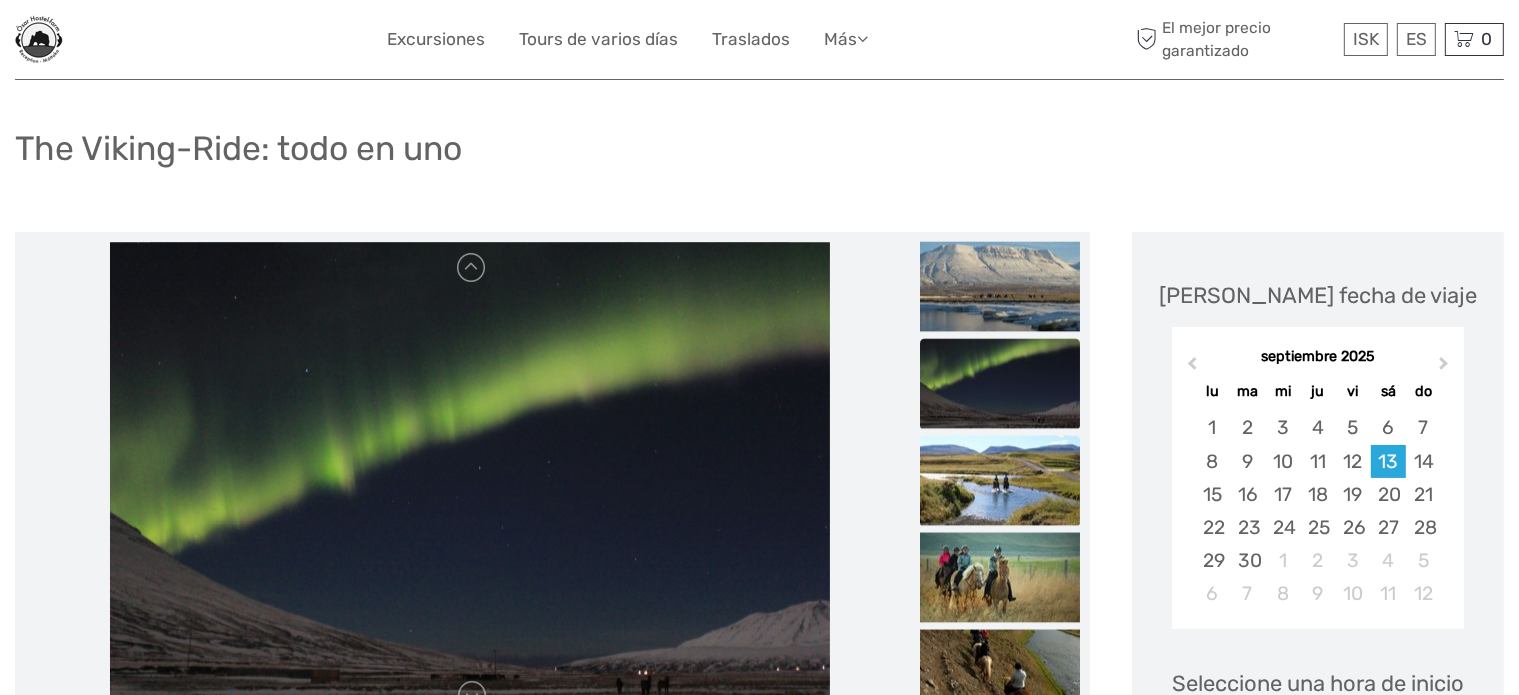 click at bounding box center [1000, 481] 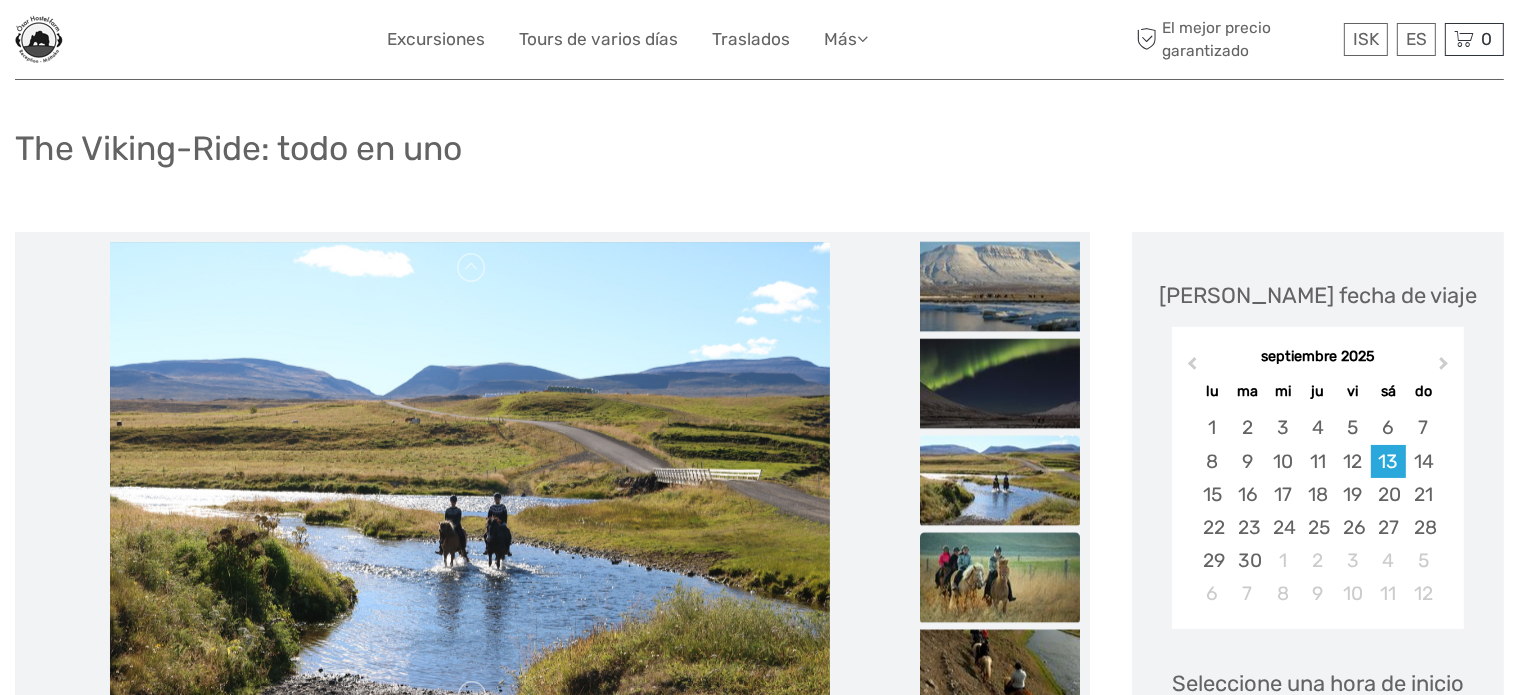 click at bounding box center (1000, 578) 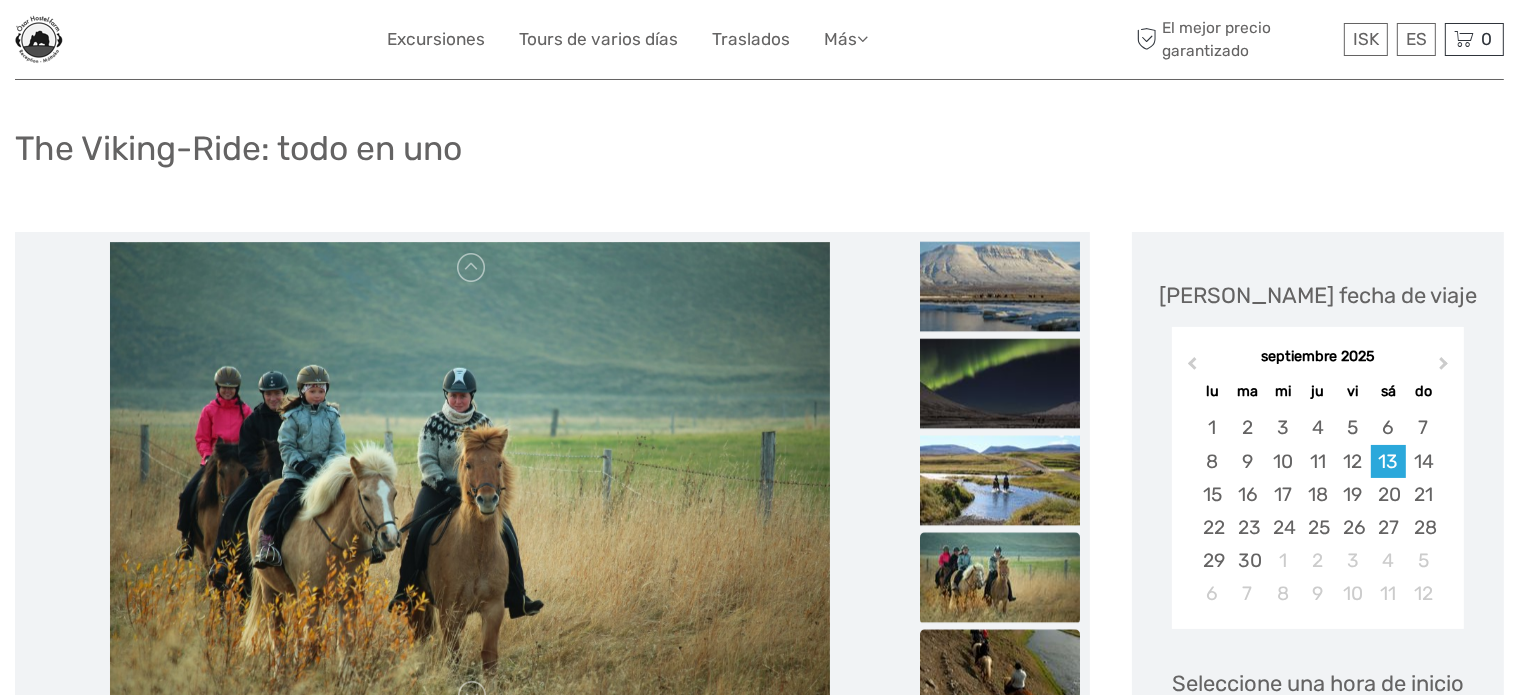 click at bounding box center [1000, 675] 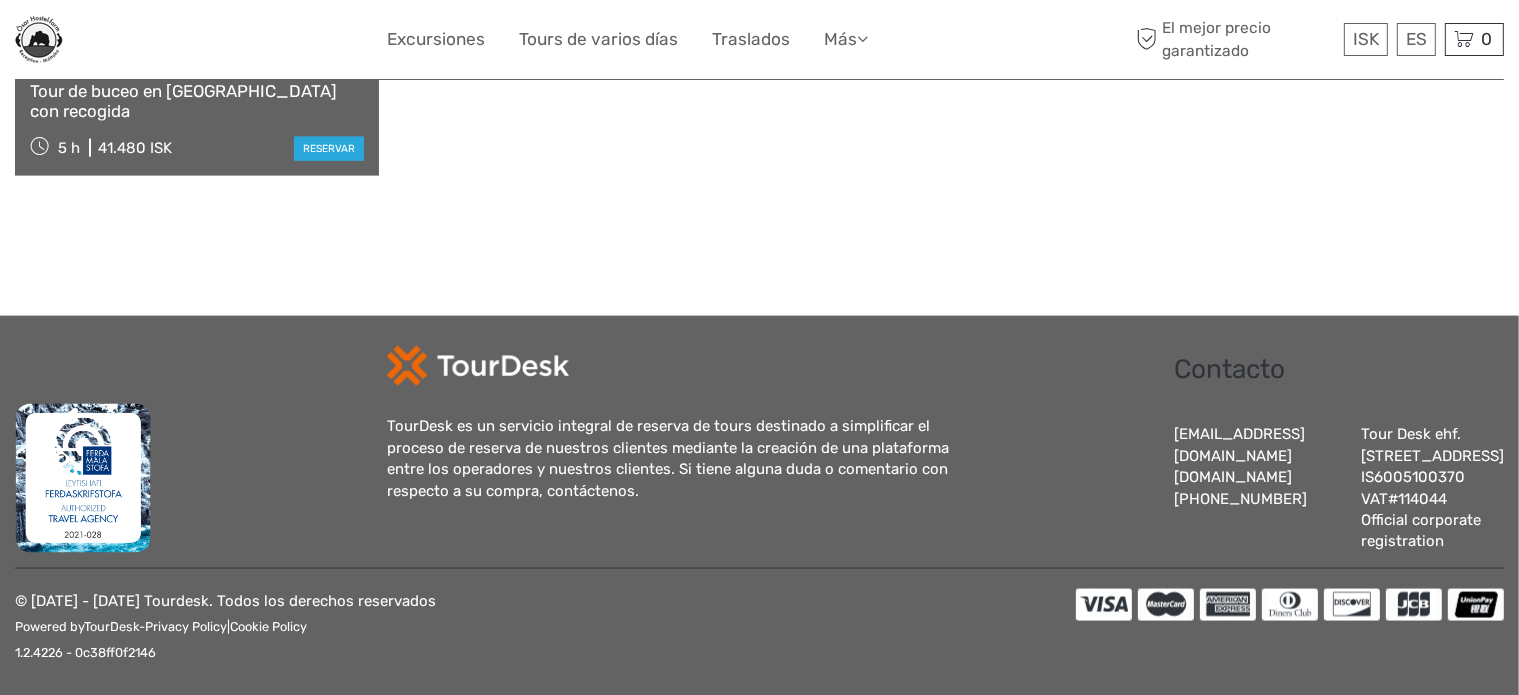 scroll, scrollTop: 2794, scrollLeft: 0, axis: vertical 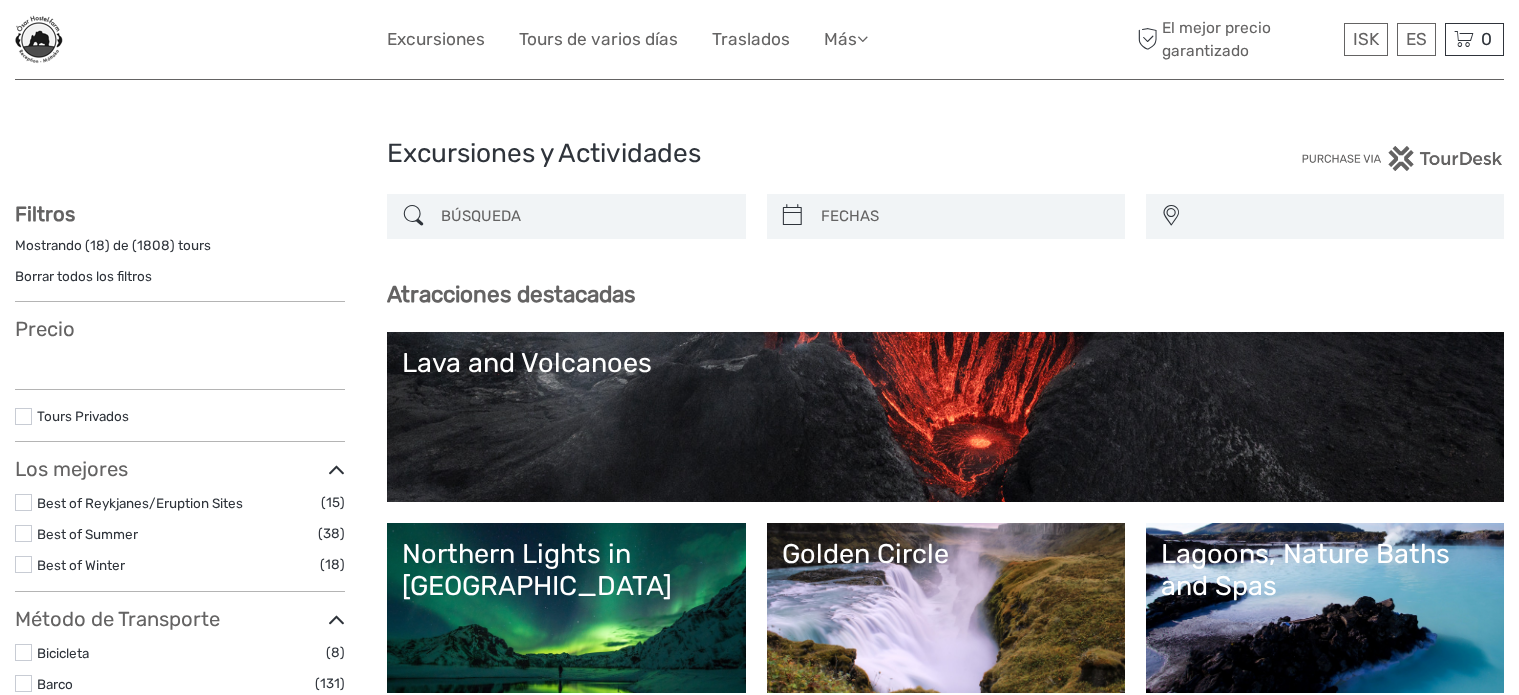 select 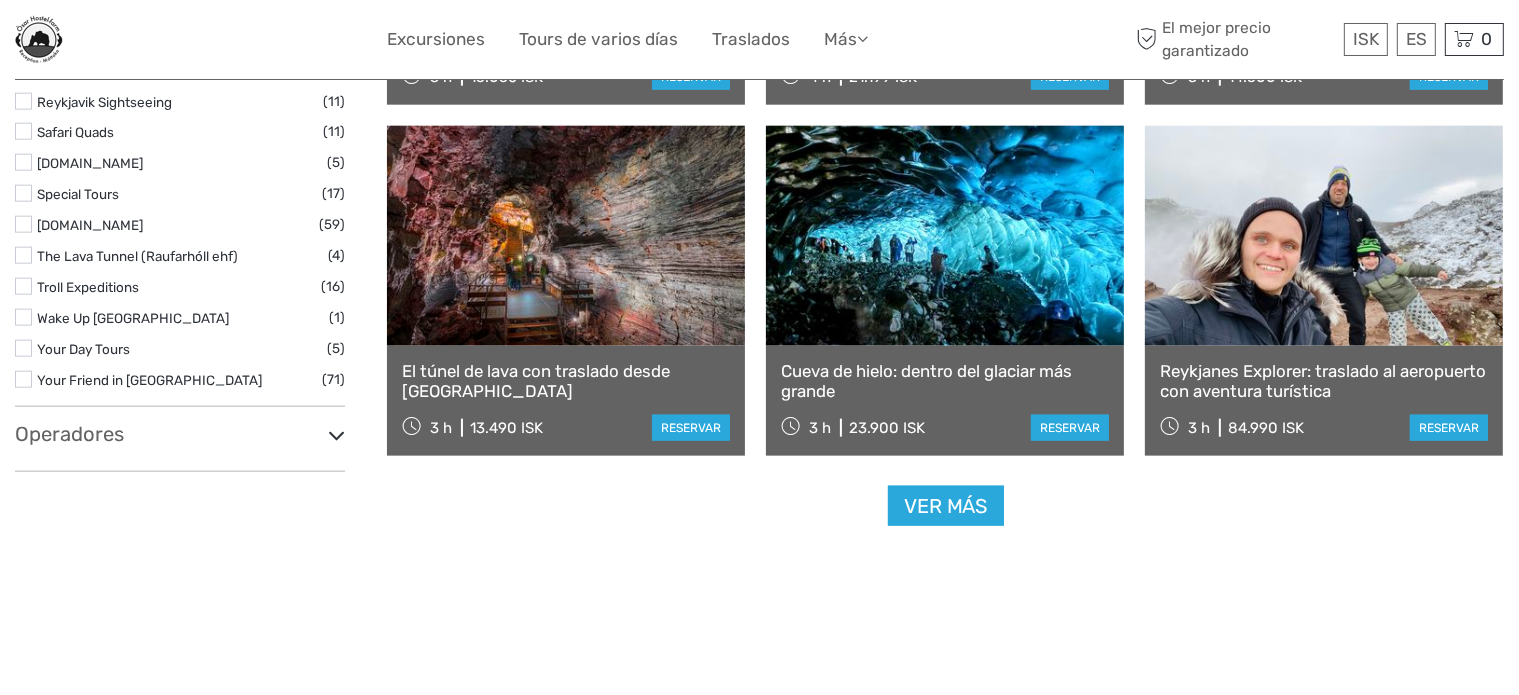 scroll, scrollTop: 2300, scrollLeft: 0, axis: vertical 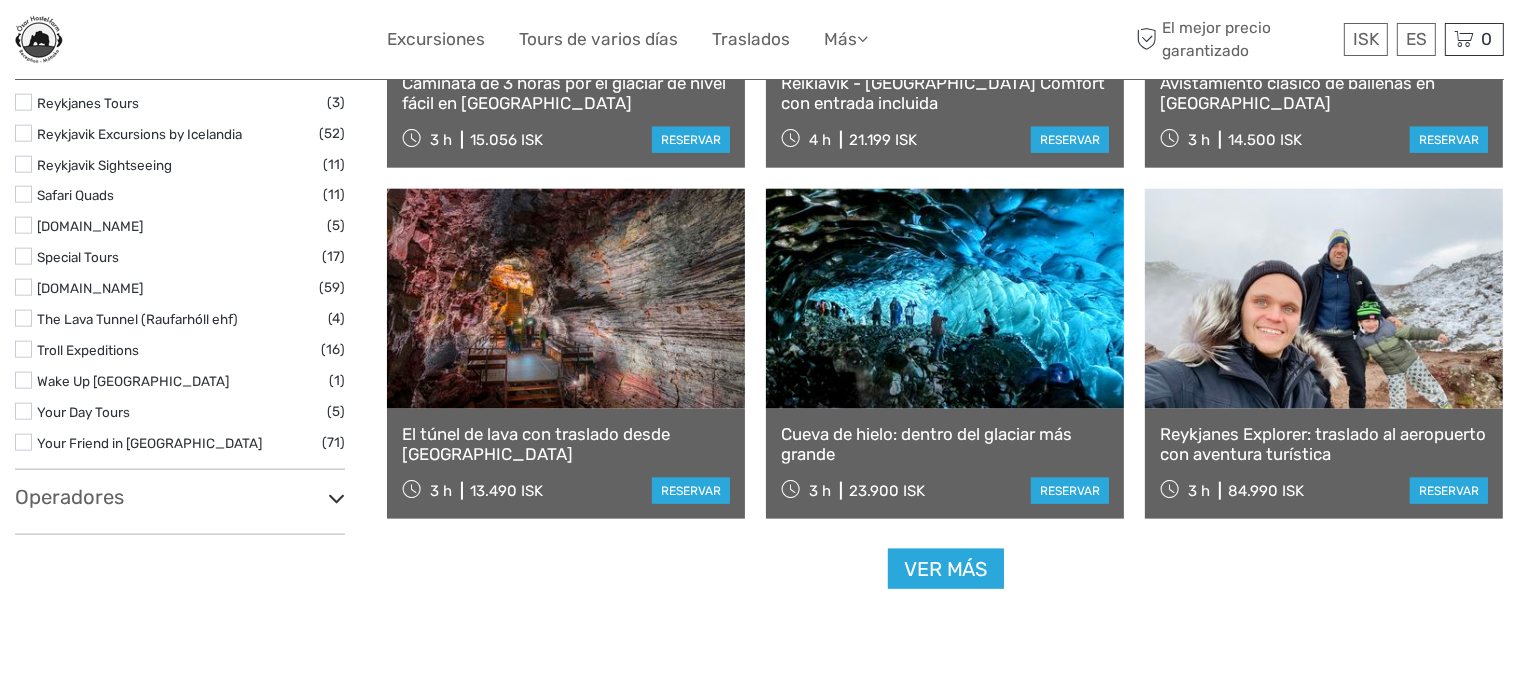 select 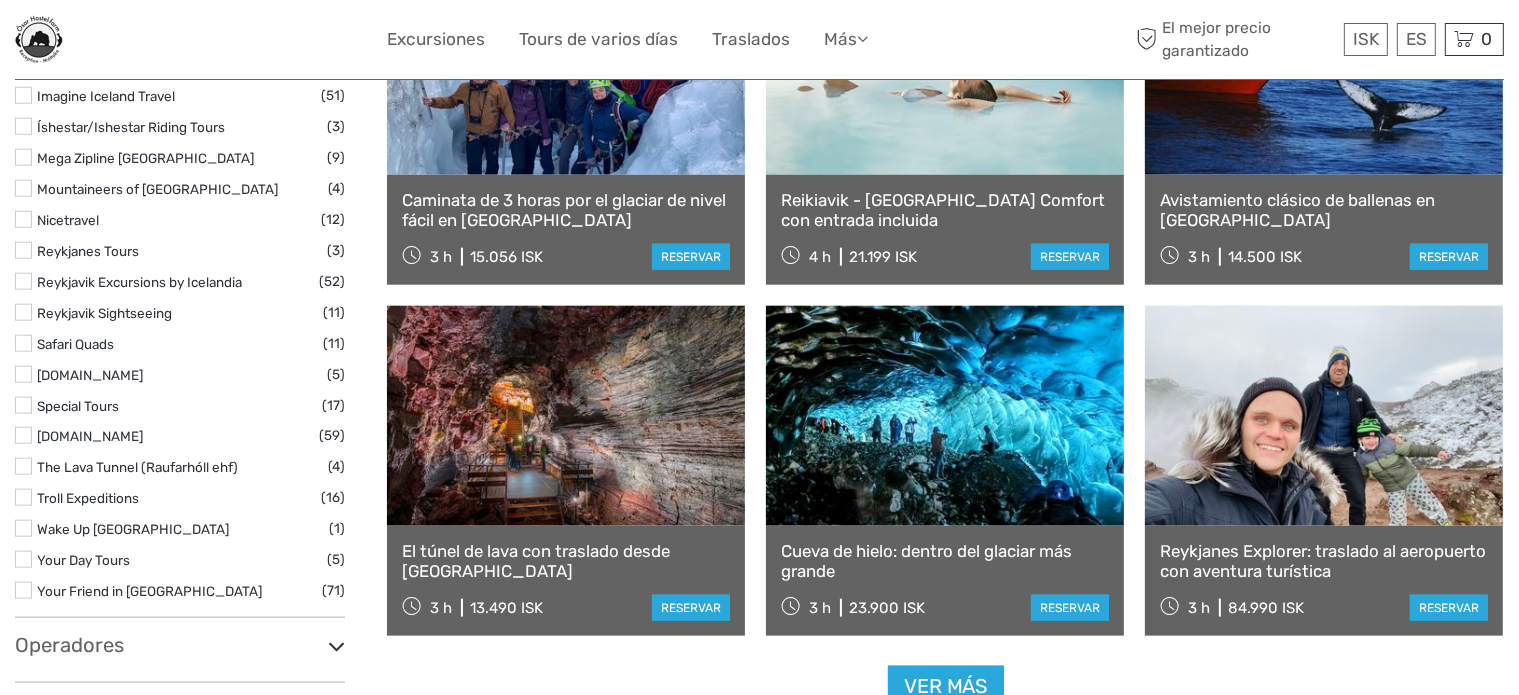 scroll, scrollTop: 2331, scrollLeft: 0, axis: vertical 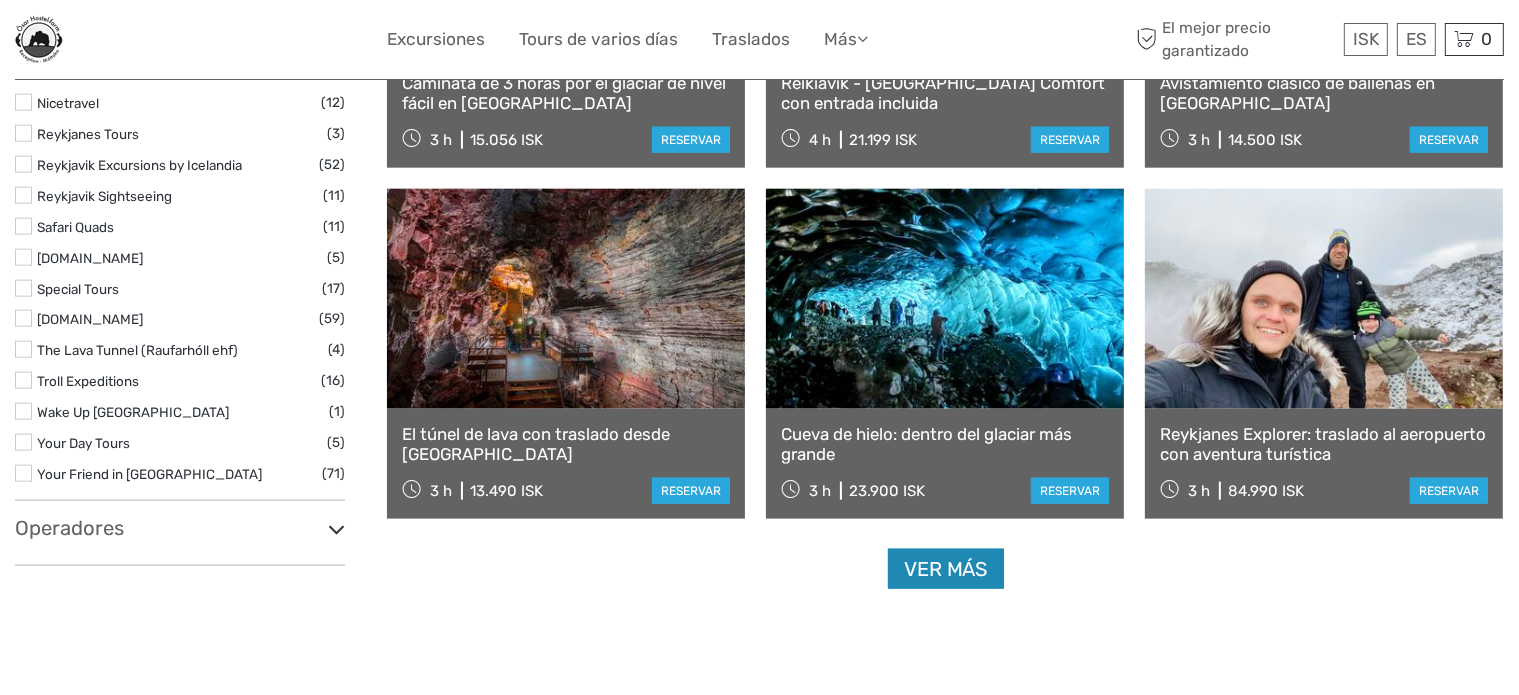 click on "Ver más" at bounding box center [946, 569] 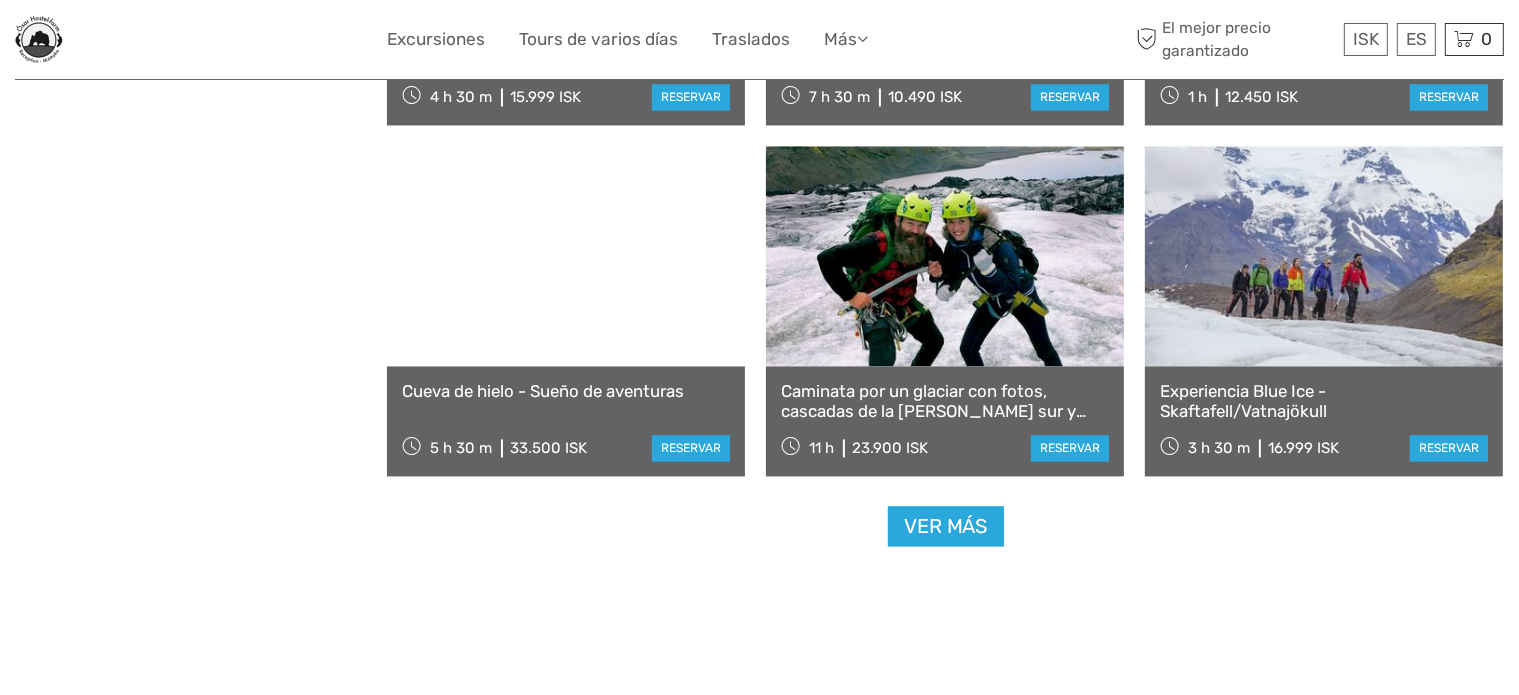 scroll, scrollTop: 4031, scrollLeft: 0, axis: vertical 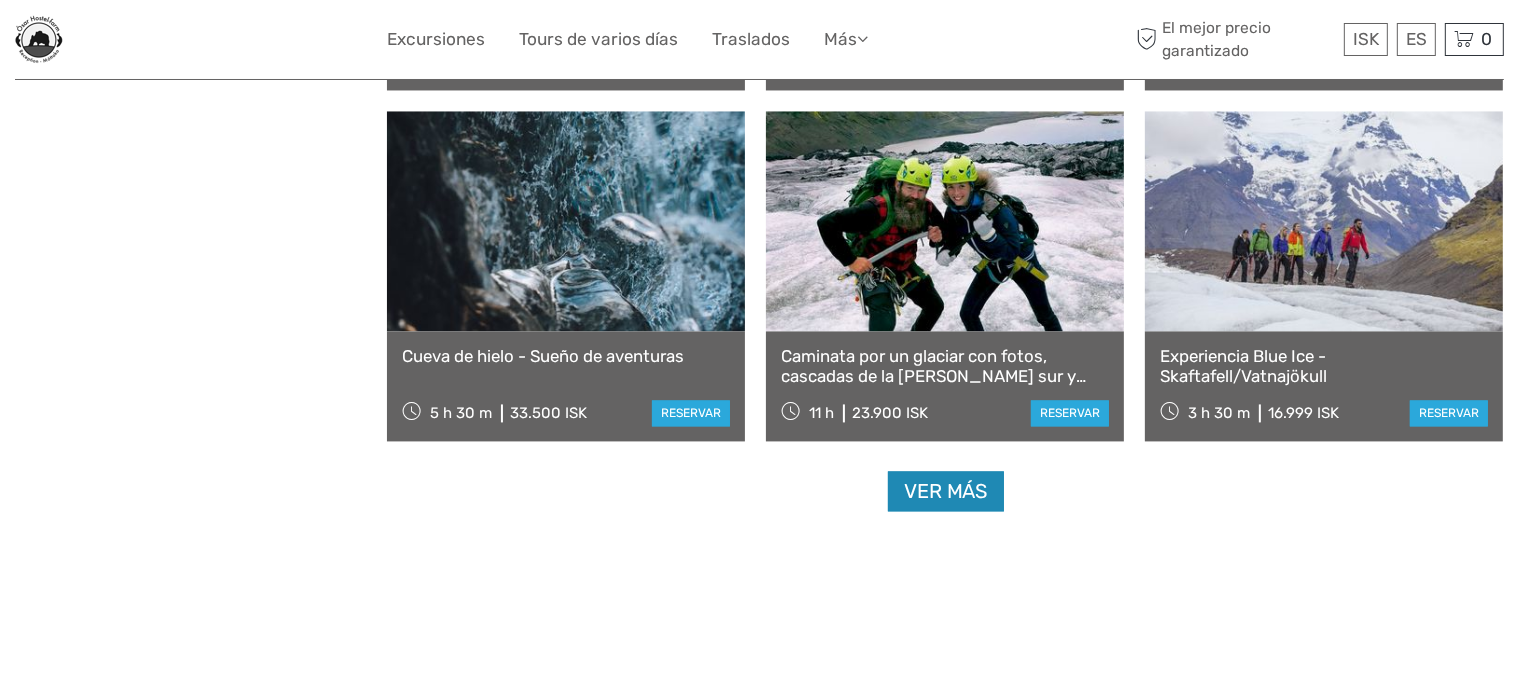 click on "Ver más" at bounding box center [946, 491] 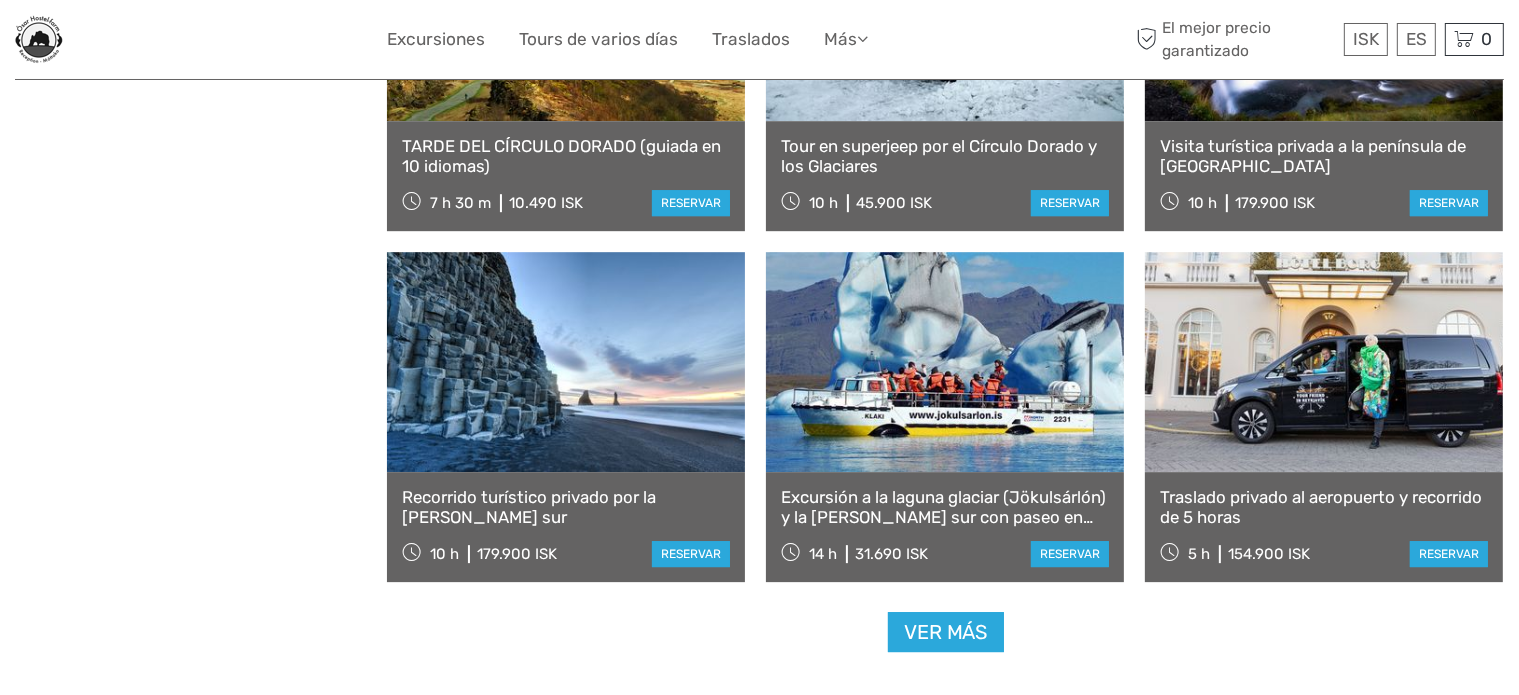 scroll, scrollTop: 6231, scrollLeft: 0, axis: vertical 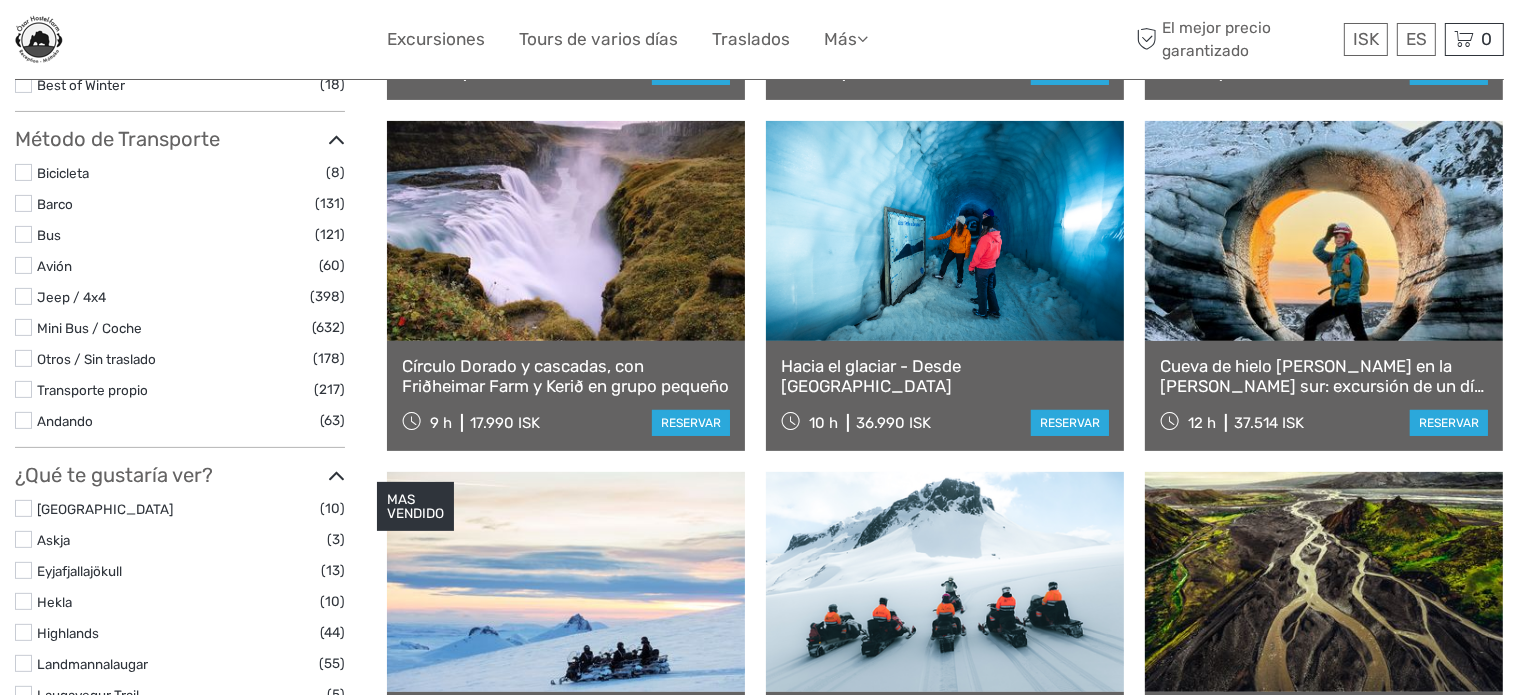 click at bounding box center (23, 420) 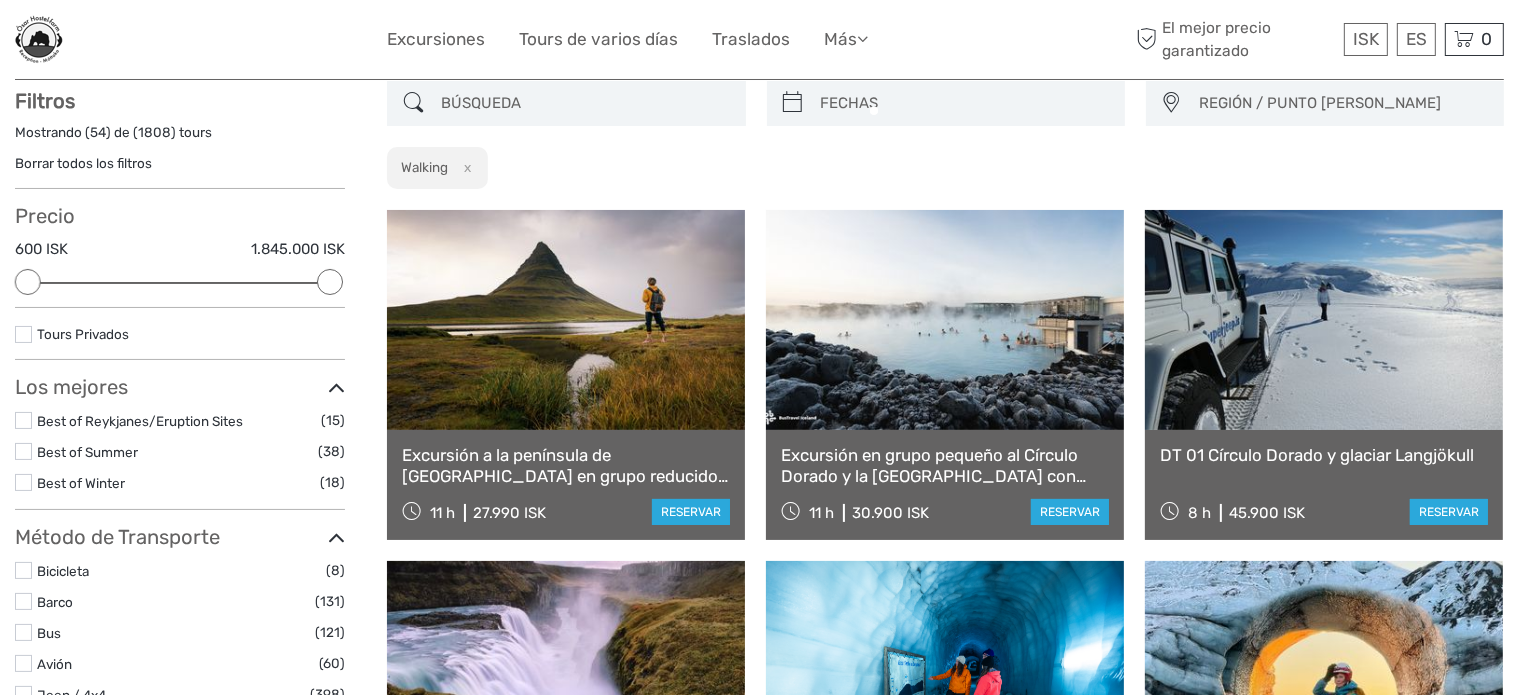 scroll, scrollTop: 112, scrollLeft: 0, axis: vertical 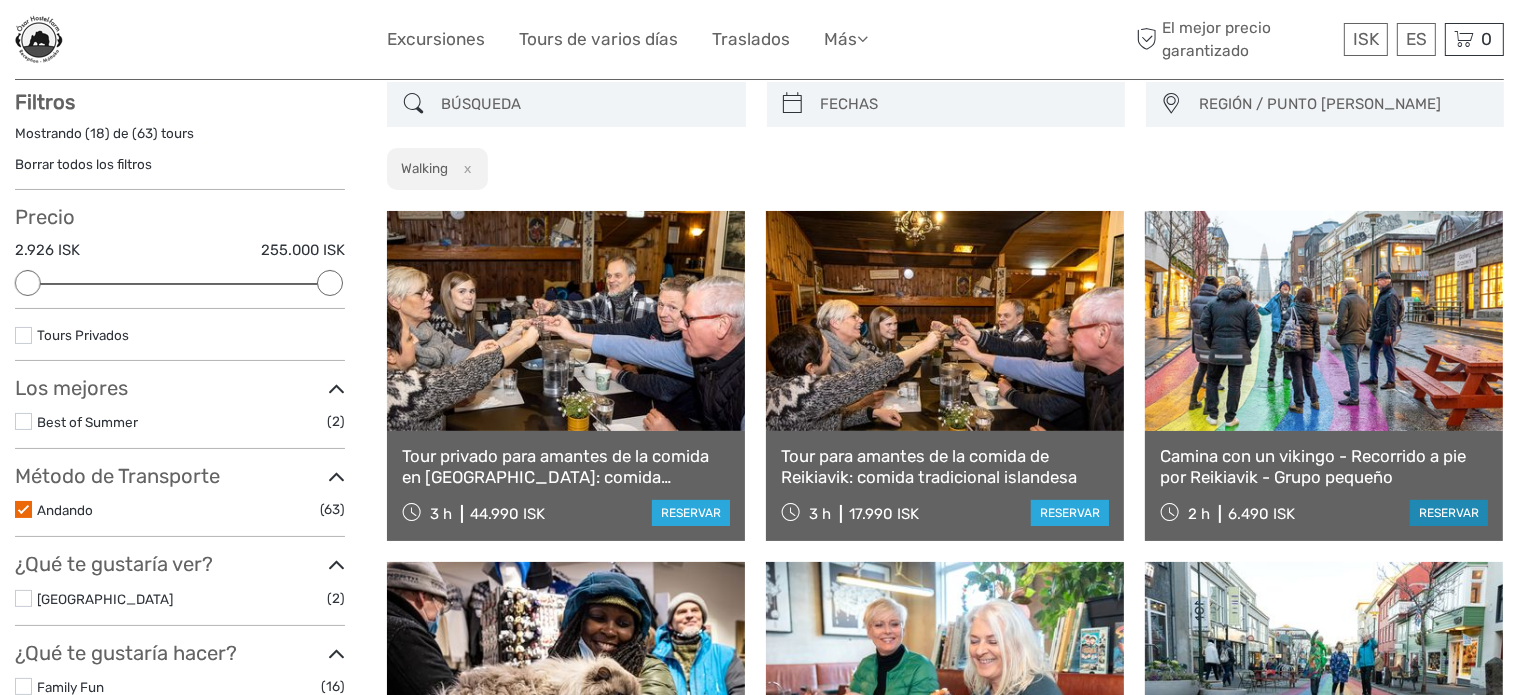click on "reservar" at bounding box center (1449, 513) 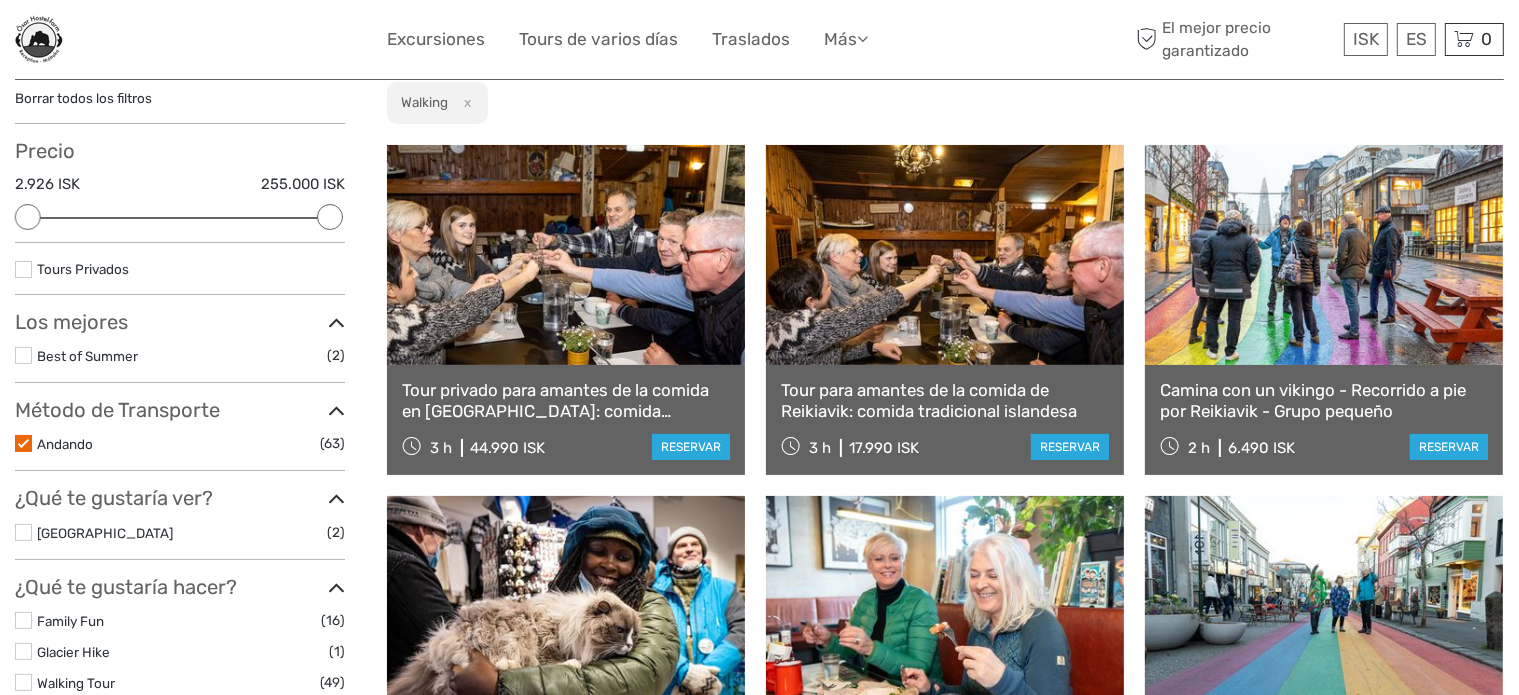 scroll, scrollTop: 212, scrollLeft: 0, axis: vertical 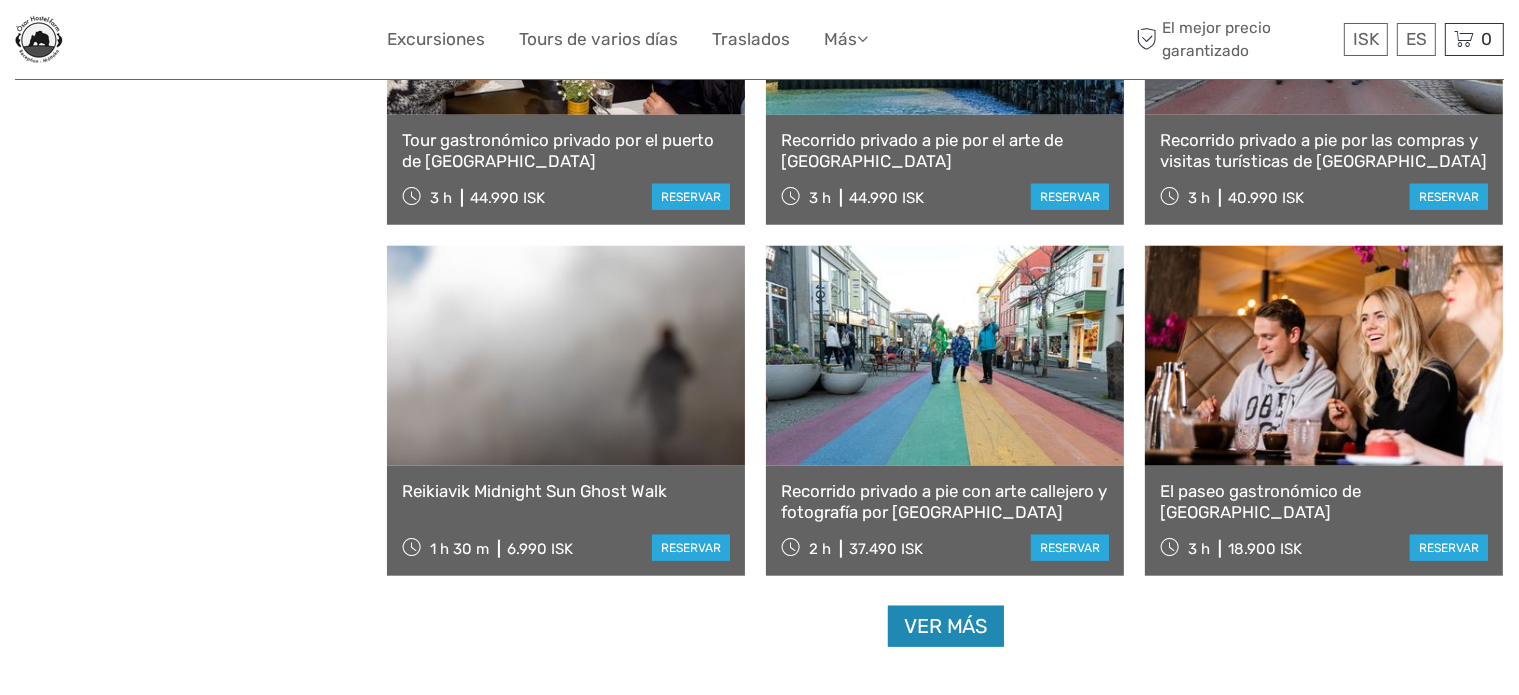 click on "Ver más" at bounding box center (946, 626) 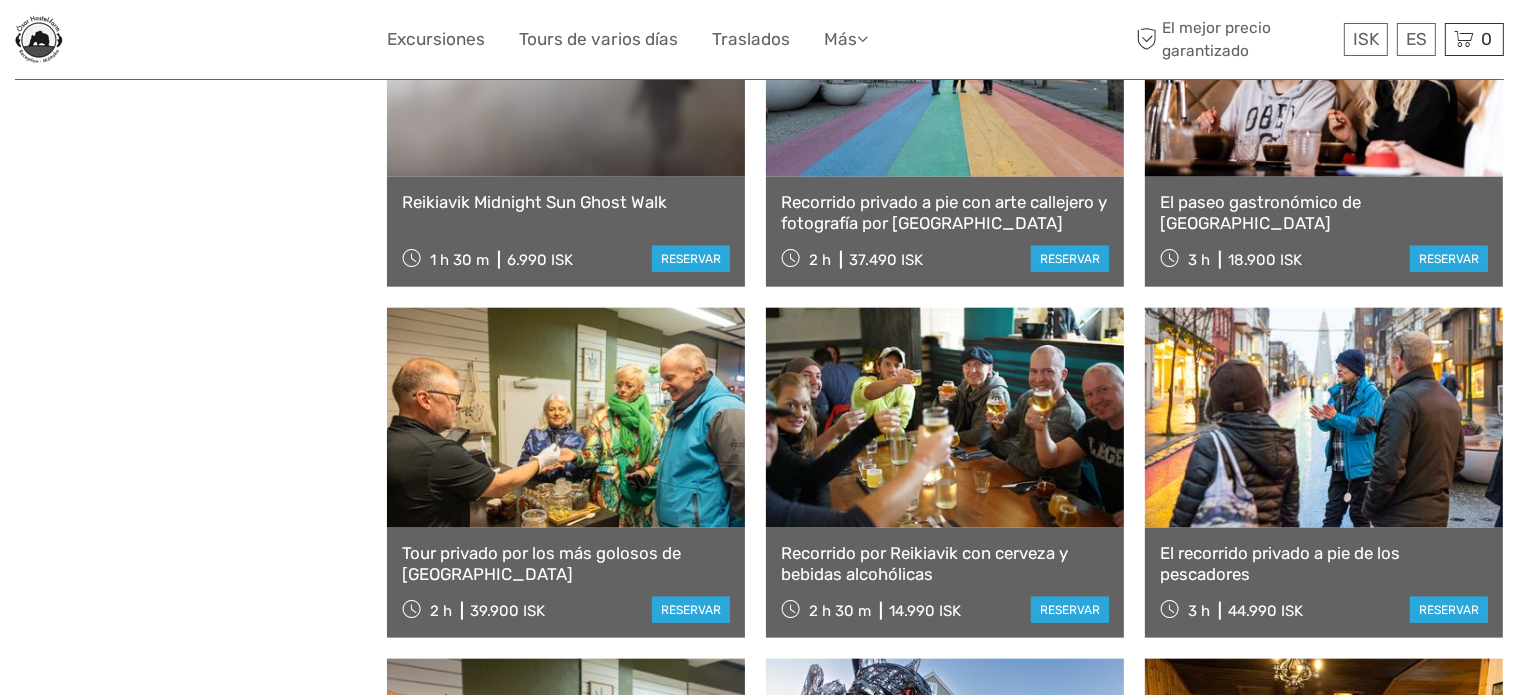 scroll, scrollTop: 2132, scrollLeft: 0, axis: vertical 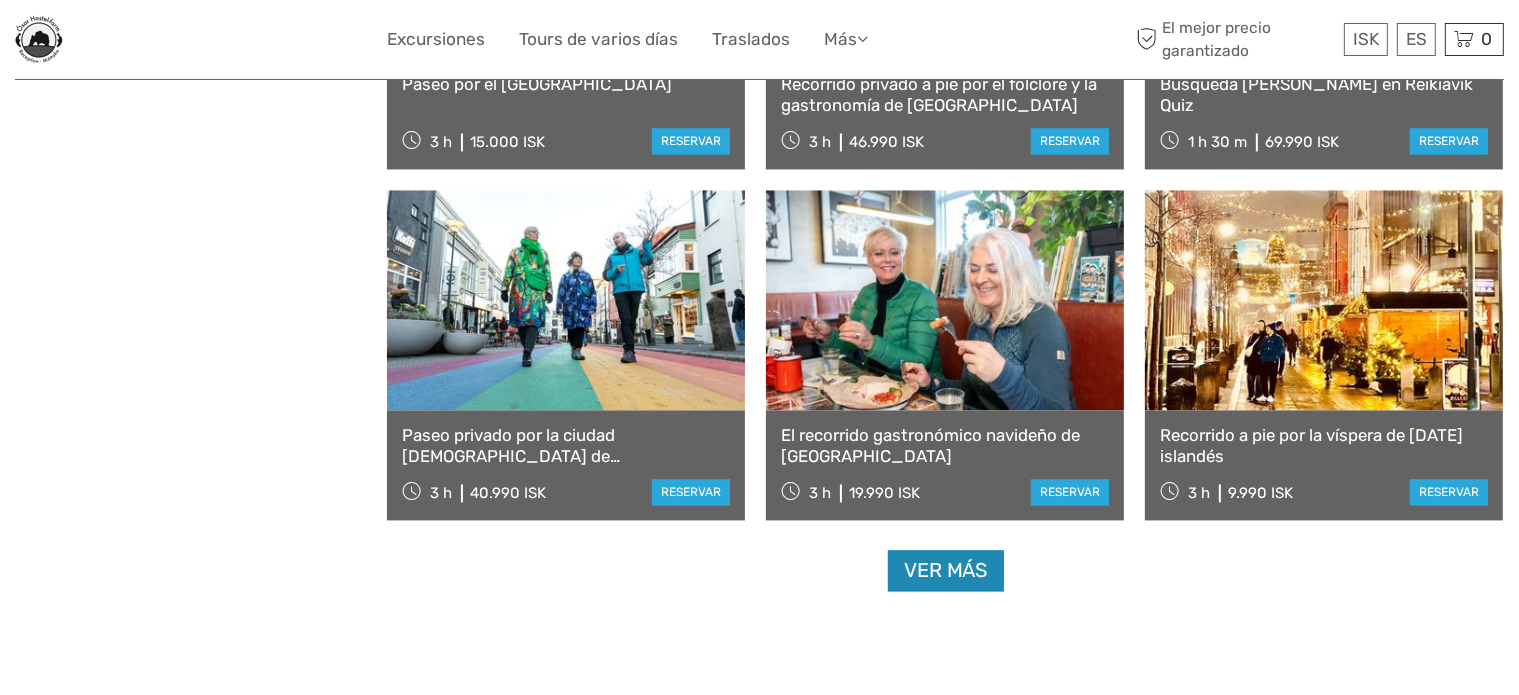 click on "Ver más" at bounding box center (946, 570) 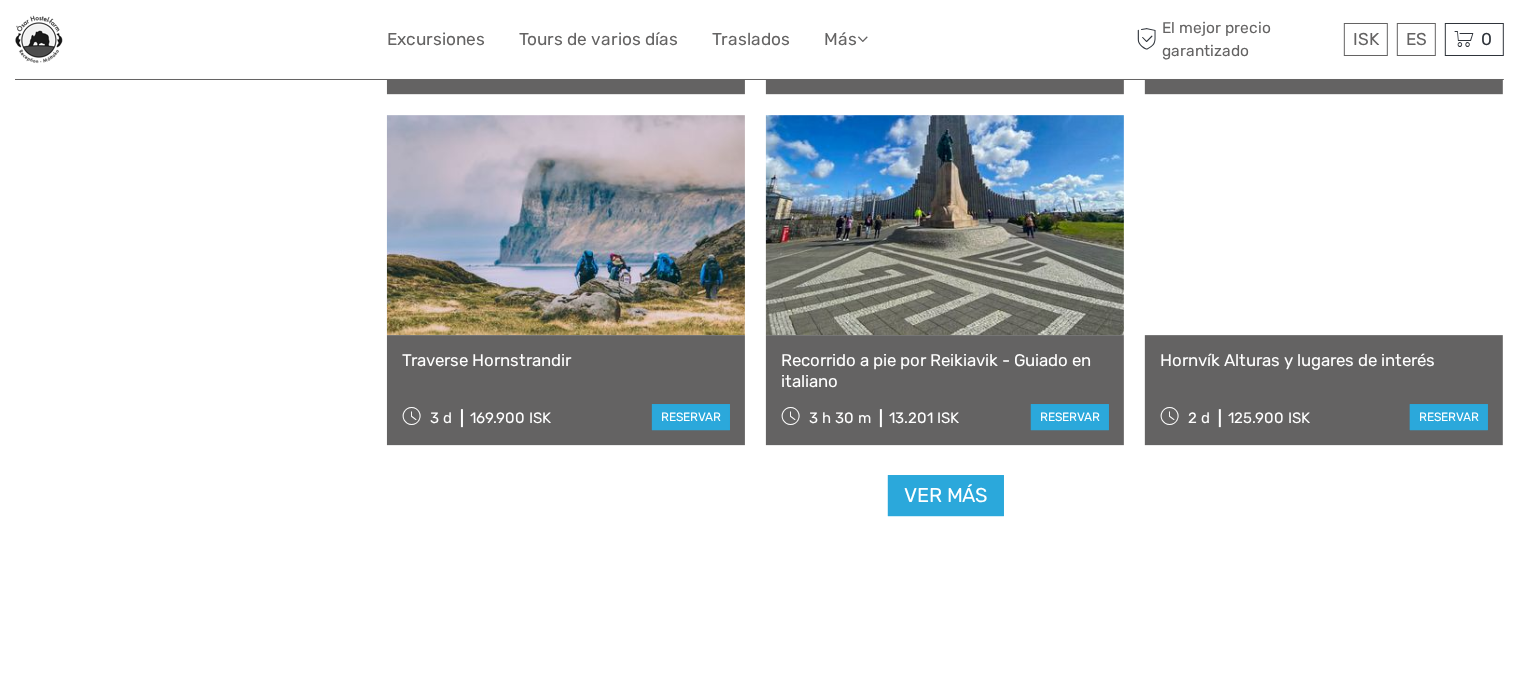 scroll, scrollTop: 6194, scrollLeft: 0, axis: vertical 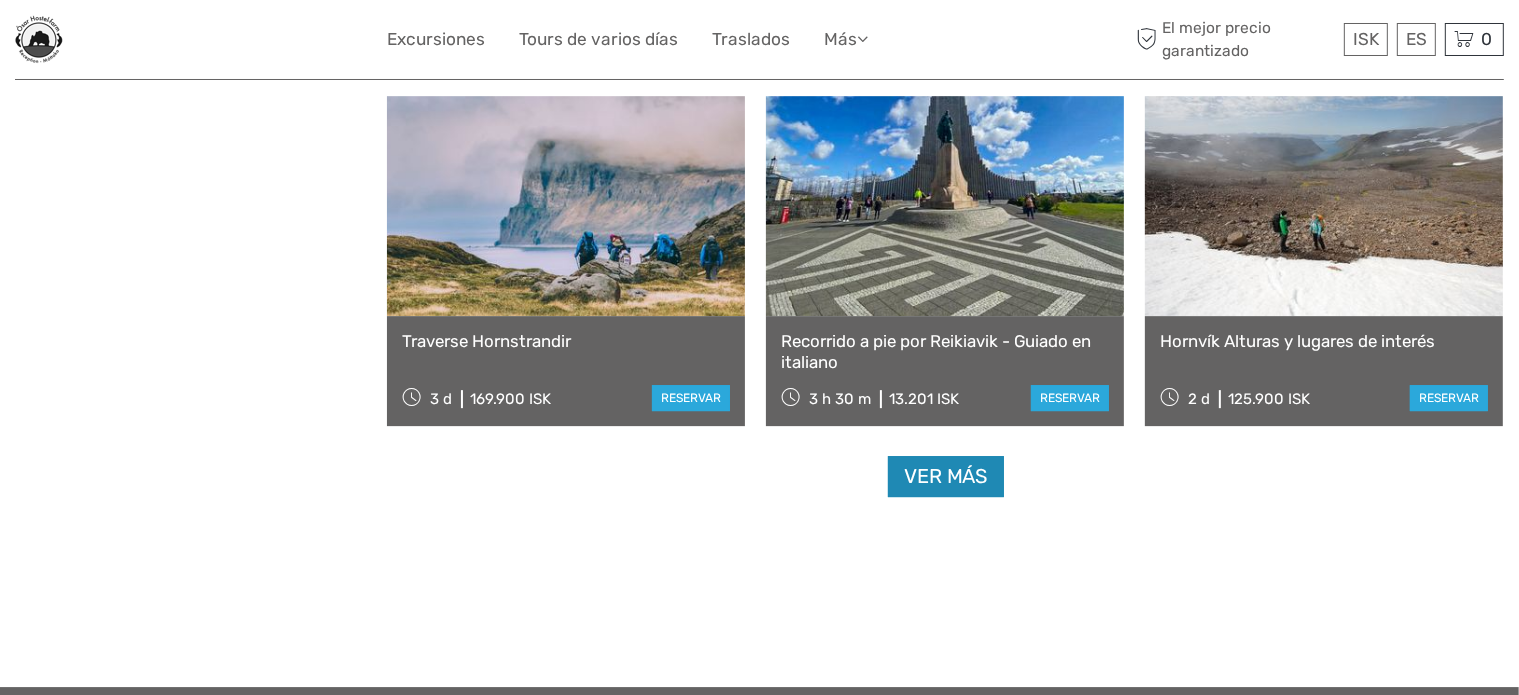 click on "Ver más" at bounding box center [946, 476] 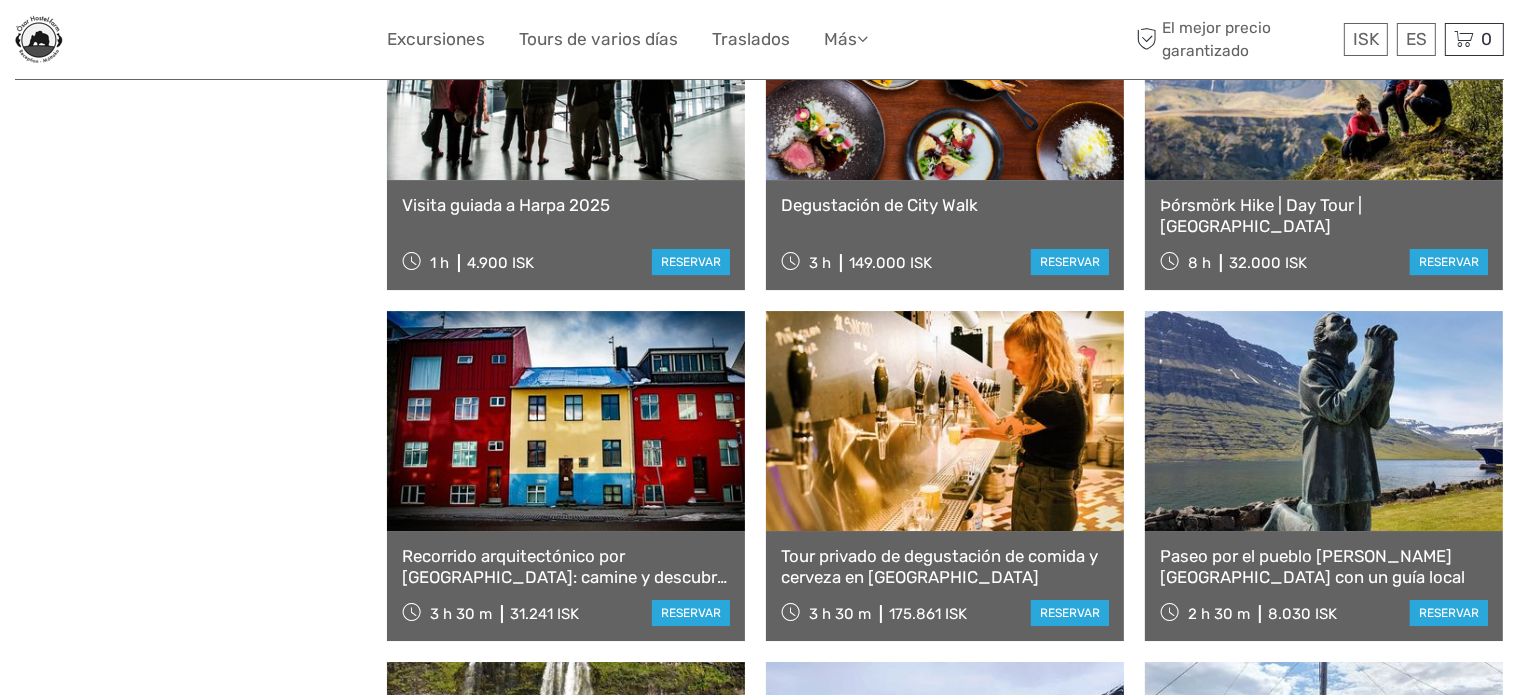 scroll, scrollTop: 6694, scrollLeft: 0, axis: vertical 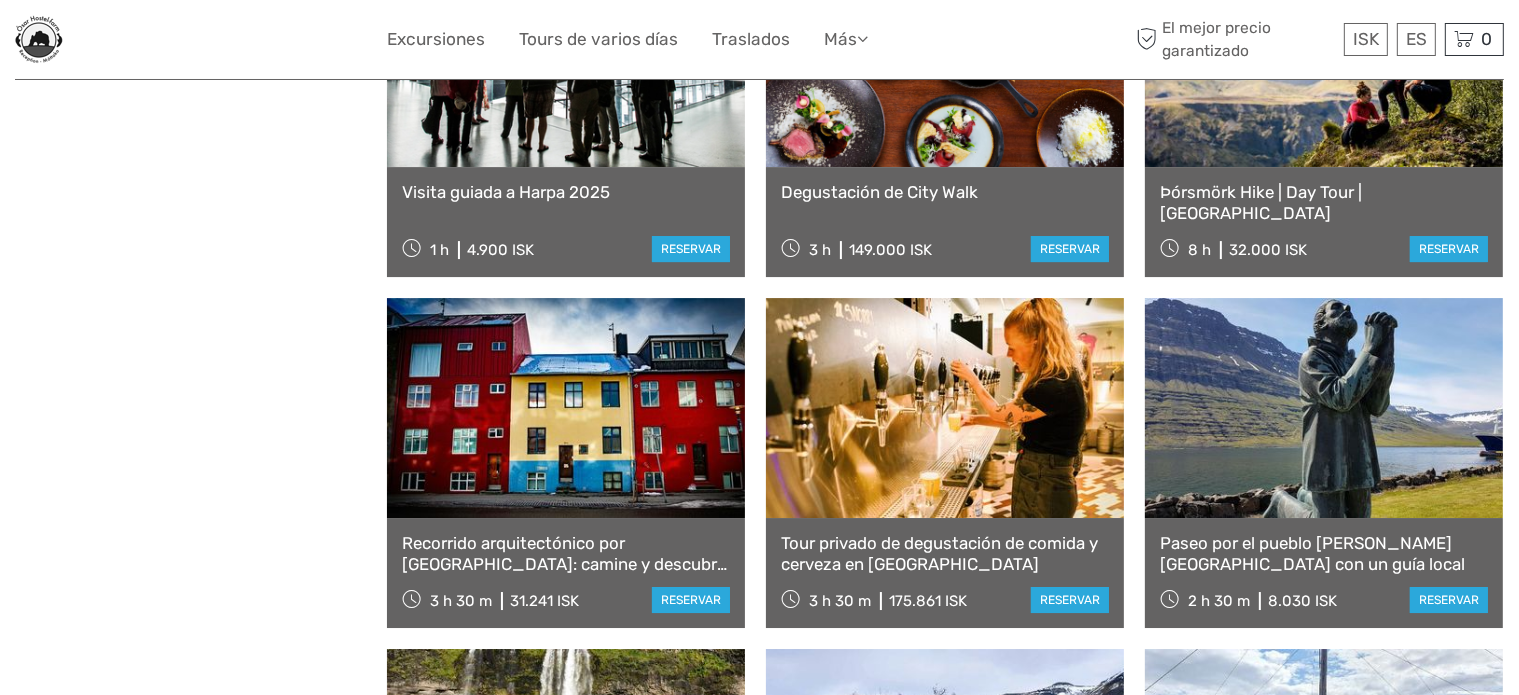 click on "Paseo por el pueblo de Eskifjörður con un guía local" at bounding box center (1324, 553) 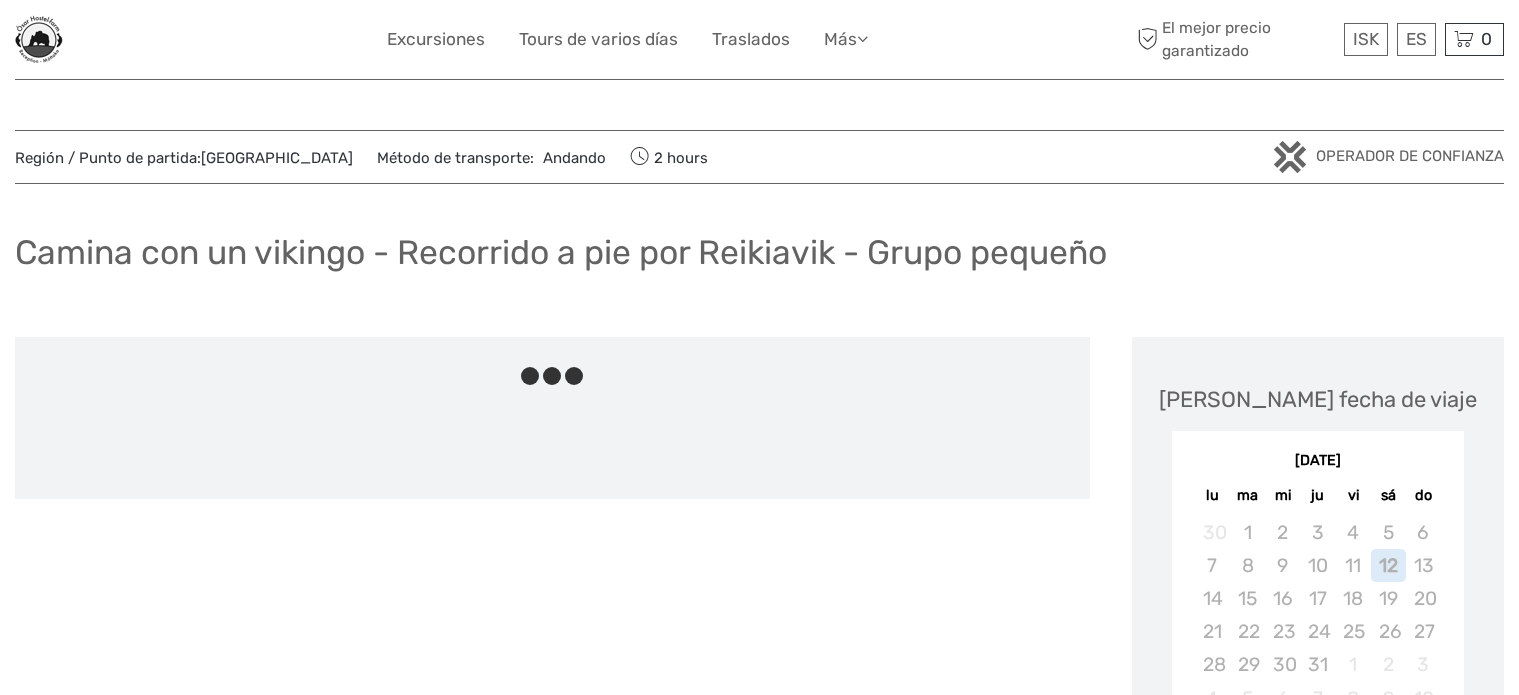 scroll, scrollTop: 0, scrollLeft: 0, axis: both 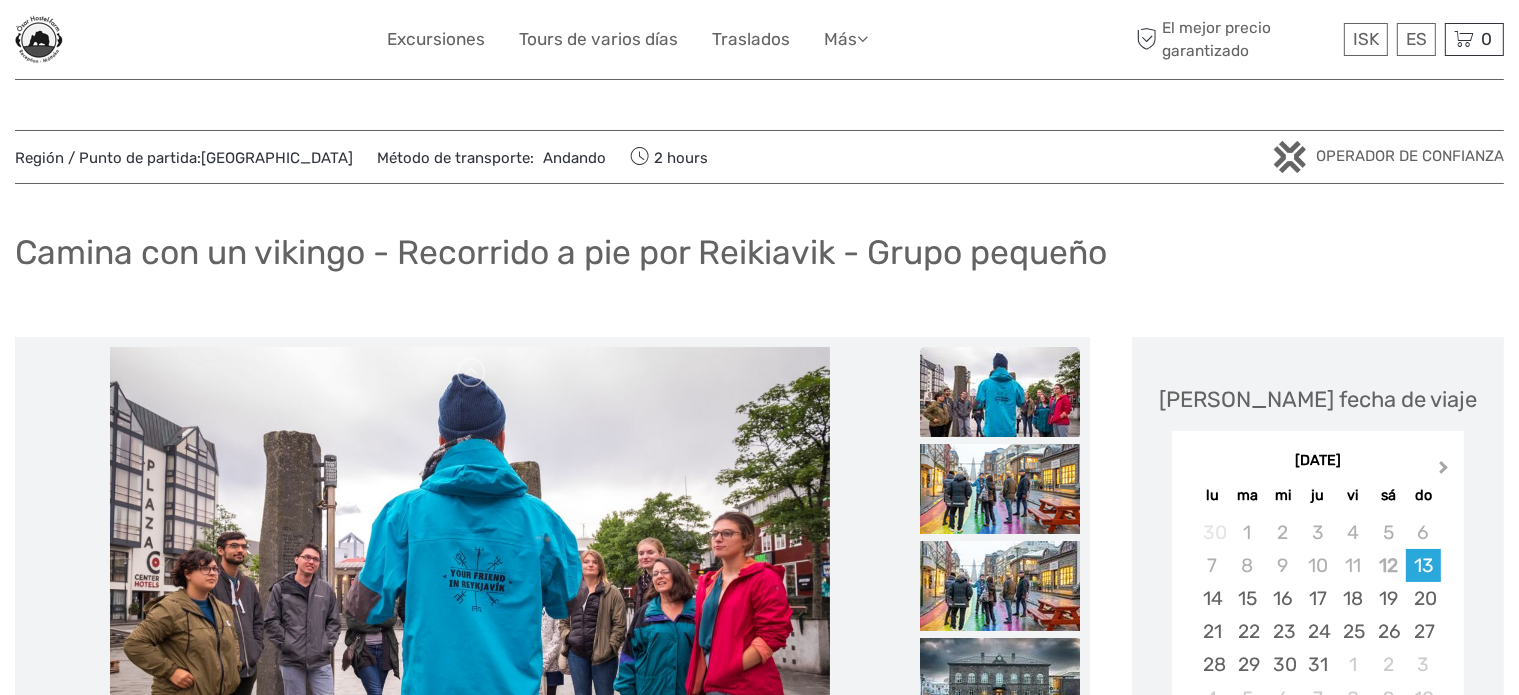 click on "Next Month" at bounding box center (1446, 472) 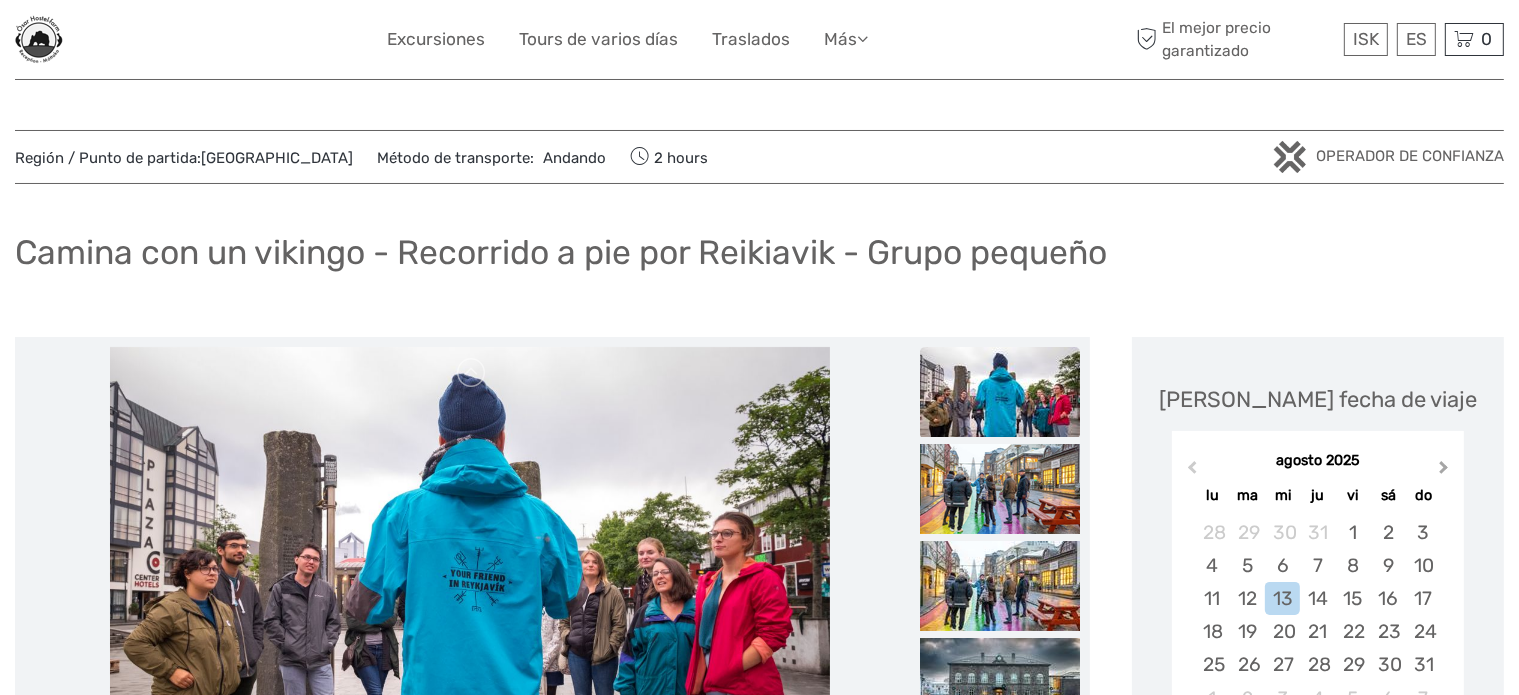 click on "Next Month" at bounding box center [1446, 472] 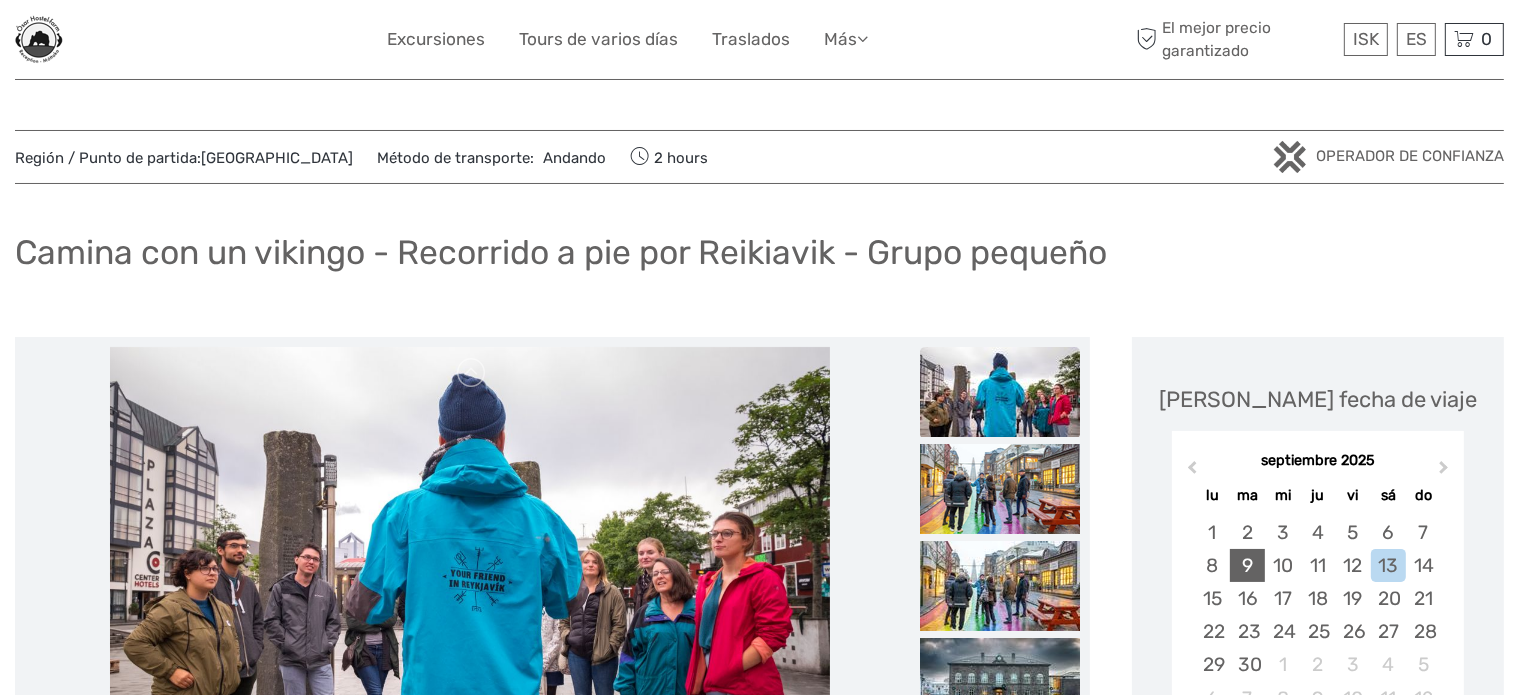 click on "9" at bounding box center (1247, 565) 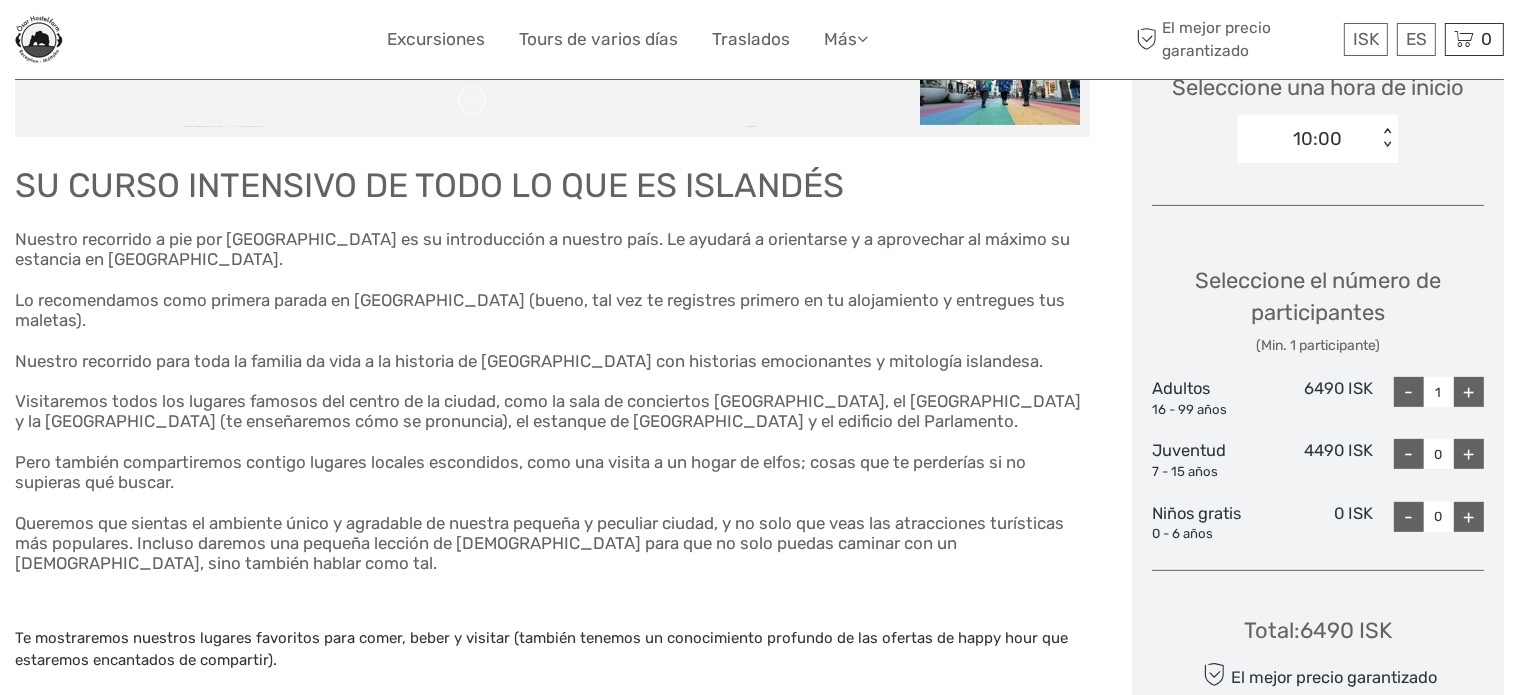 scroll, scrollTop: 600, scrollLeft: 0, axis: vertical 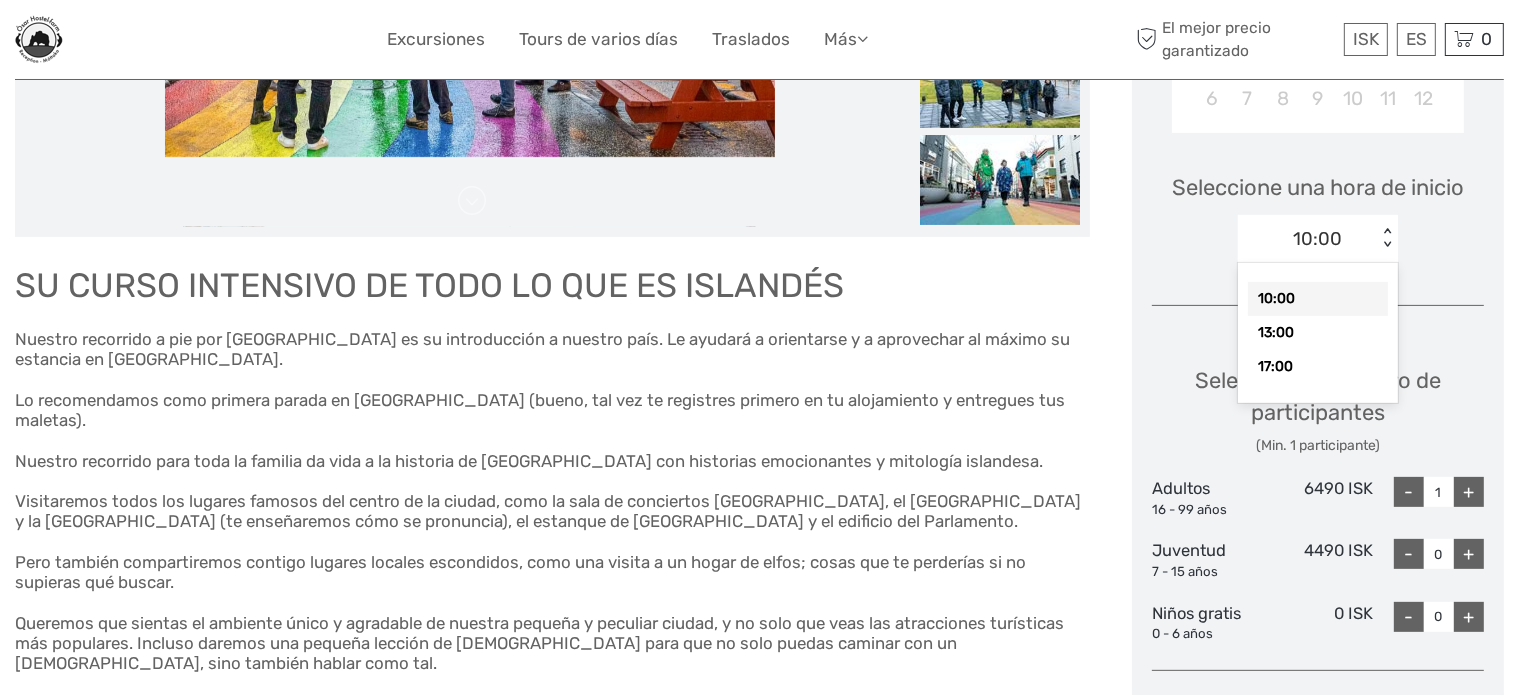 click on "10:00 < >" at bounding box center (1318, 239) 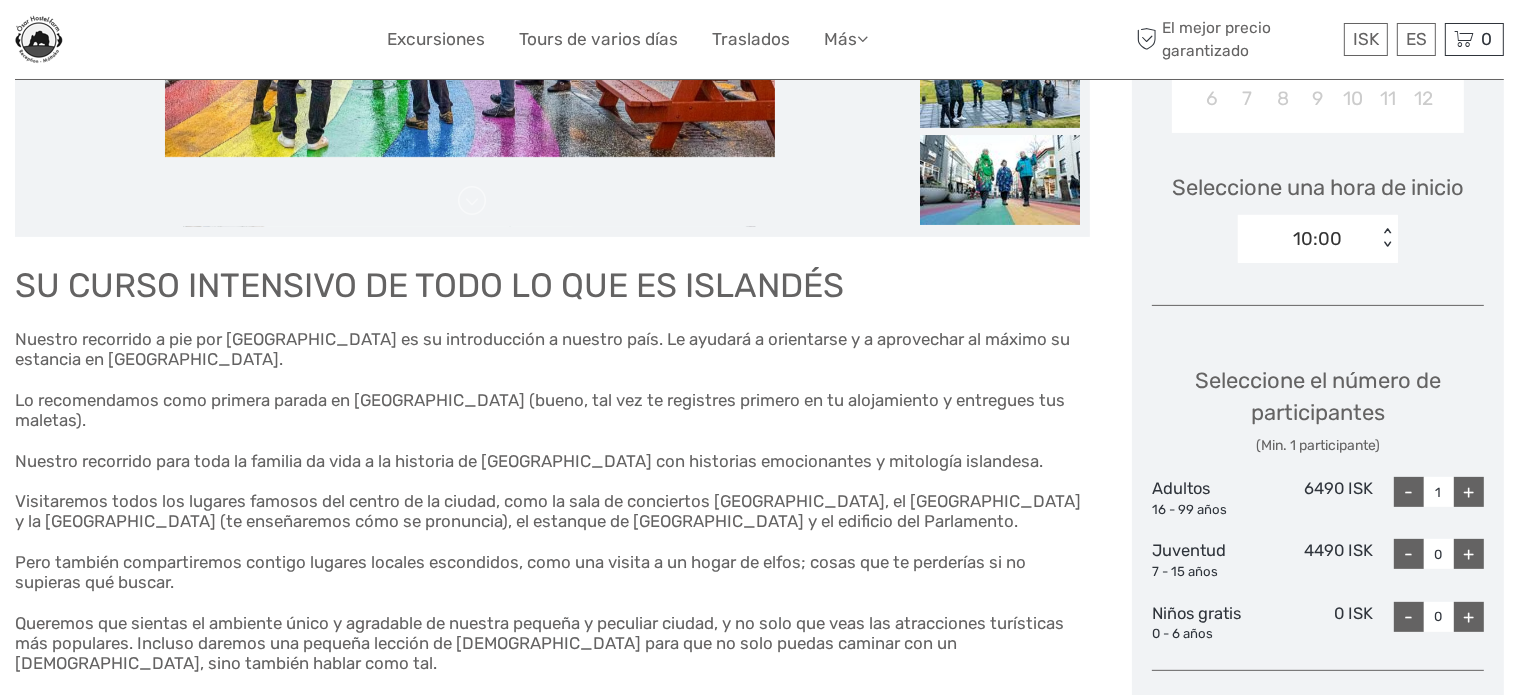 click on "10:00" at bounding box center [1307, 239] 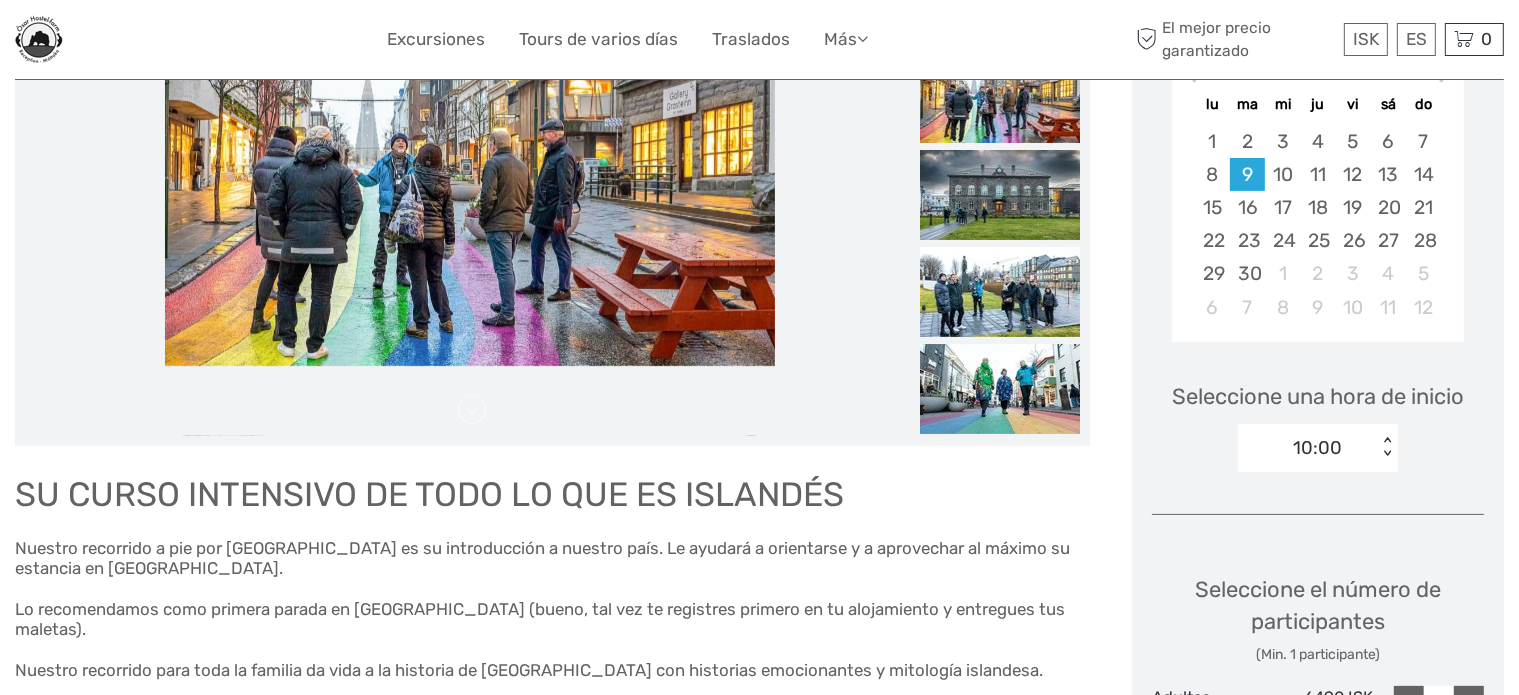 scroll, scrollTop: 500, scrollLeft: 0, axis: vertical 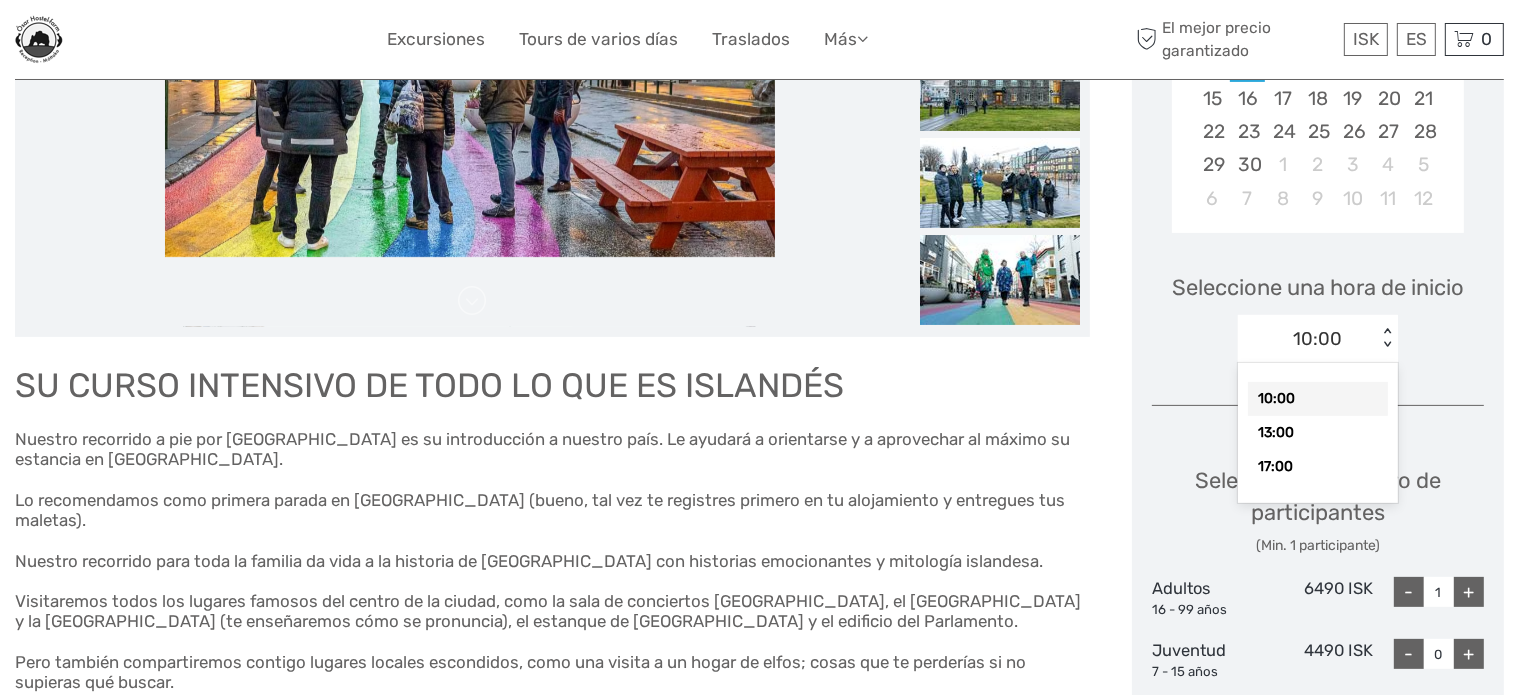 click on "10:00" at bounding box center [1307, 339] 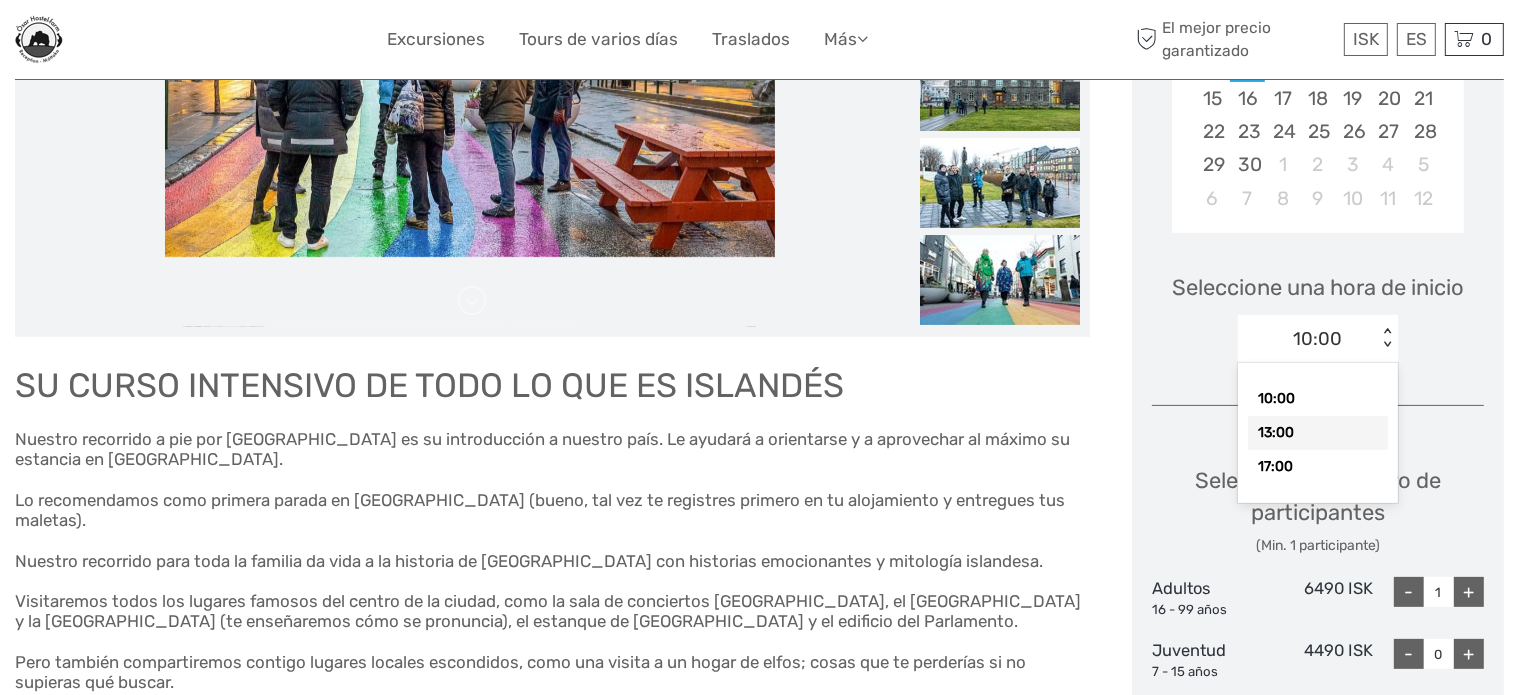 click on "13:00" at bounding box center (1318, 433) 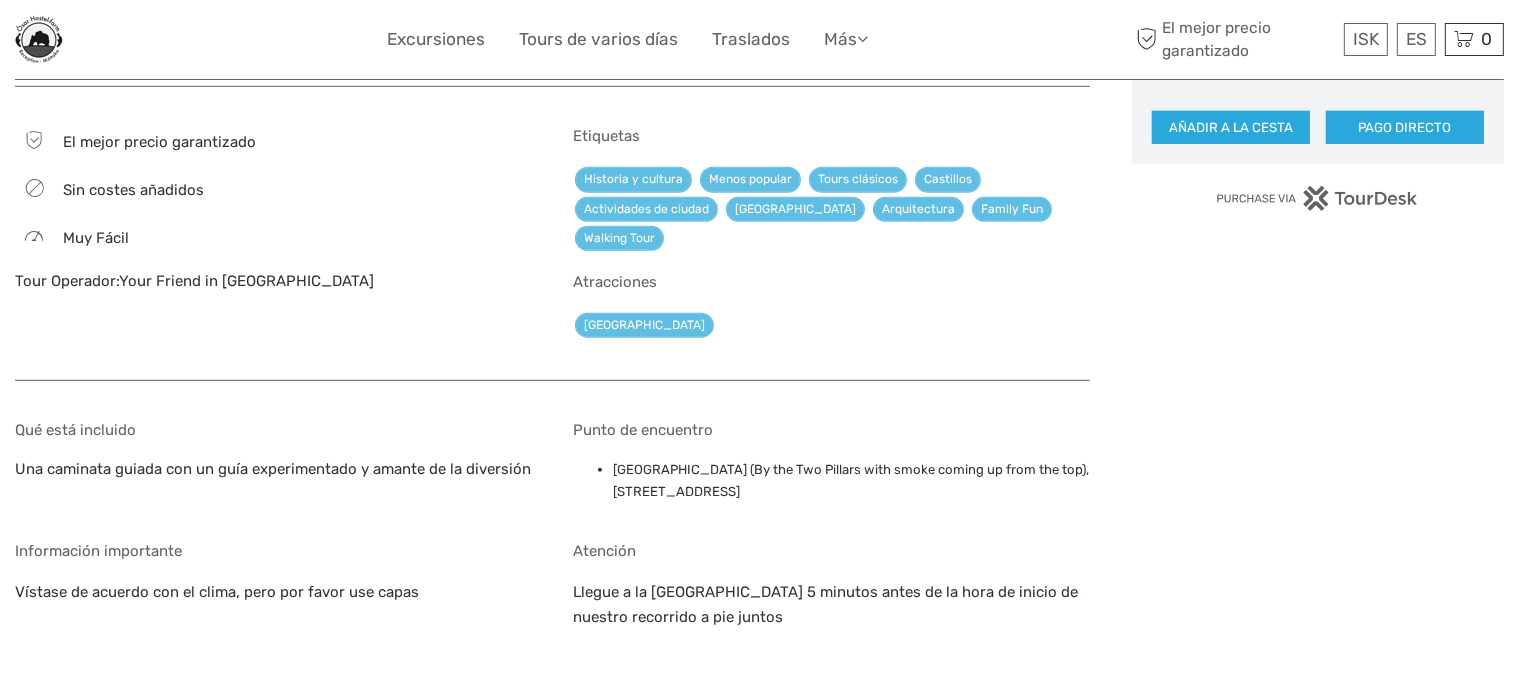 scroll, scrollTop: 1392, scrollLeft: 0, axis: vertical 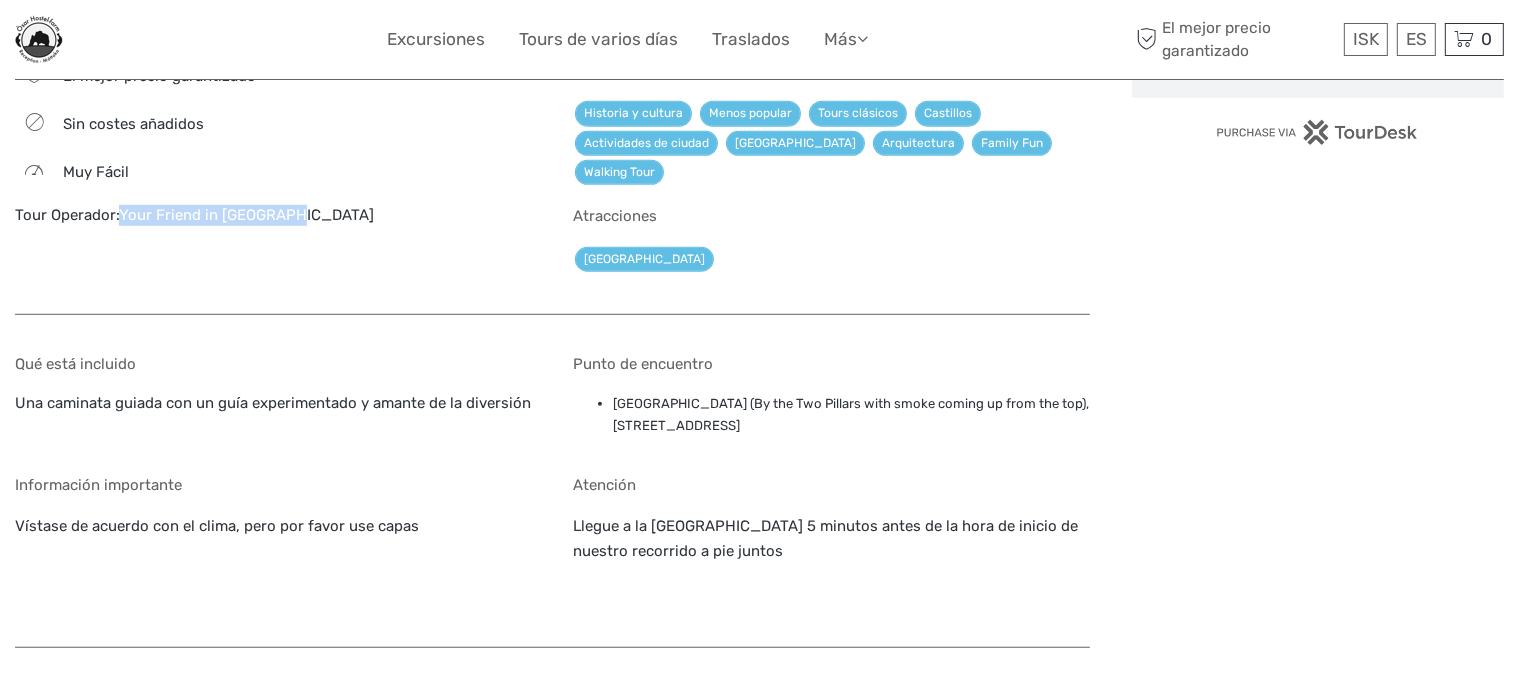 drag, startPoint x: 292, startPoint y: 201, endPoint x: 212, endPoint y: 262, distance: 100.60318 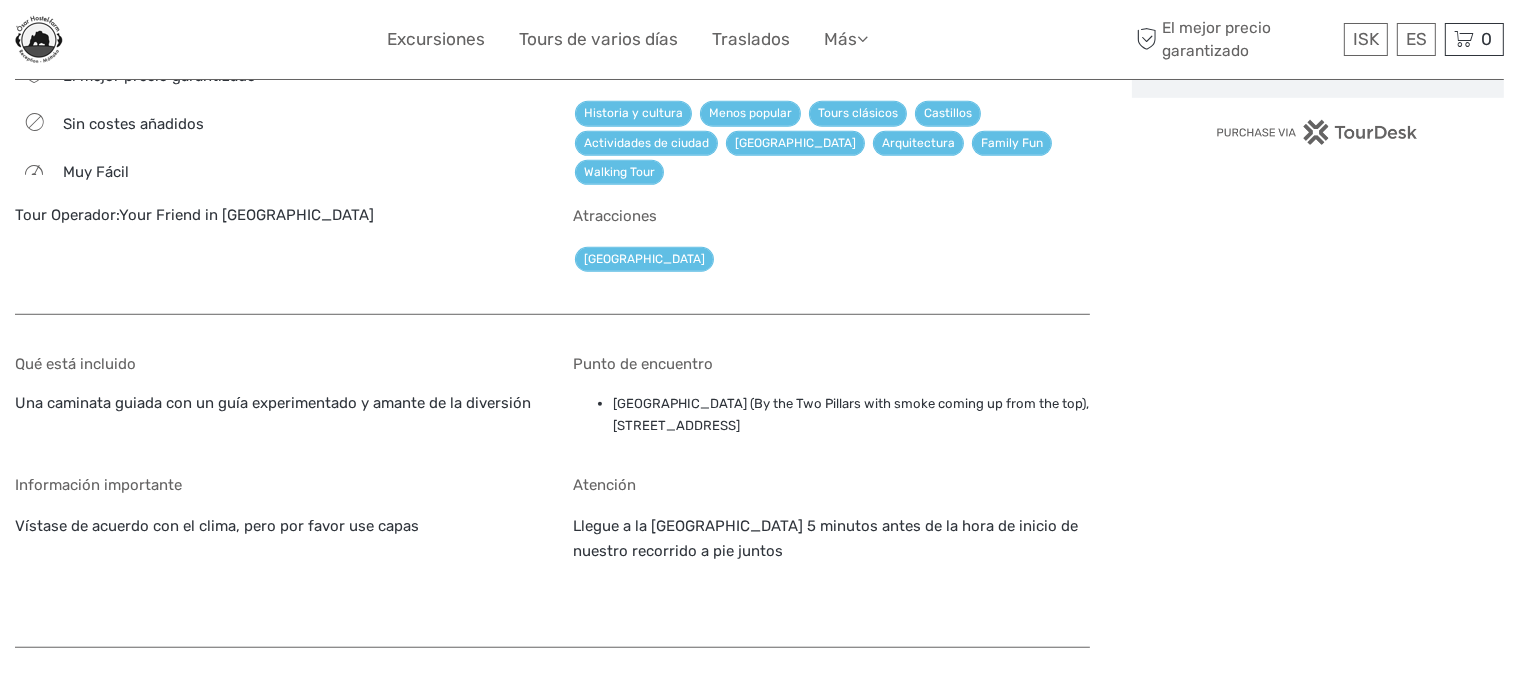 click on "ISK
ISK
€
$
£
ES
English
Español
Deutsch
Excursiones
Tours de varios días
Traslados
Más
Blog de Viaje
Blog de Viaje
El mejor precio garantizado
El mejor precio garantizado
ISK
ISK
€
$
£
ES
English
Español
Deutsch
0
Items" at bounding box center (759, 116) 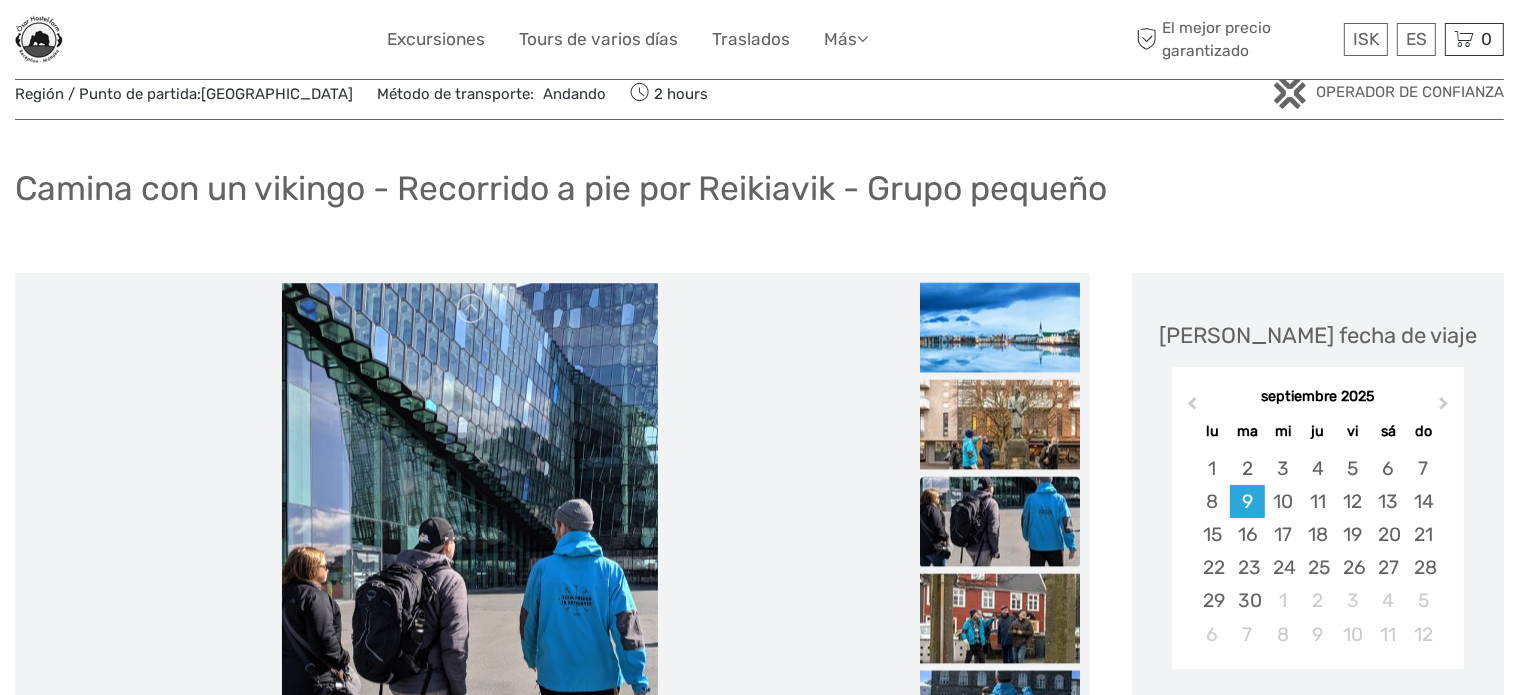 scroll, scrollTop: 0, scrollLeft: 0, axis: both 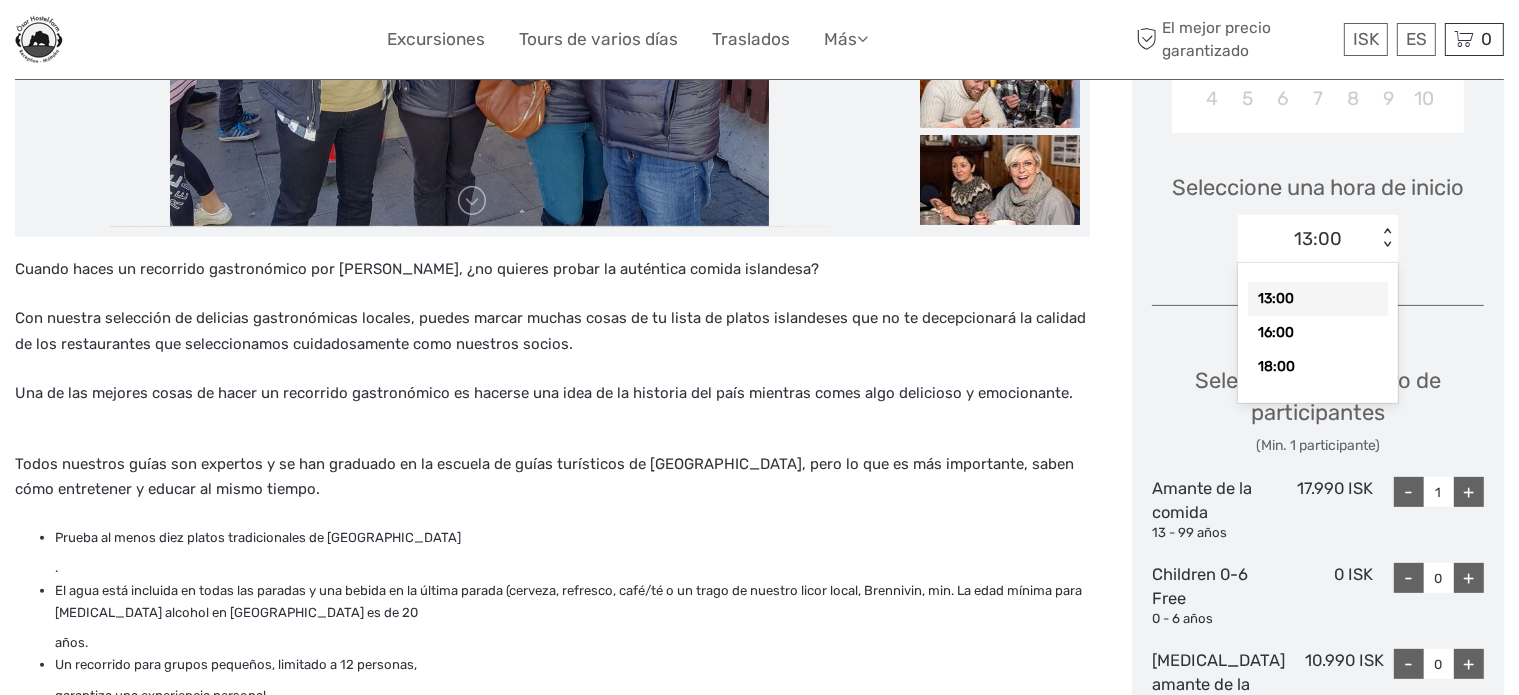 click on "13:00" at bounding box center [1307, 239] 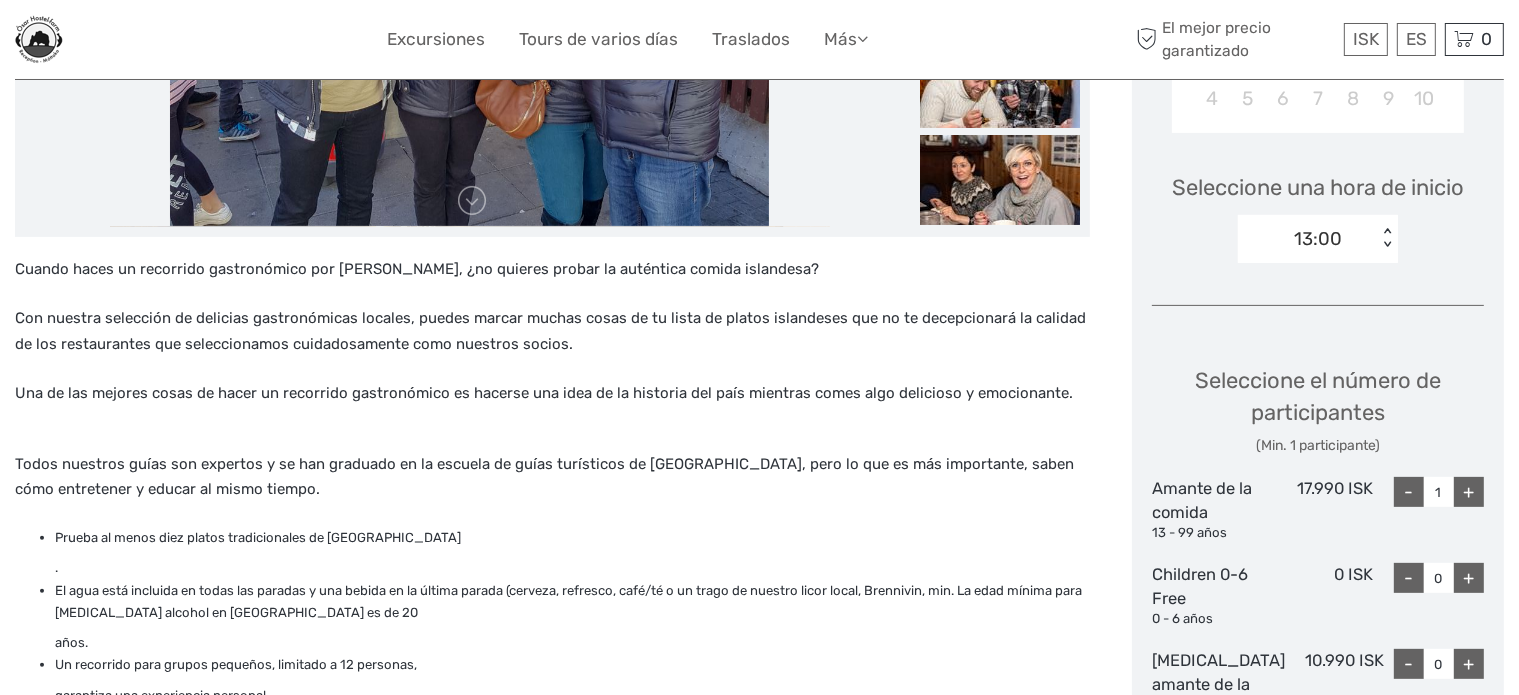 click on "13:00" at bounding box center (1307, 239) 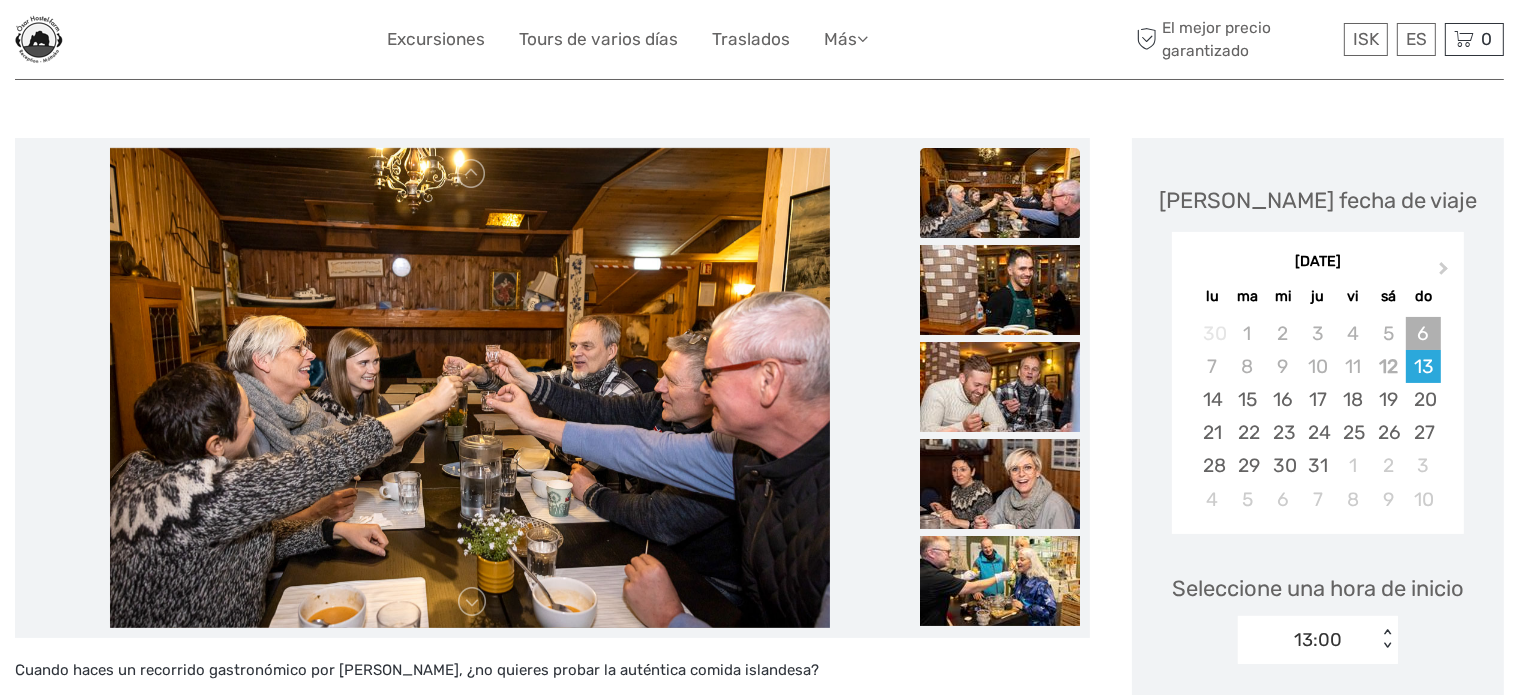 scroll, scrollTop: 200, scrollLeft: 0, axis: vertical 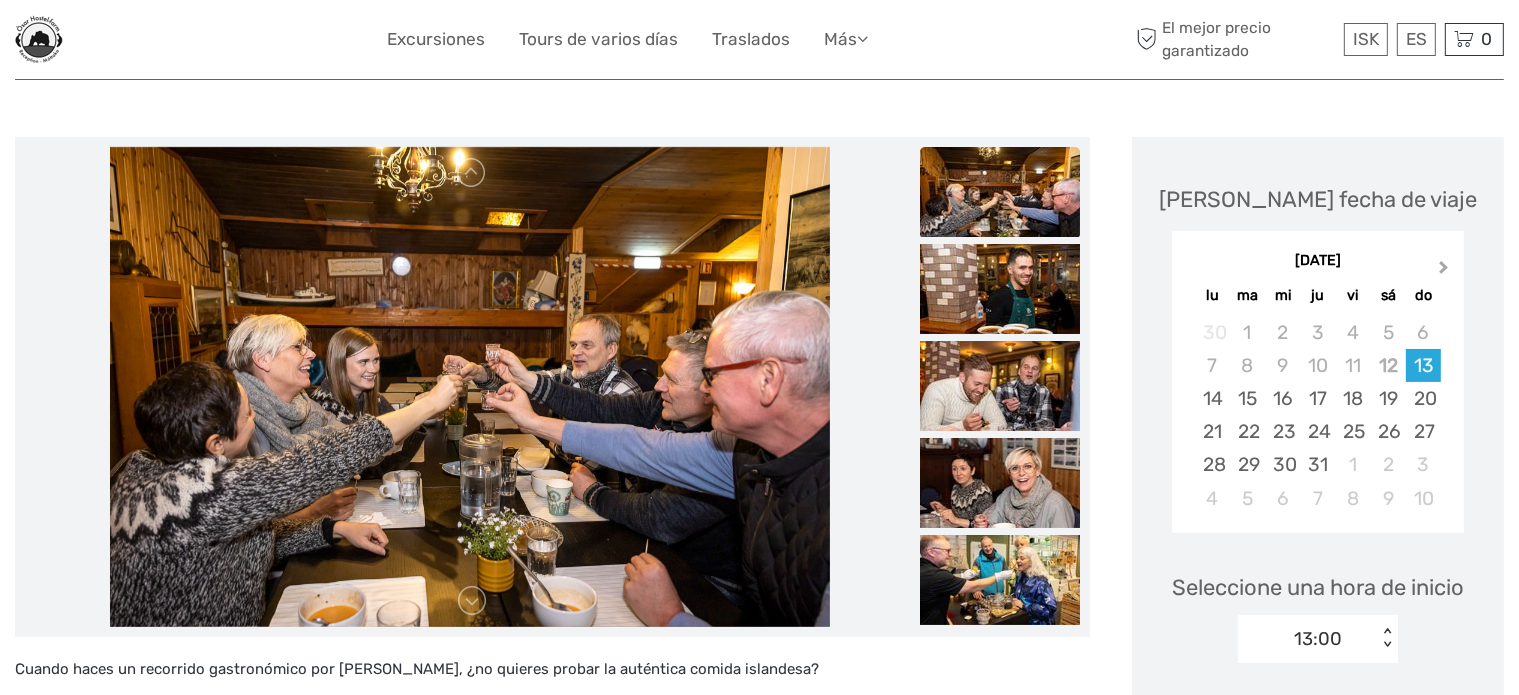 click on "Next Month" at bounding box center (1446, 272) 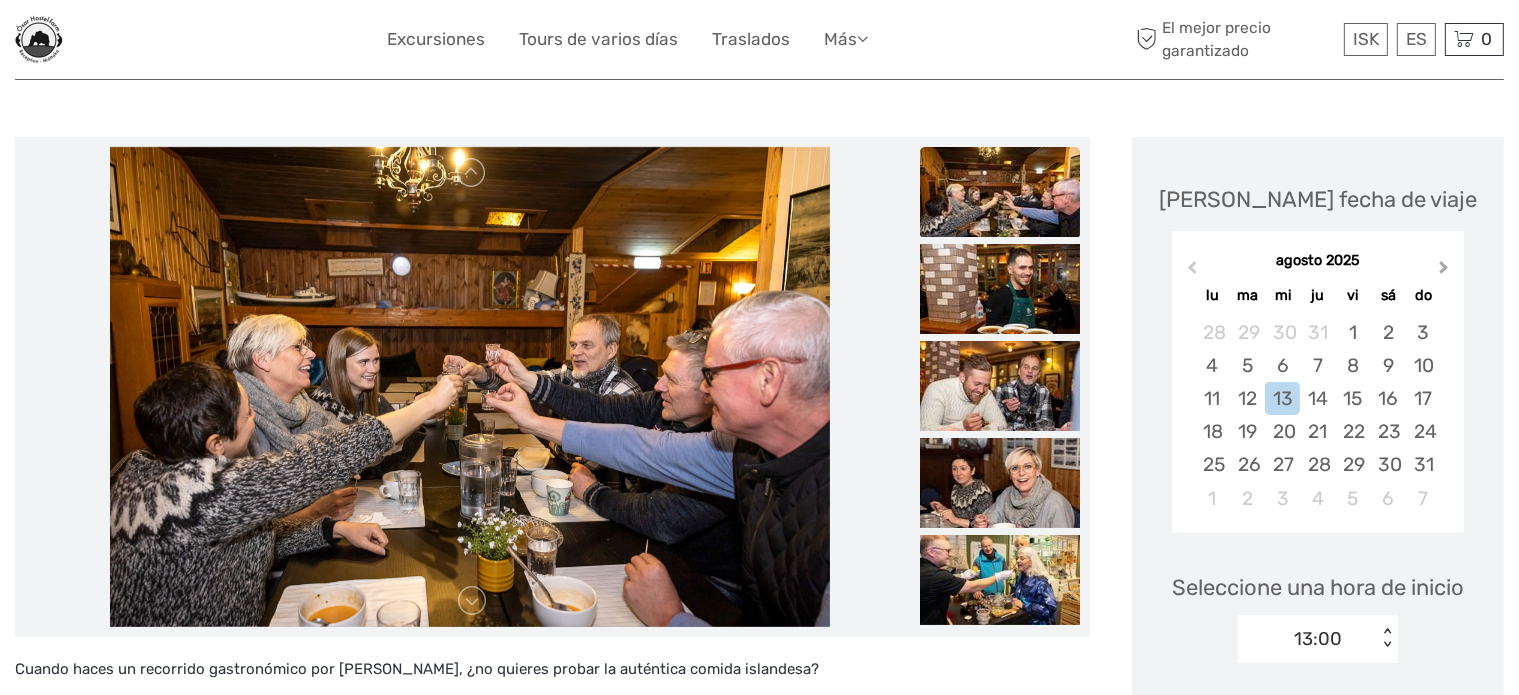 click on "Next Month" at bounding box center (1446, 272) 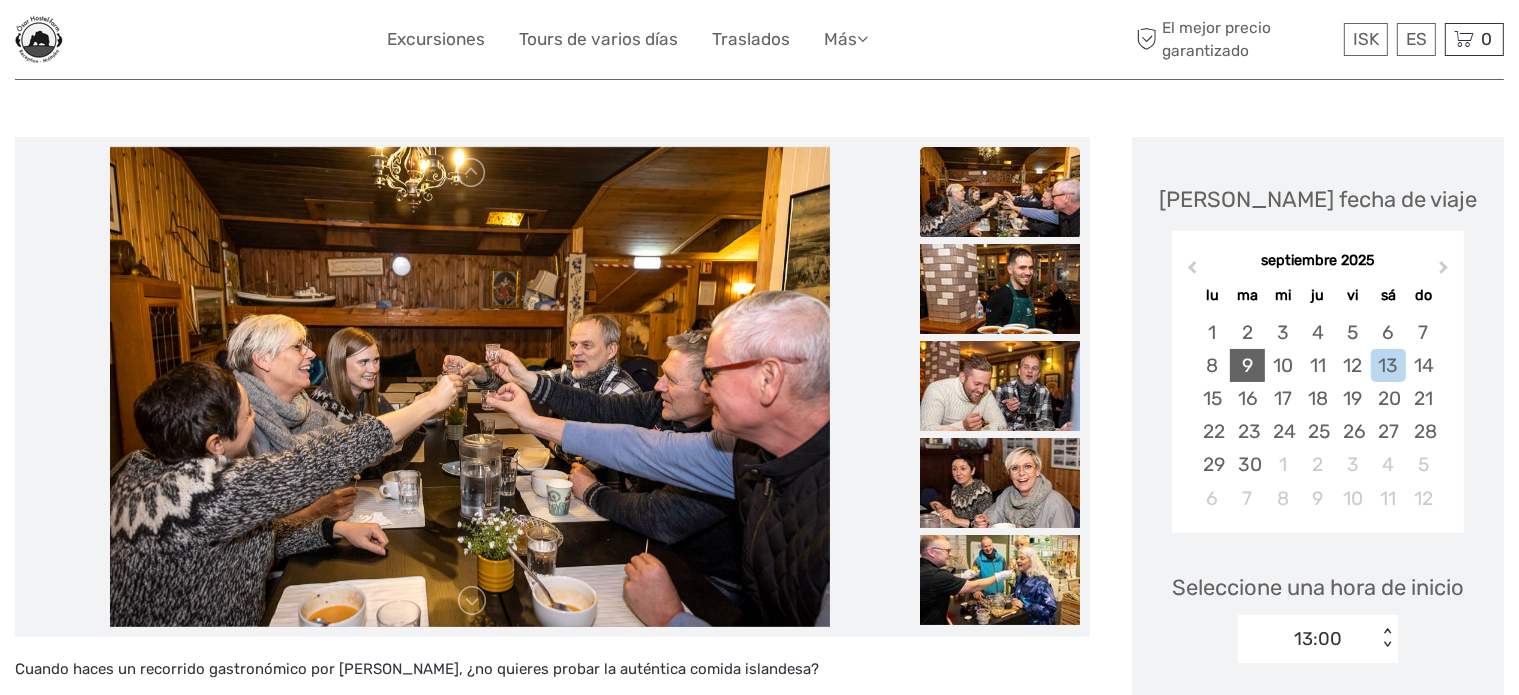click on "8 9 10 11 12 13 14" at bounding box center (1317, 365) 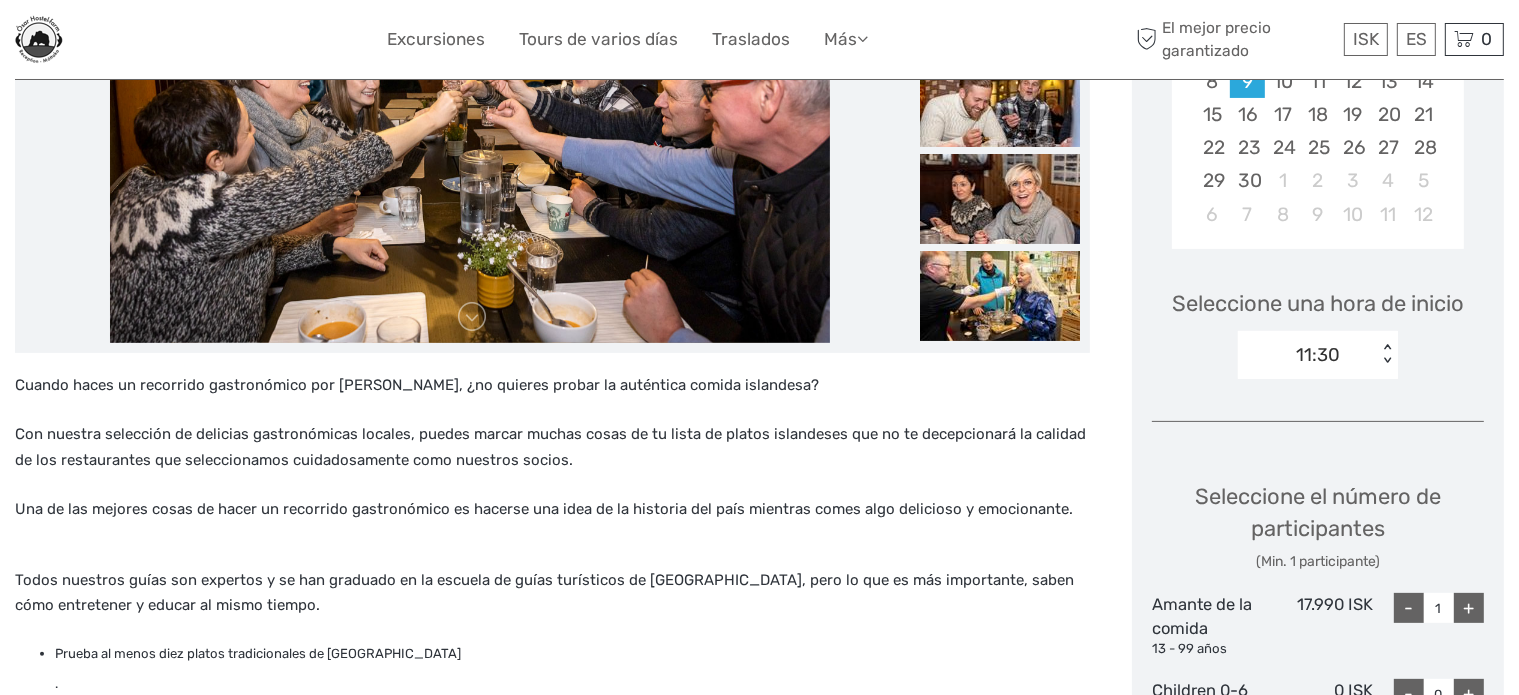 scroll, scrollTop: 500, scrollLeft: 0, axis: vertical 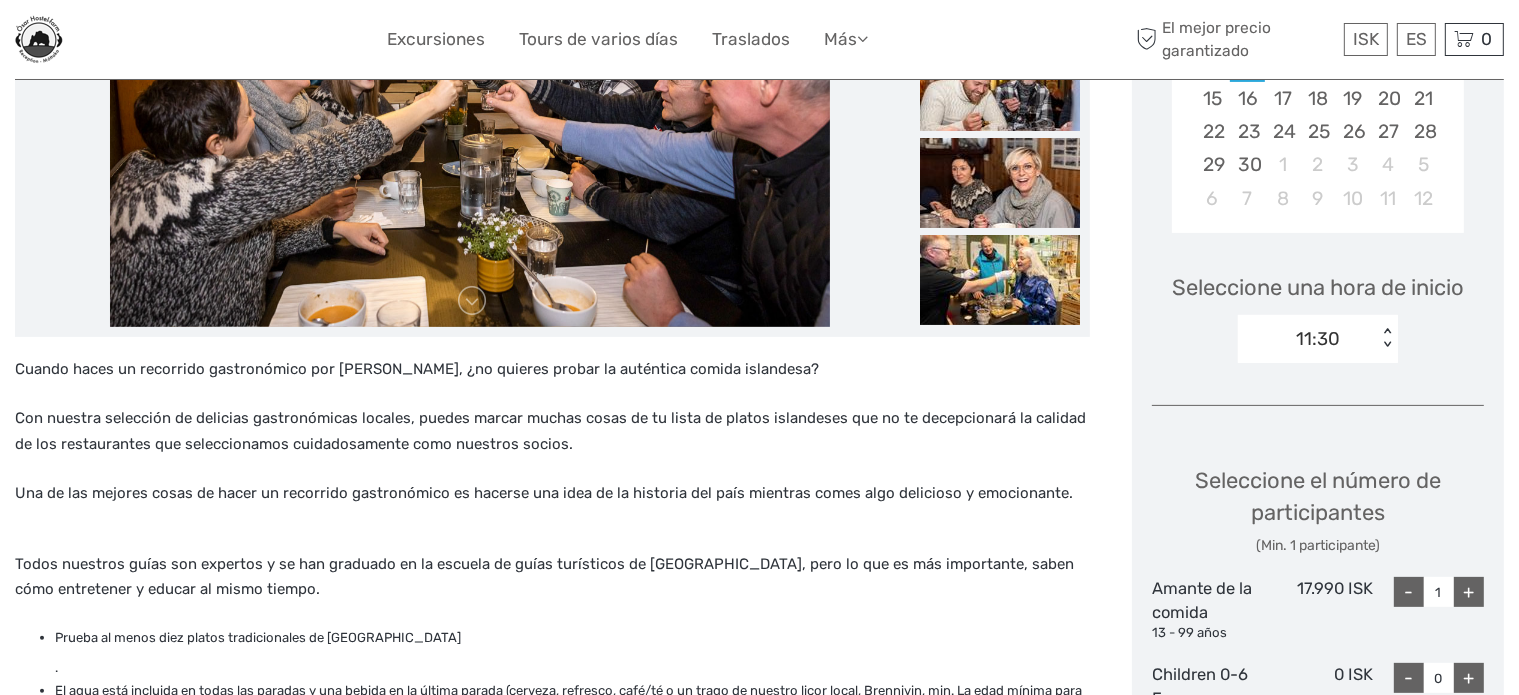 click on "Seleccione una hora de inicio 11:30 < >" at bounding box center (1318, 309) 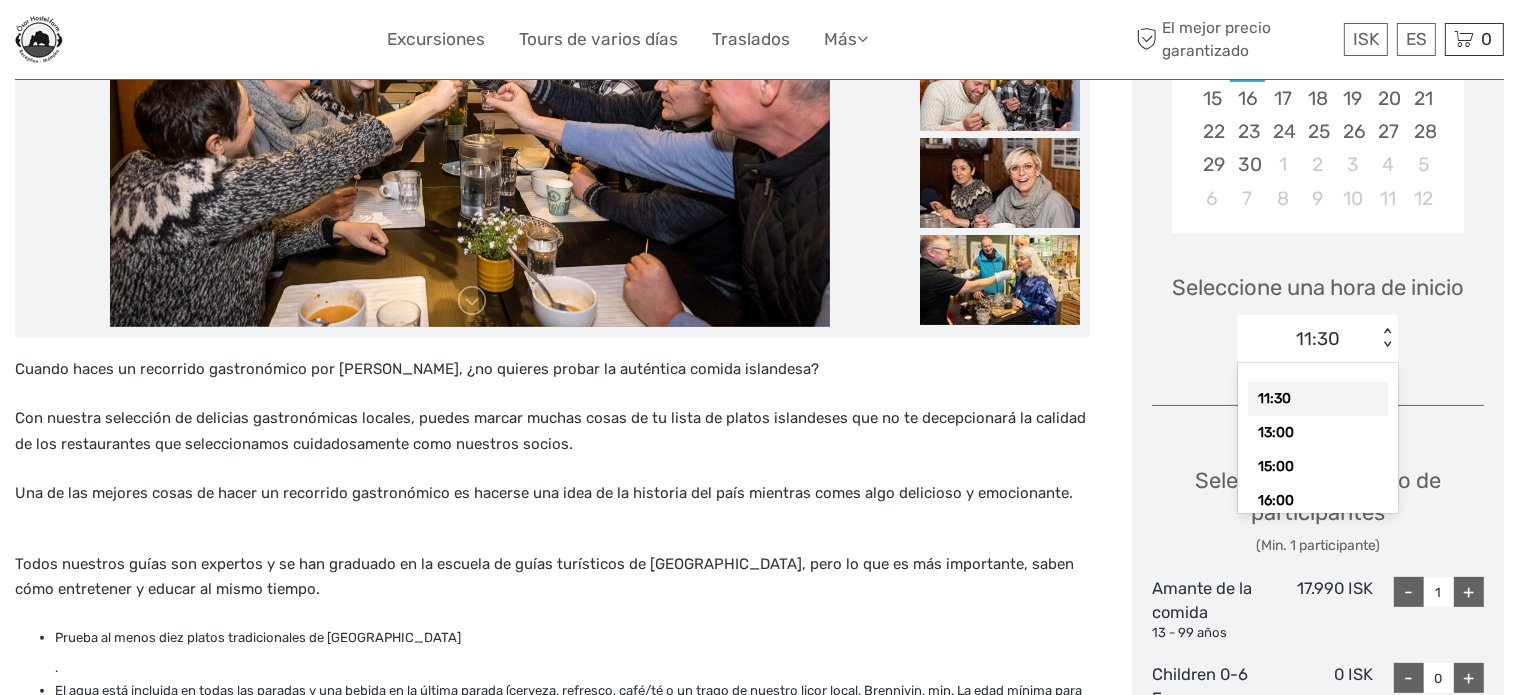 click on "11:30" at bounding box center [1307, 339] 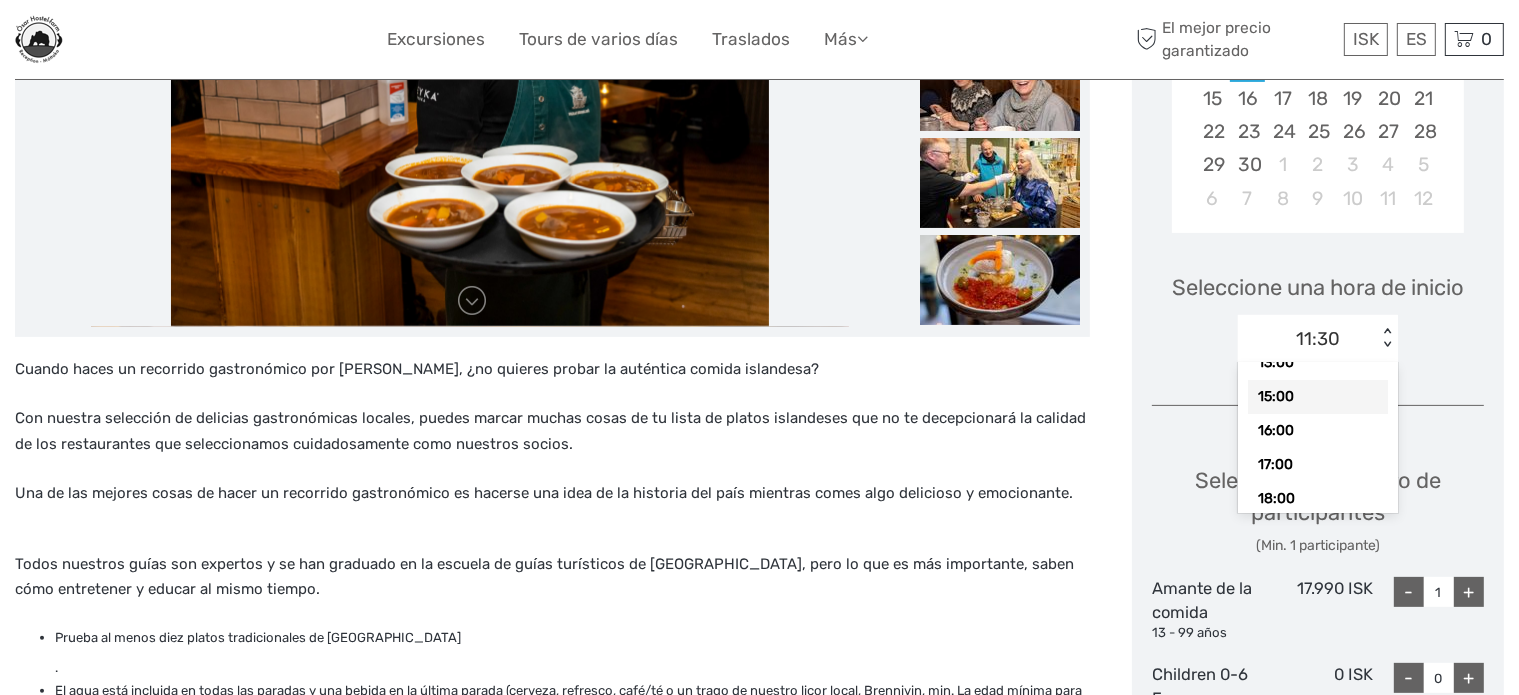 scroll, scrollTop: 92, scrollLeft: 0, axis: vertical 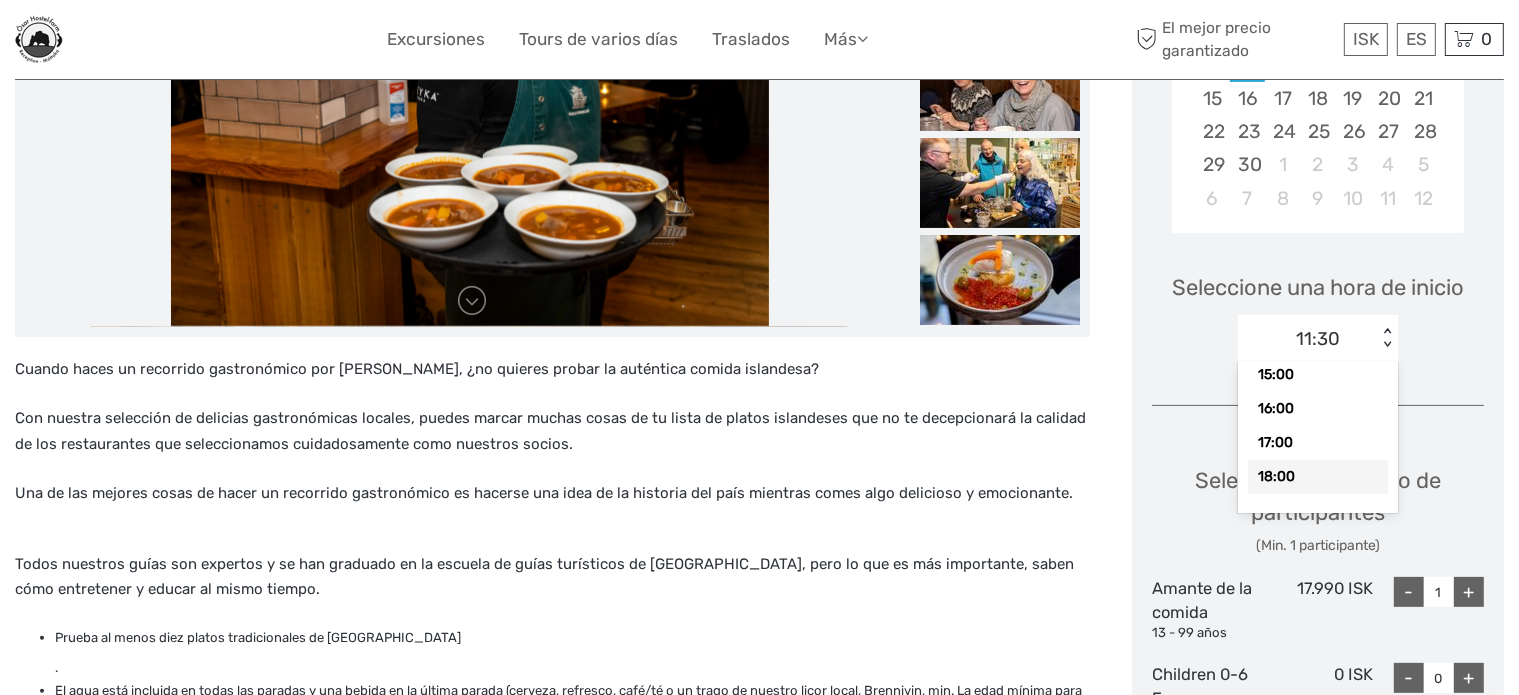 click on "18:00" at bounding box center [1318, 477] 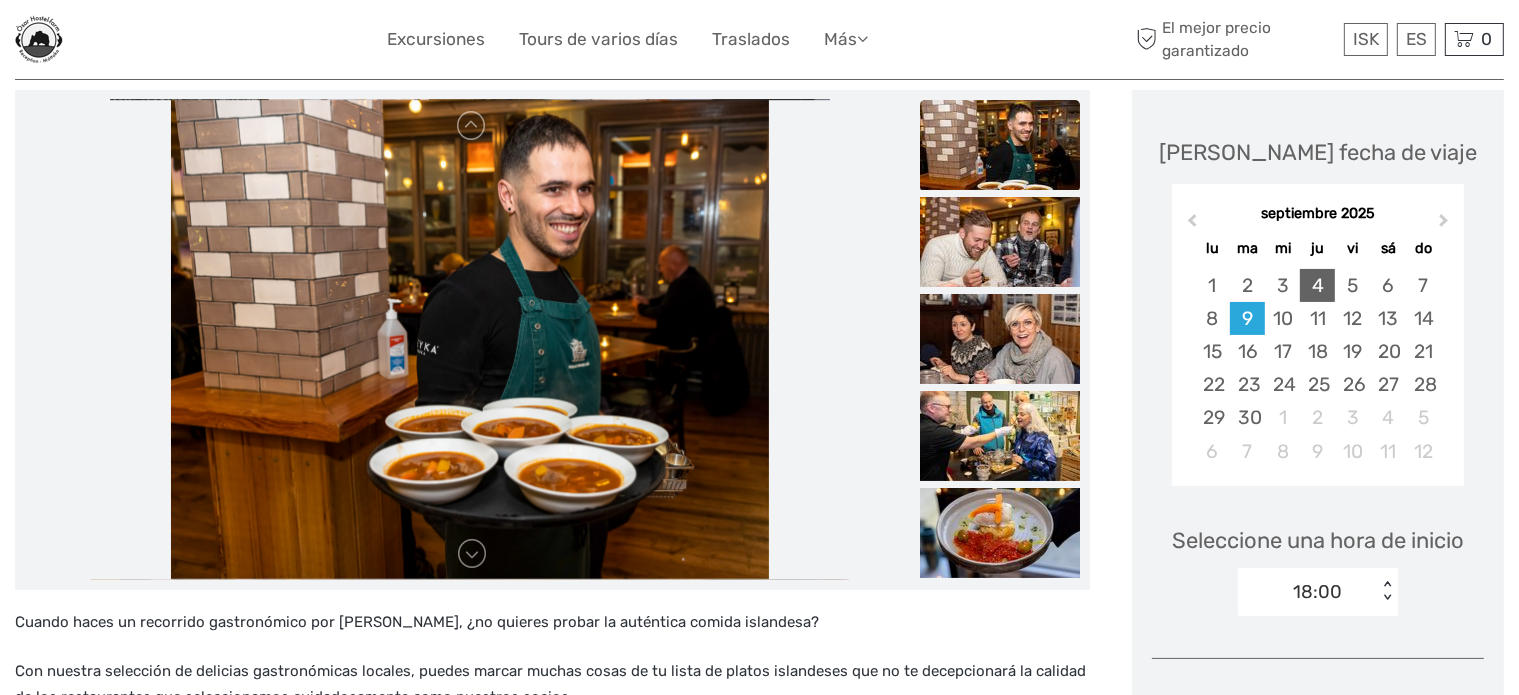 scroll, scrollTop: 200, scrollLeft: 0, axis: vertical 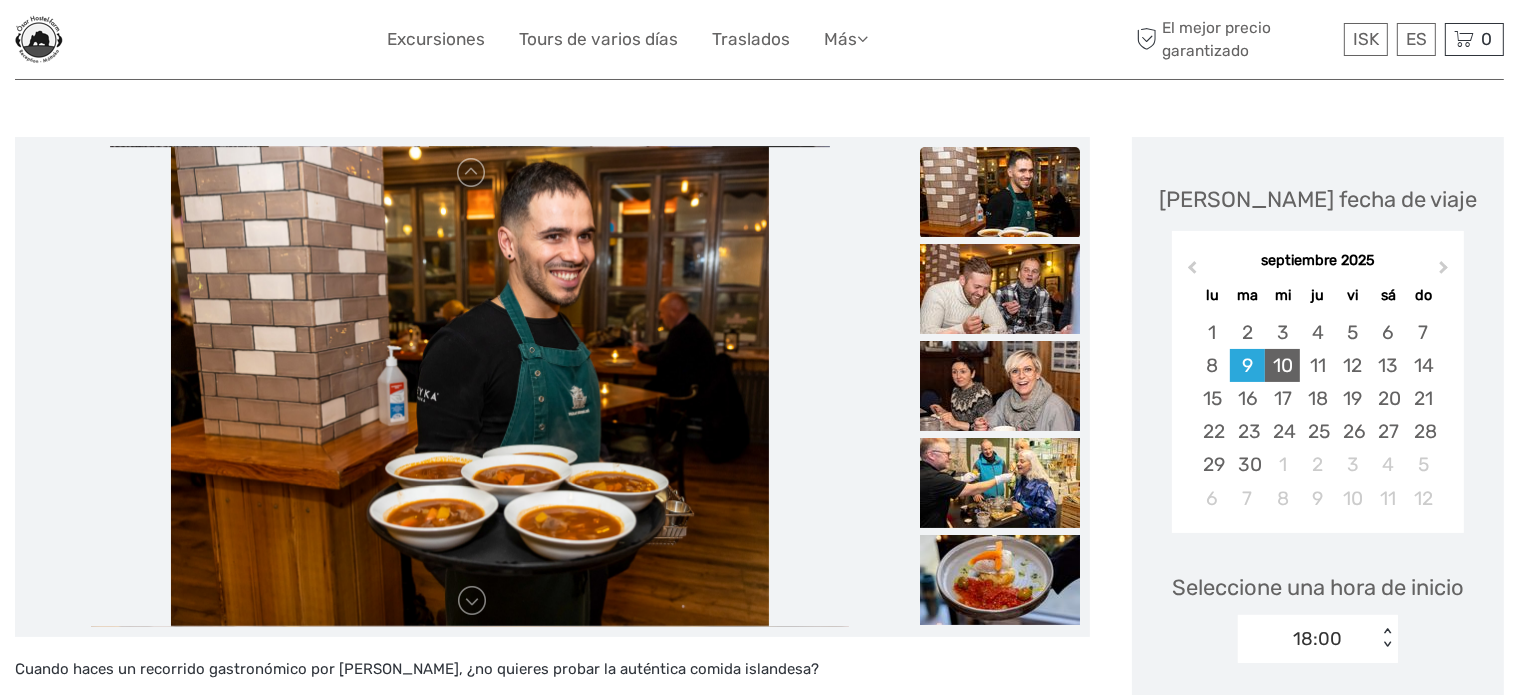 click on "10" at bounding box center (1282, 365) 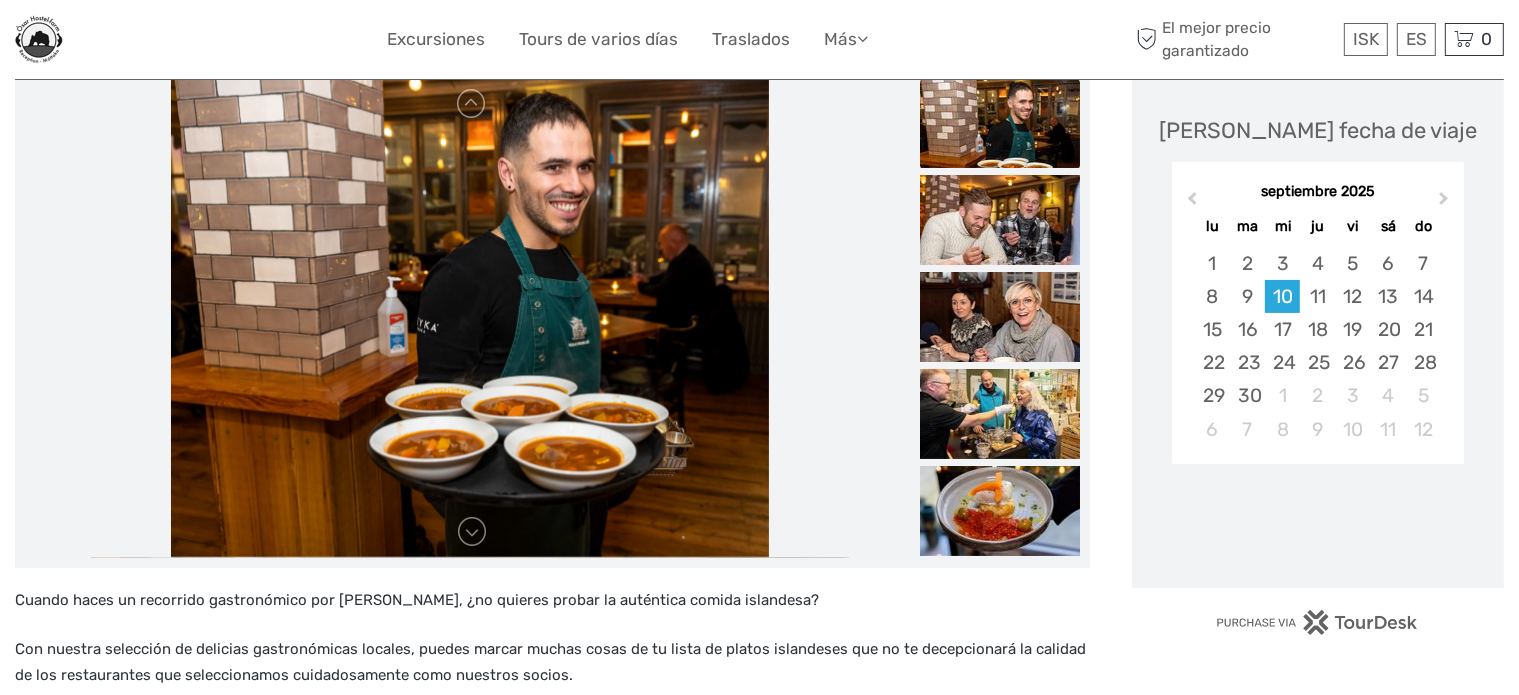 scroll, scrollTop: 400, scrollLeft: 0, axis: vertical 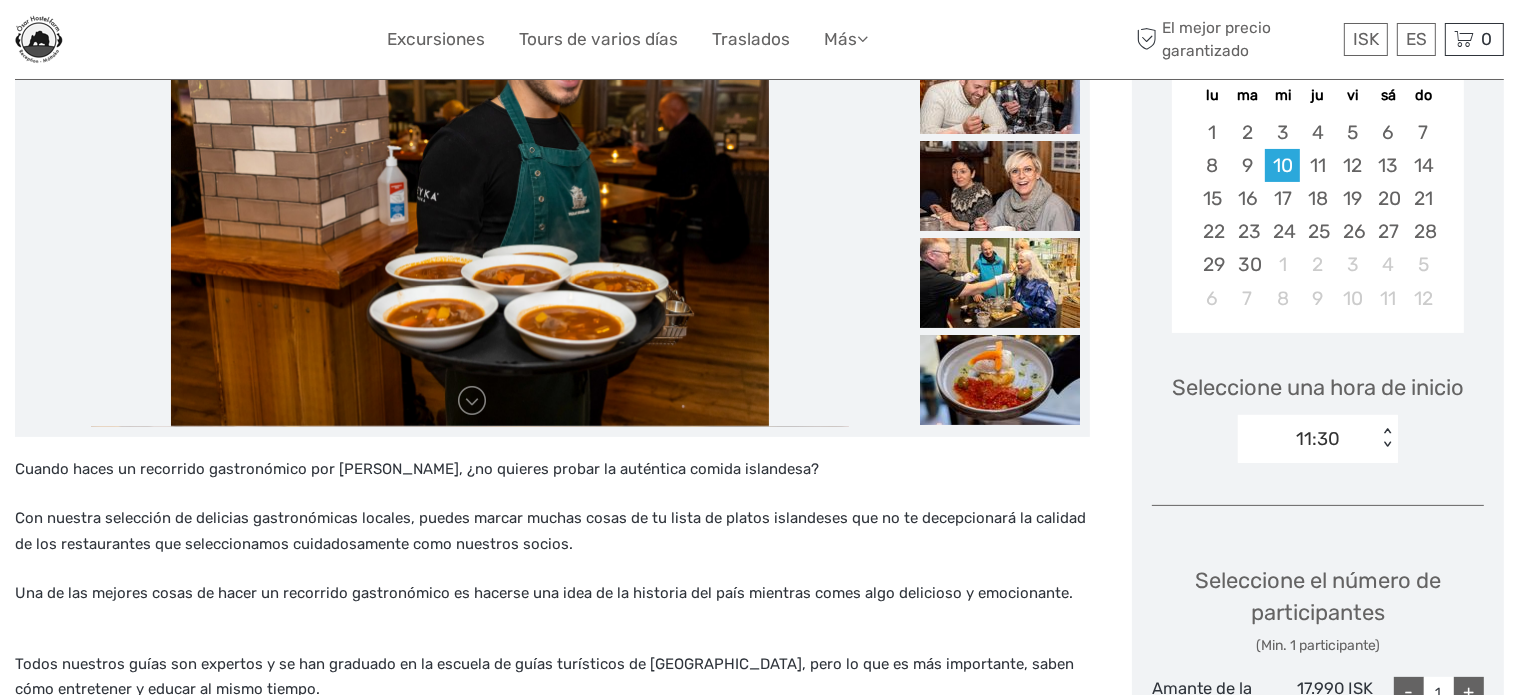 click on "< >" at bounding box center (1387, 438) 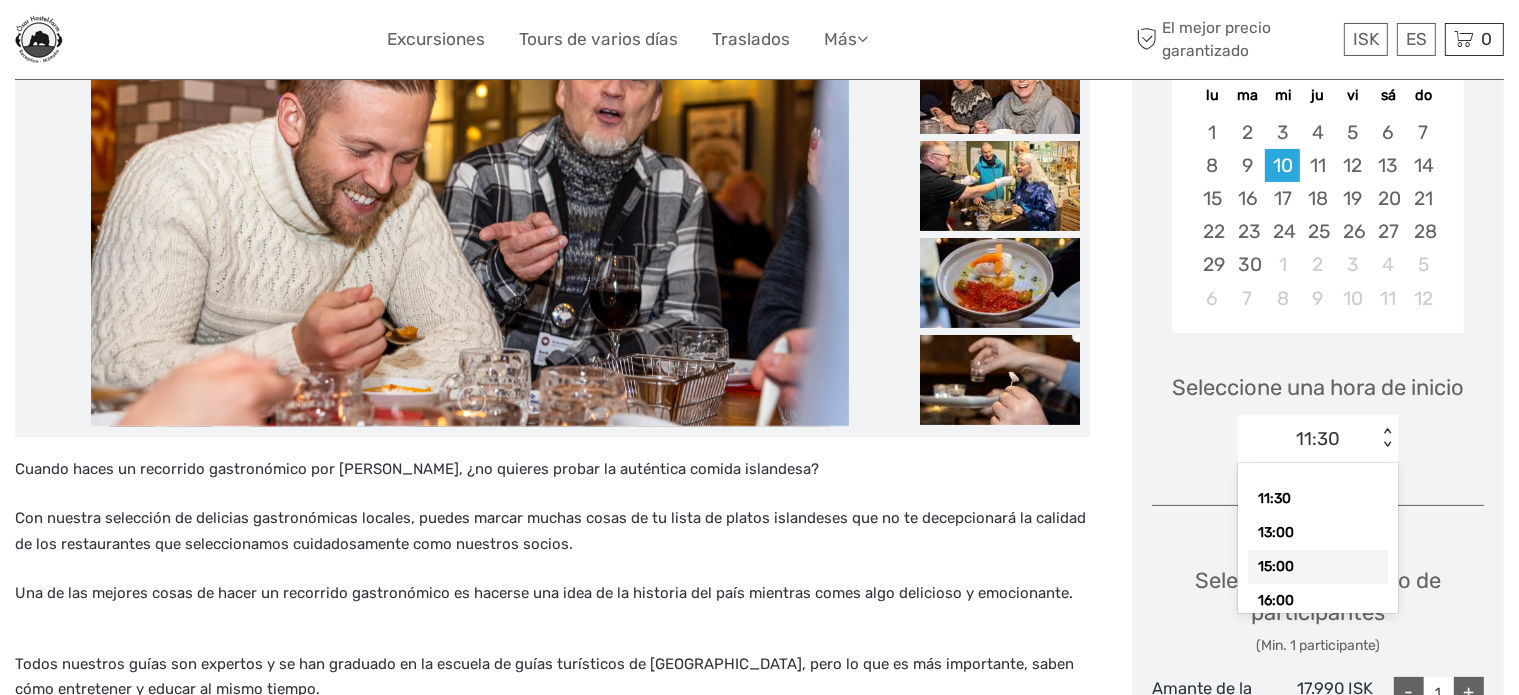 drag, startPoint x: 1380, startPoint y: 528, endPoint x: 1386, endPoint y: 537, distance: 10.816654 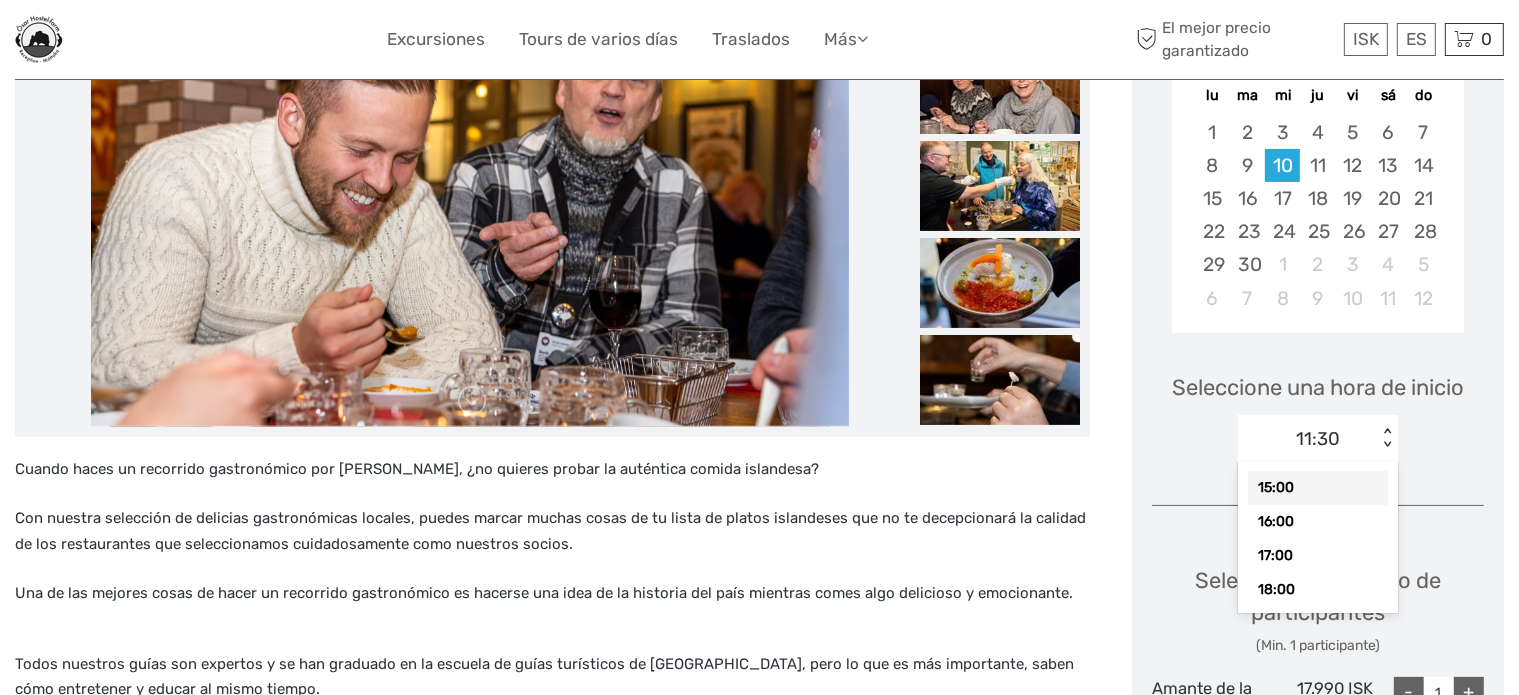 scroll, scrollTop: 92, scrollLeft: 0, axis: vertical 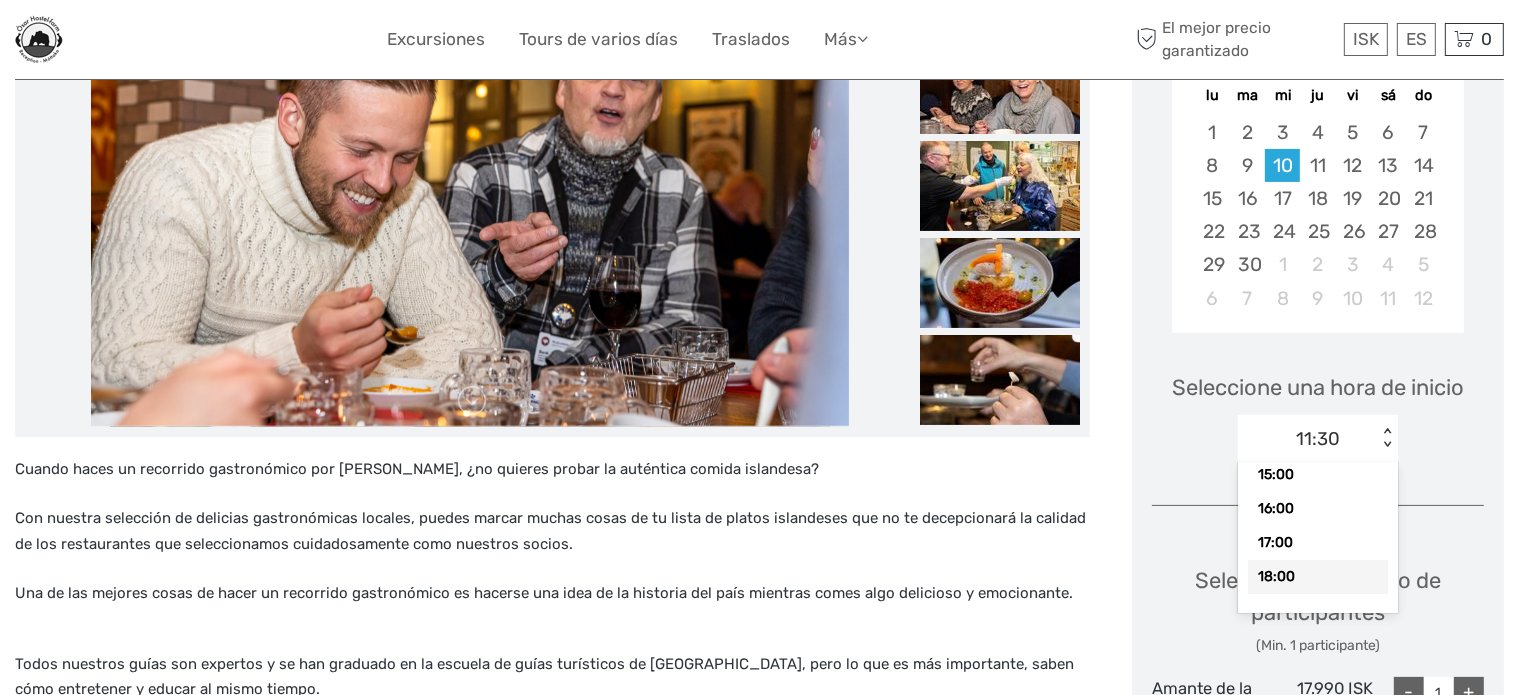 click on "18:00" at bounding box center [1318, 577] 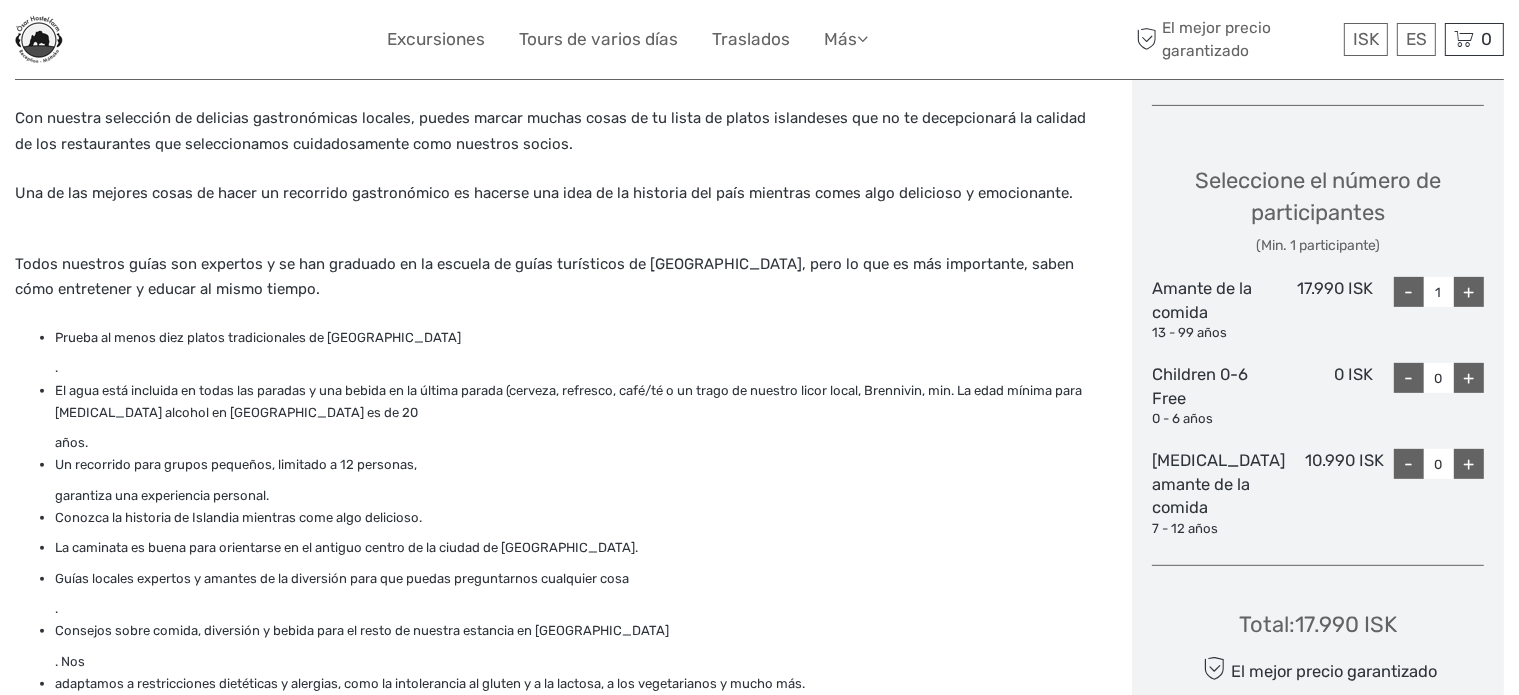 scroll, scrollTop: 900, scrollLeft: 0, axis: vertical 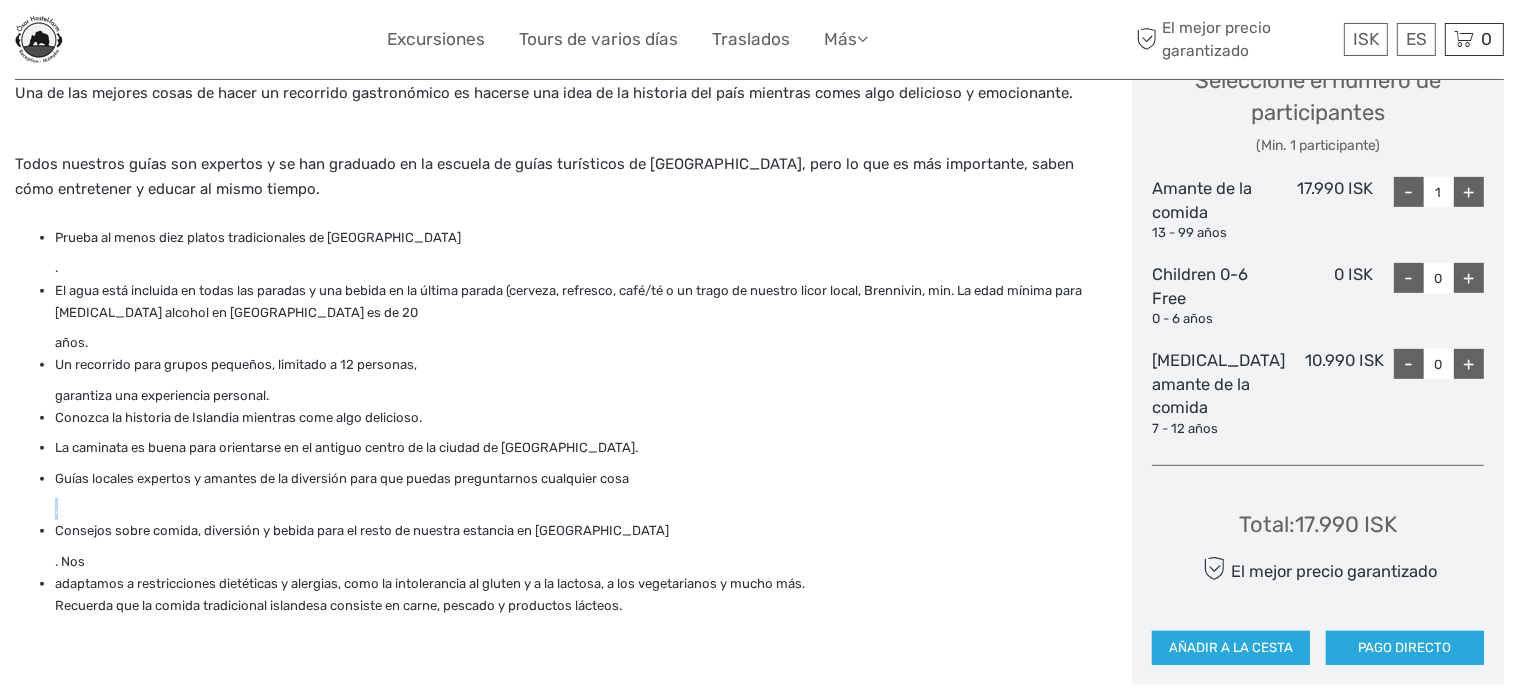 drag, startPoint x: 679, startPoint y: 495, endPoint x: 169, endPoint y: 561, distance: 514.25287 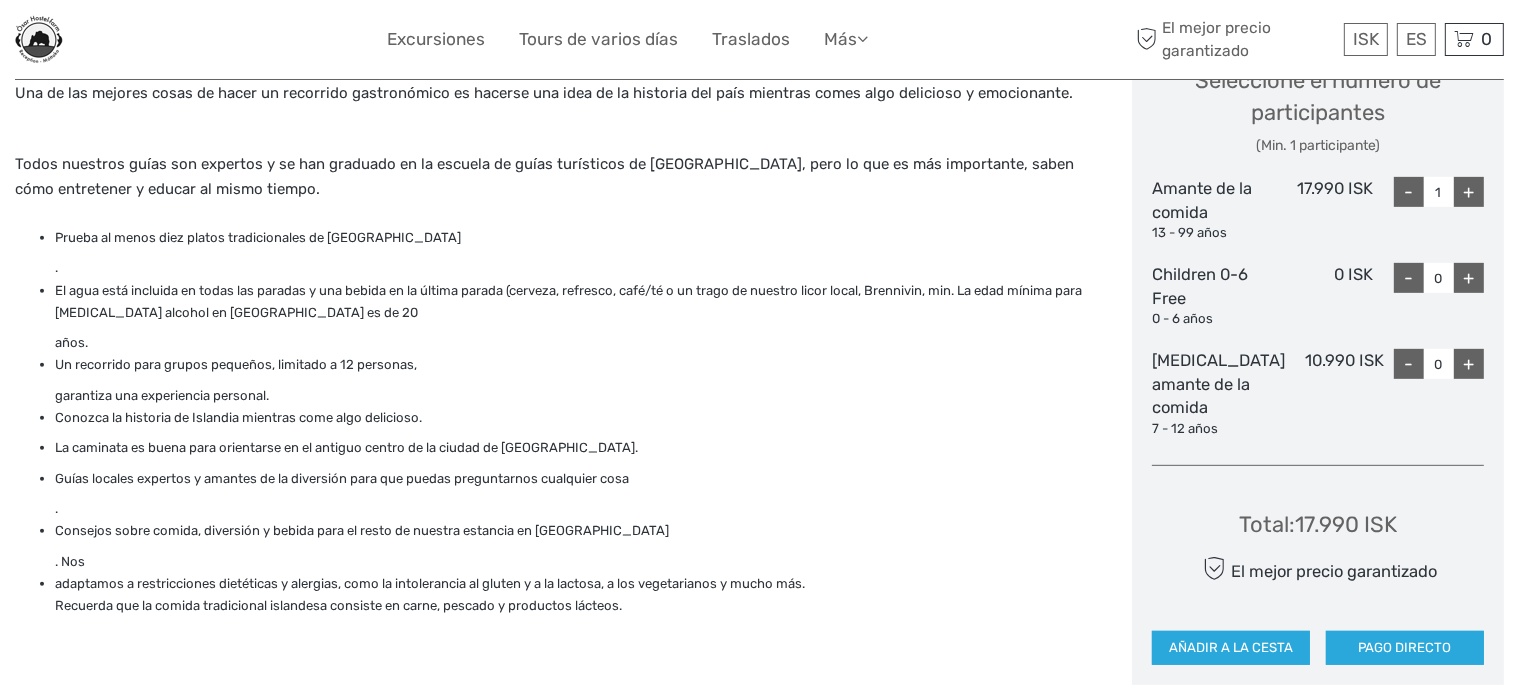 click on "adaptamos a restricciones dietéticas y alergias, como la intolerancia al gluten y a la lactosa, a los vegetarianos y mucho más.  Recuerda que la comida tradicional islandesa consiste en carne, pescado y productos lácteos." at bounding box center (572, 595) 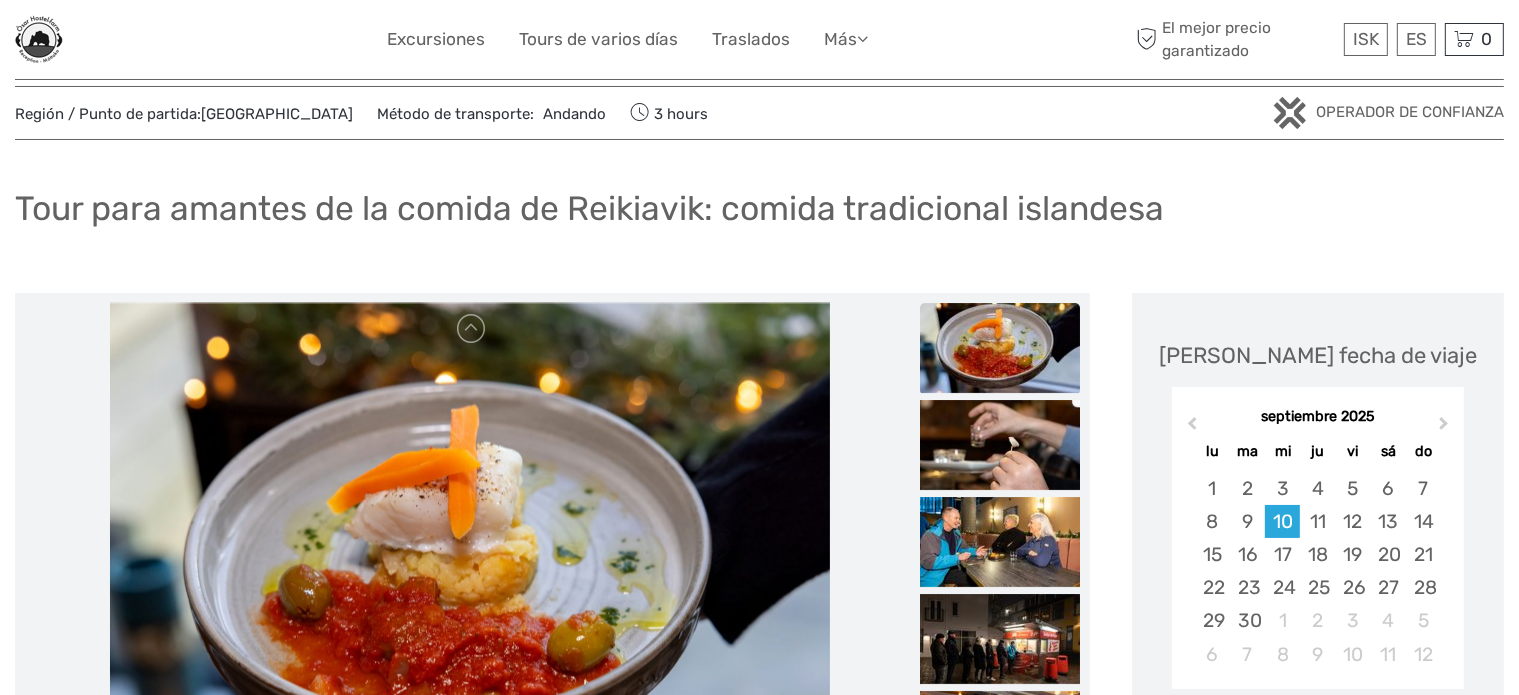scroll, scrollTop: 0, scrollLeft: 0, axis: both 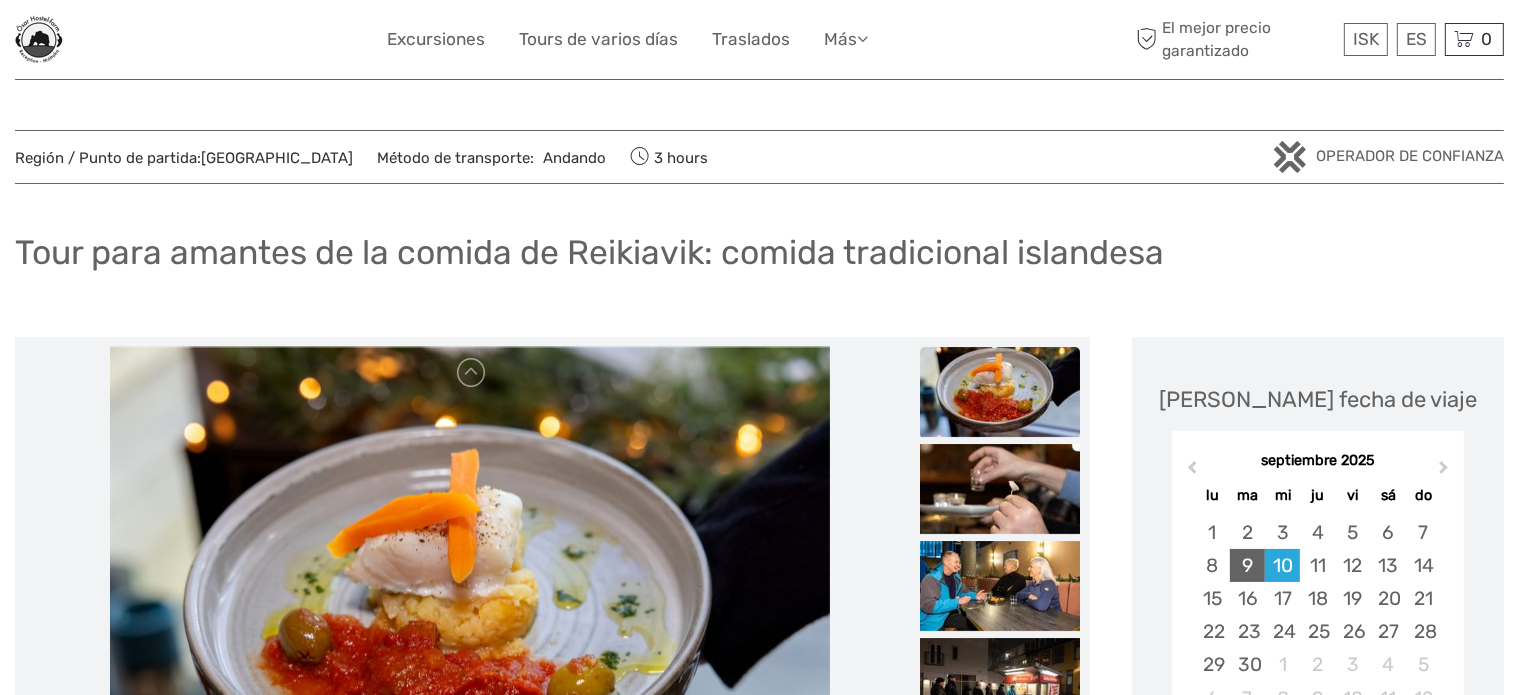 click on "9" at bounding box center (1247, 565) 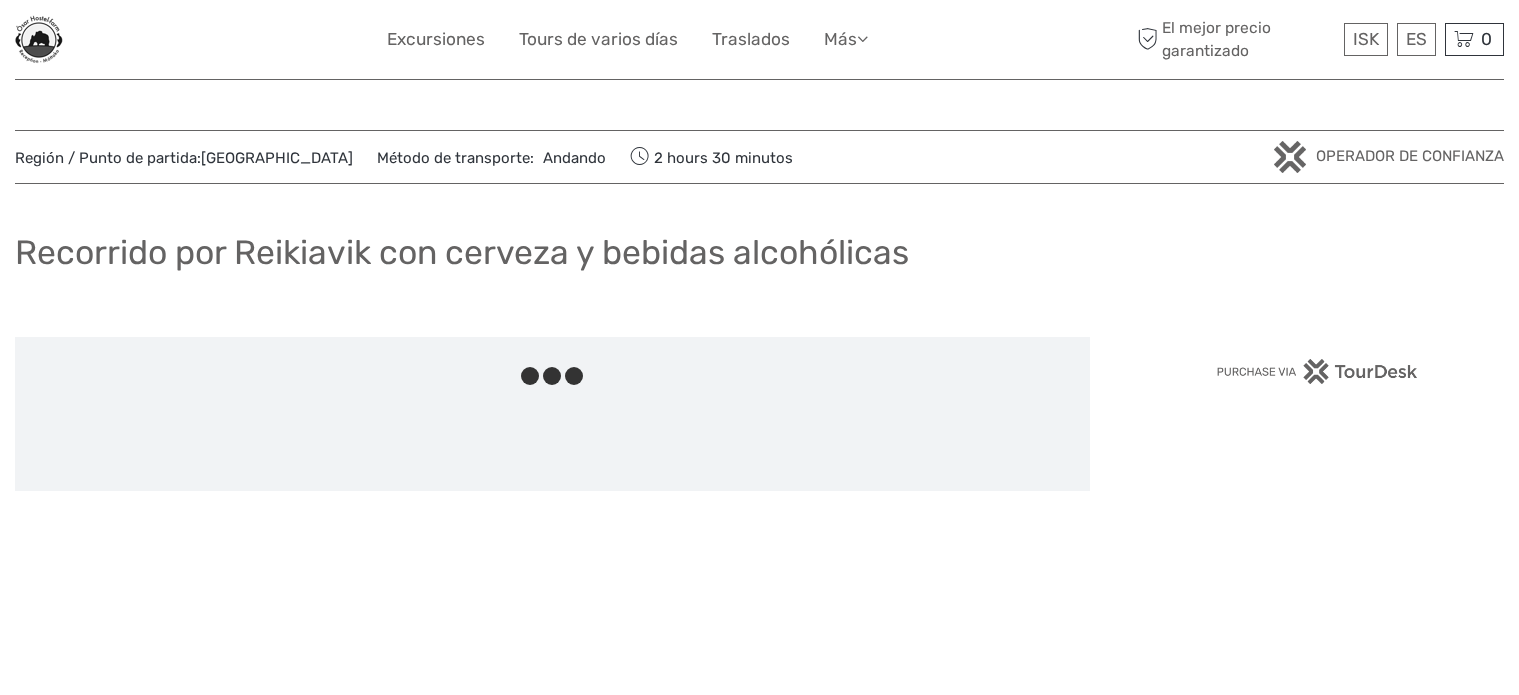 scroll, scrollTop: 0, scrollLeft: 0, axis: both 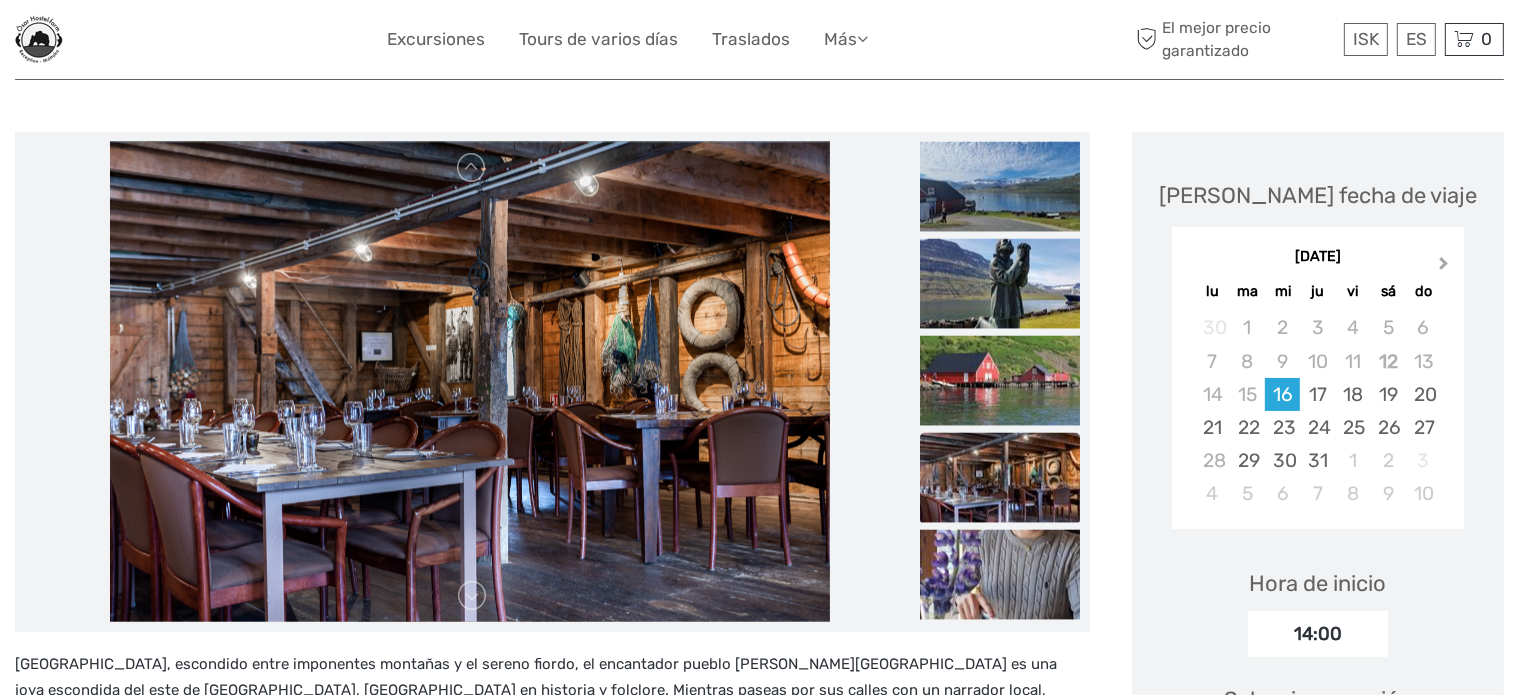 click on "Next Month" at bounding box center [1446, 268] 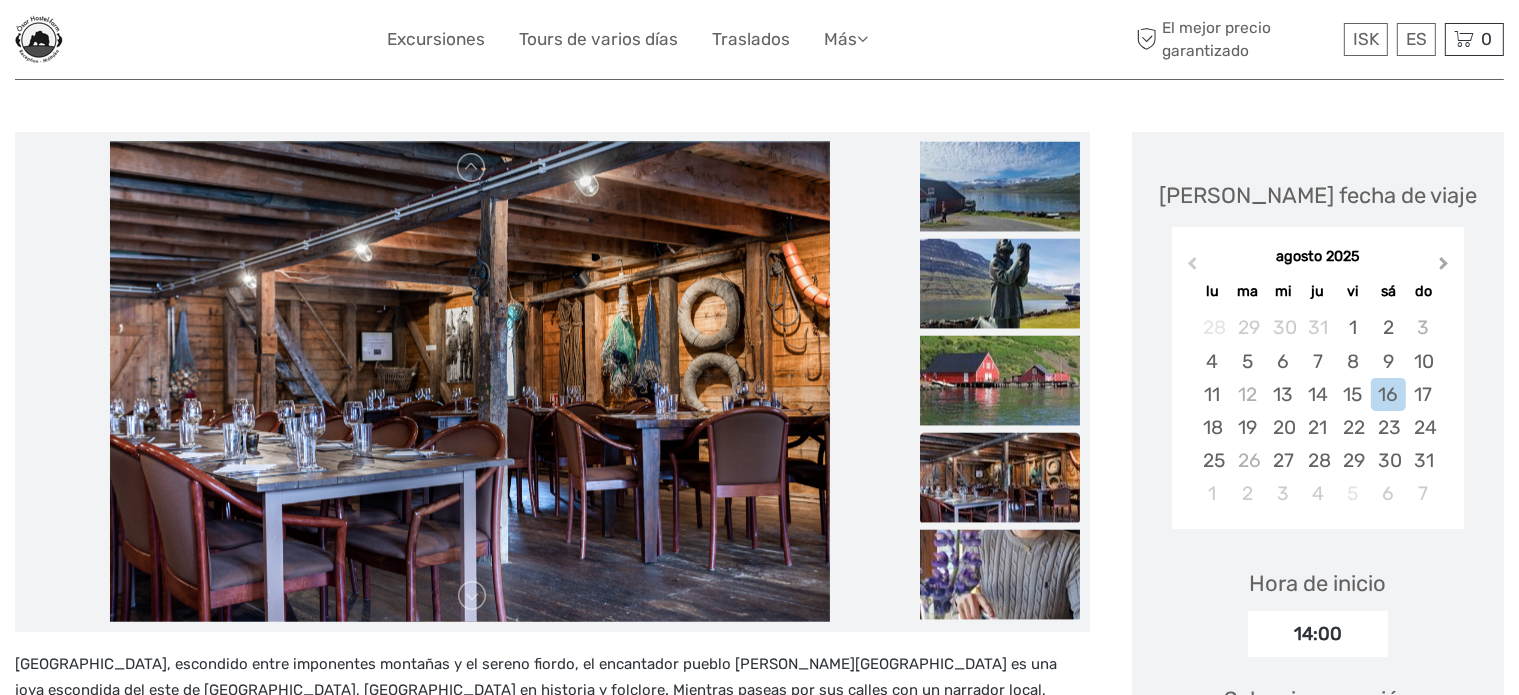 click on "Next Month" at bounding box center (1446, 268) 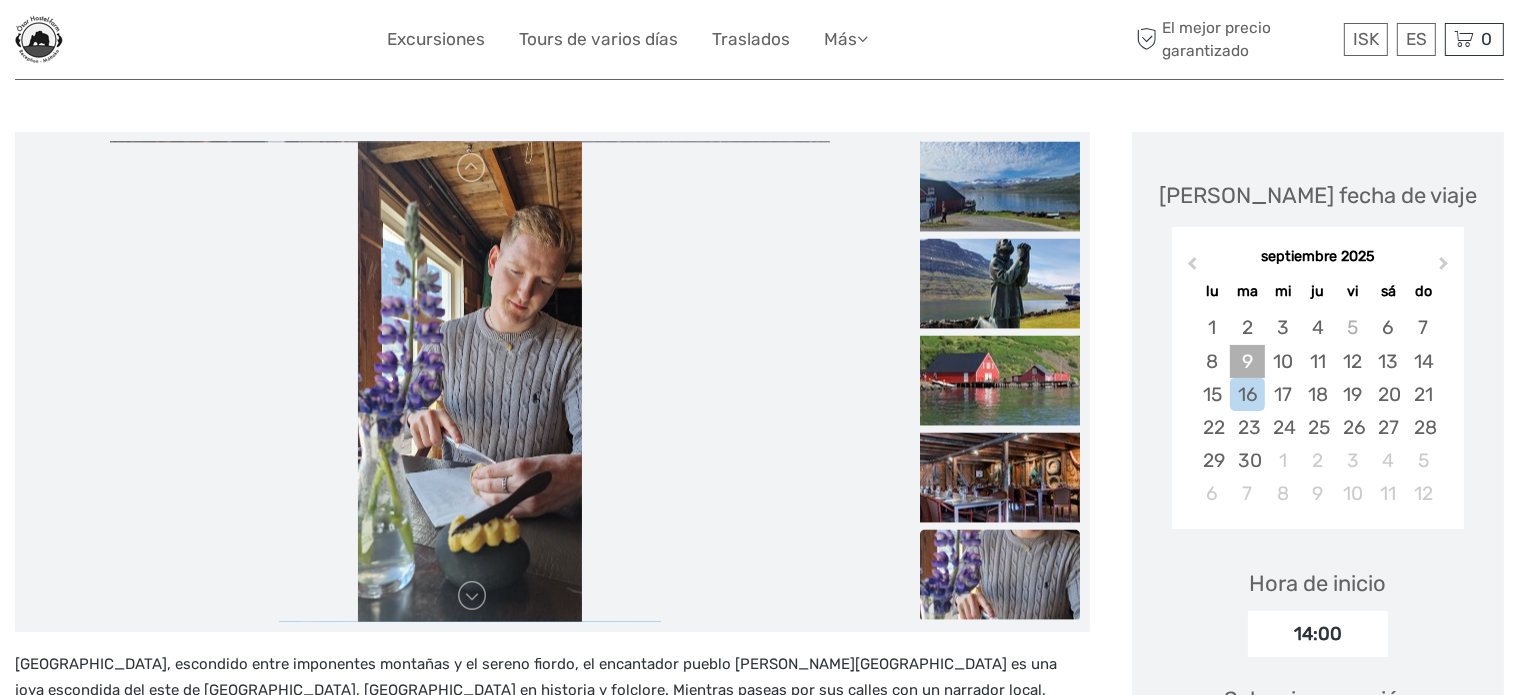 click on "9" at bounding box center [1247, 361] 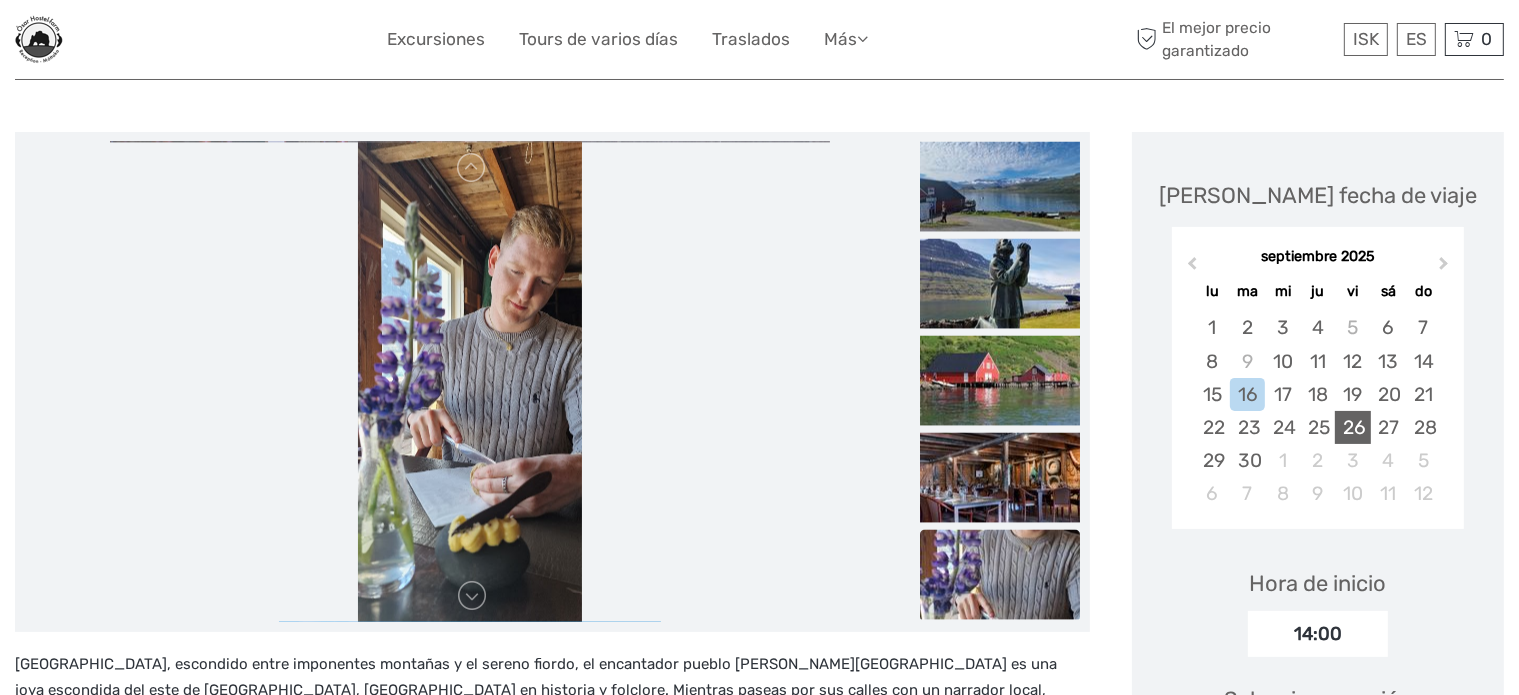 click on "26" at bounding box center (1352, 427) 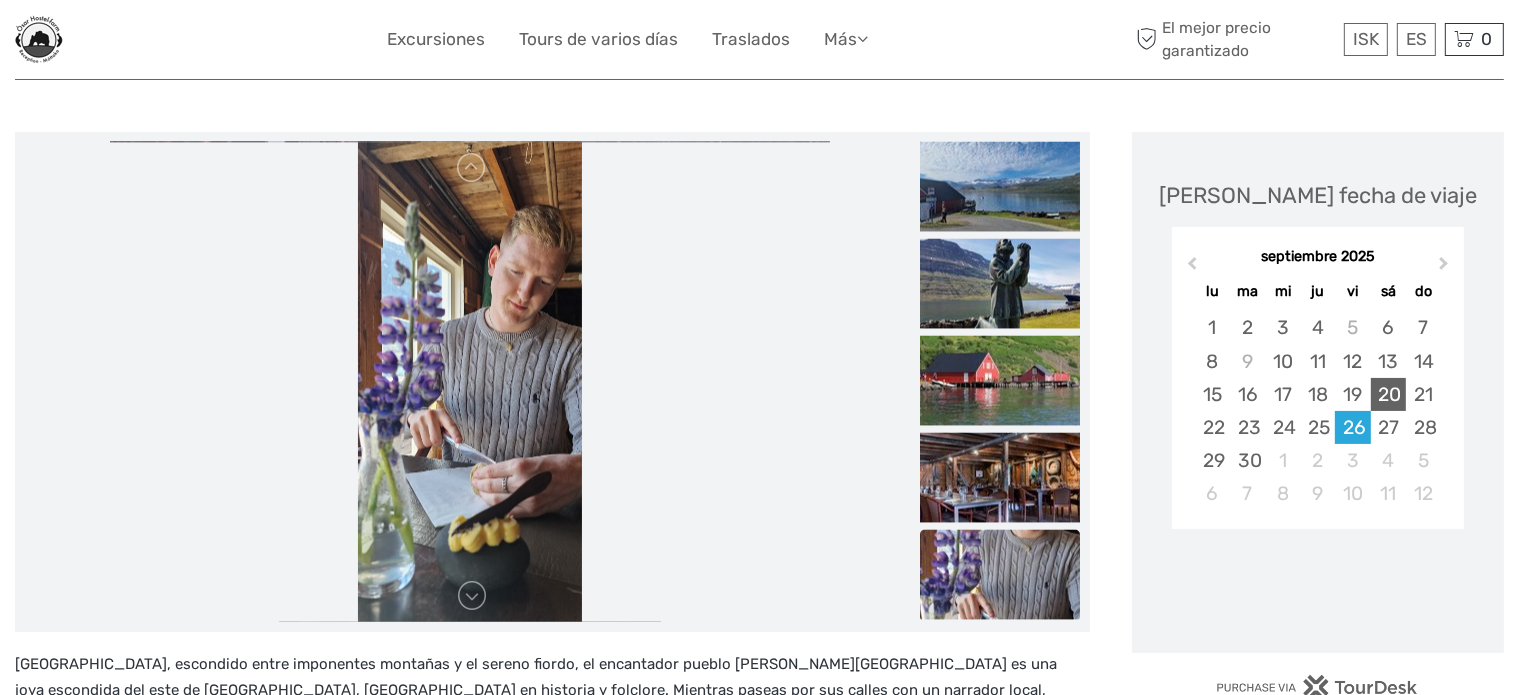 click on "20" at bounding box center (1388, 394) 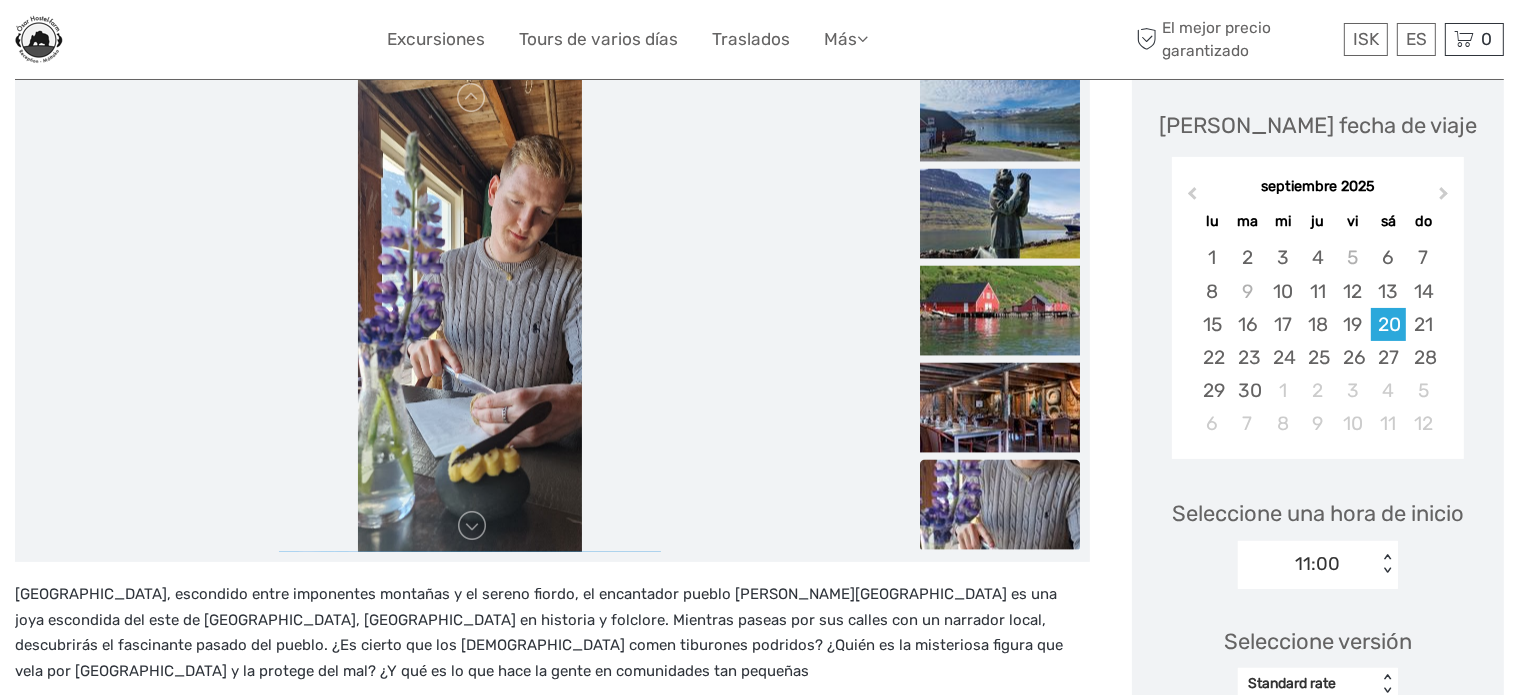 click on "11:00 < >" at bounding box center [1318, 565] 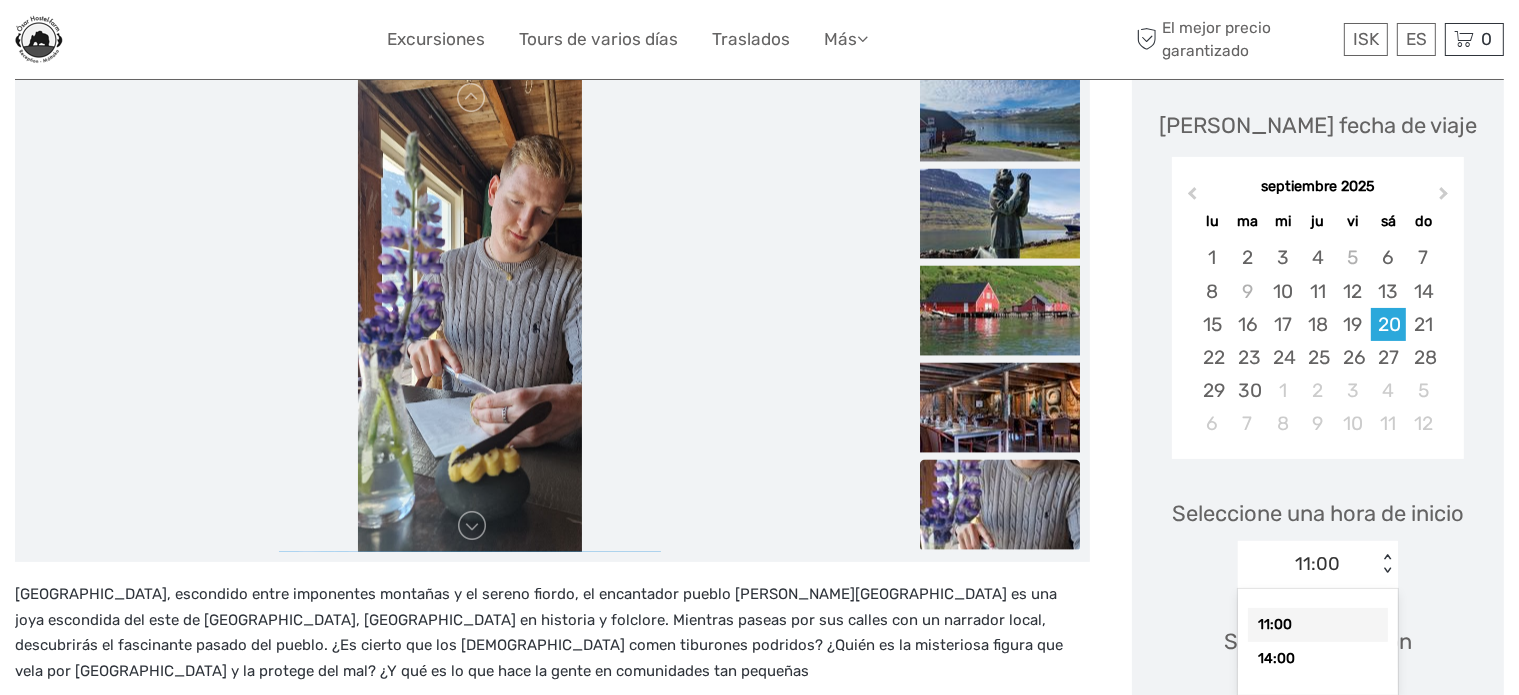 scroll, scrollTop: 276, scrollLeft: 0, axis: vertical 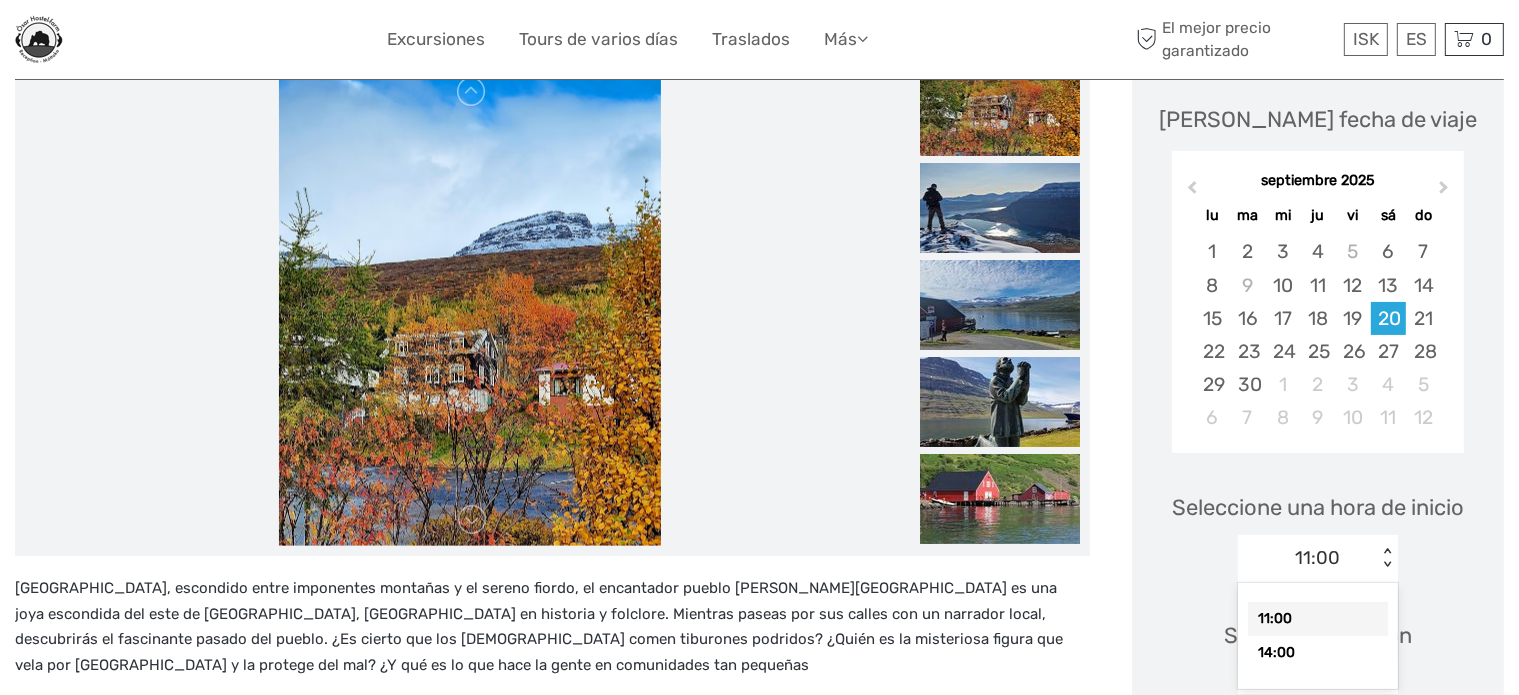 click on "11:00" at bounding box center (1307, 558) 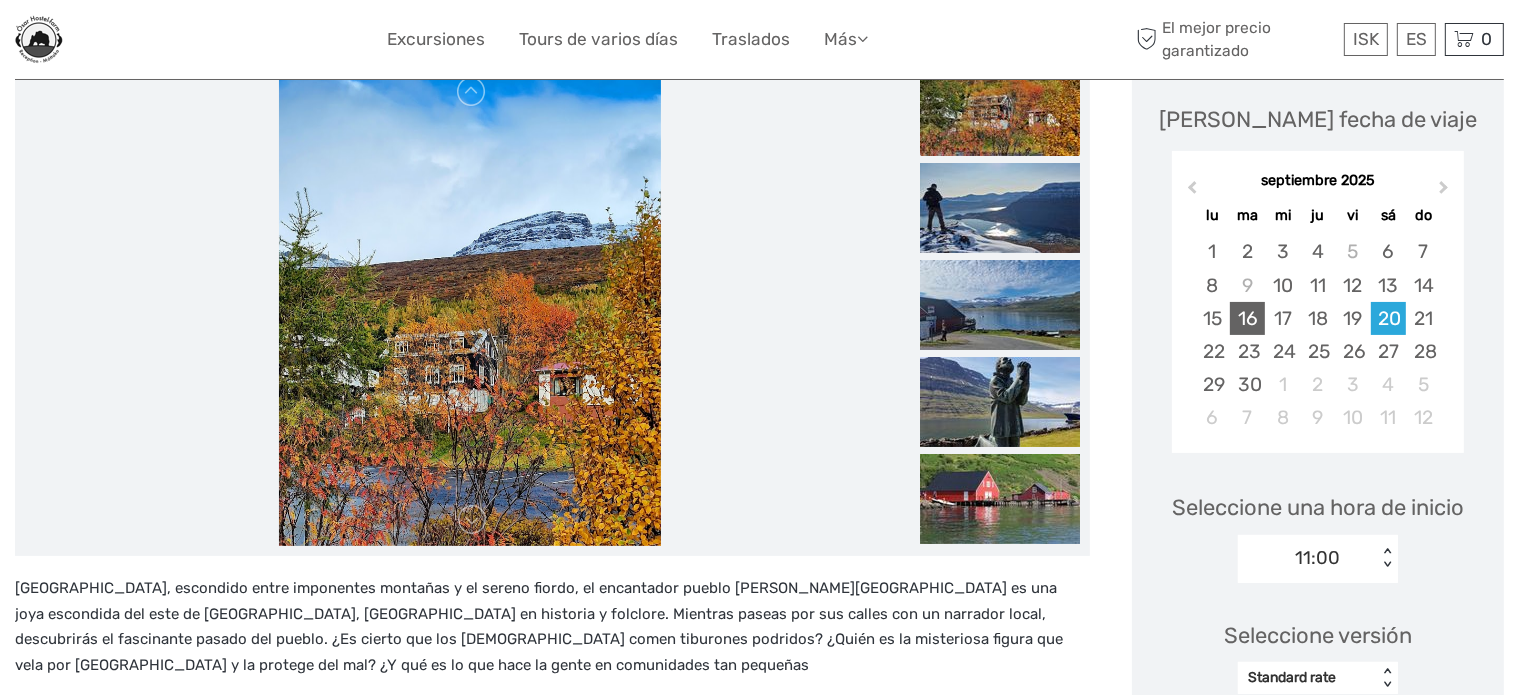 click on "16" at bounding box center [1247, 318] 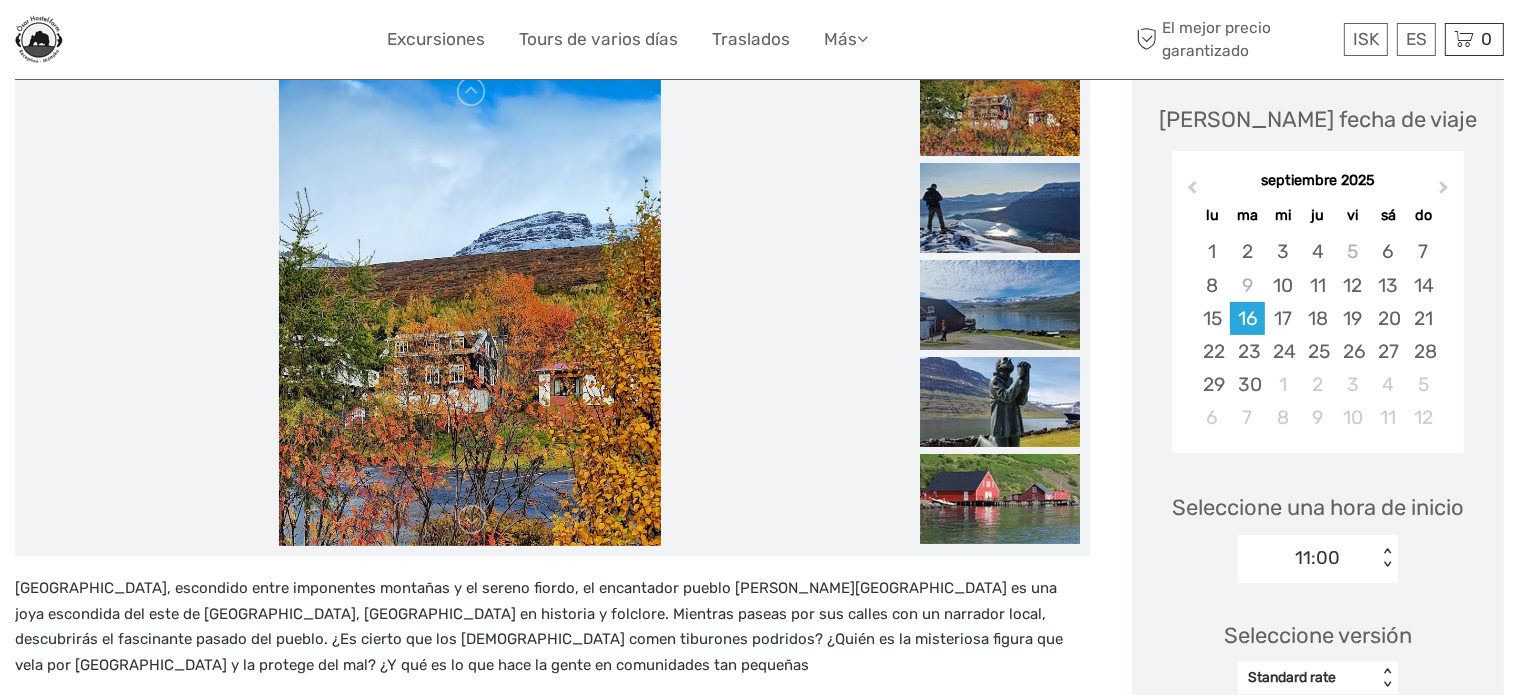 click on "< >" at bounding box center (1387, 558) 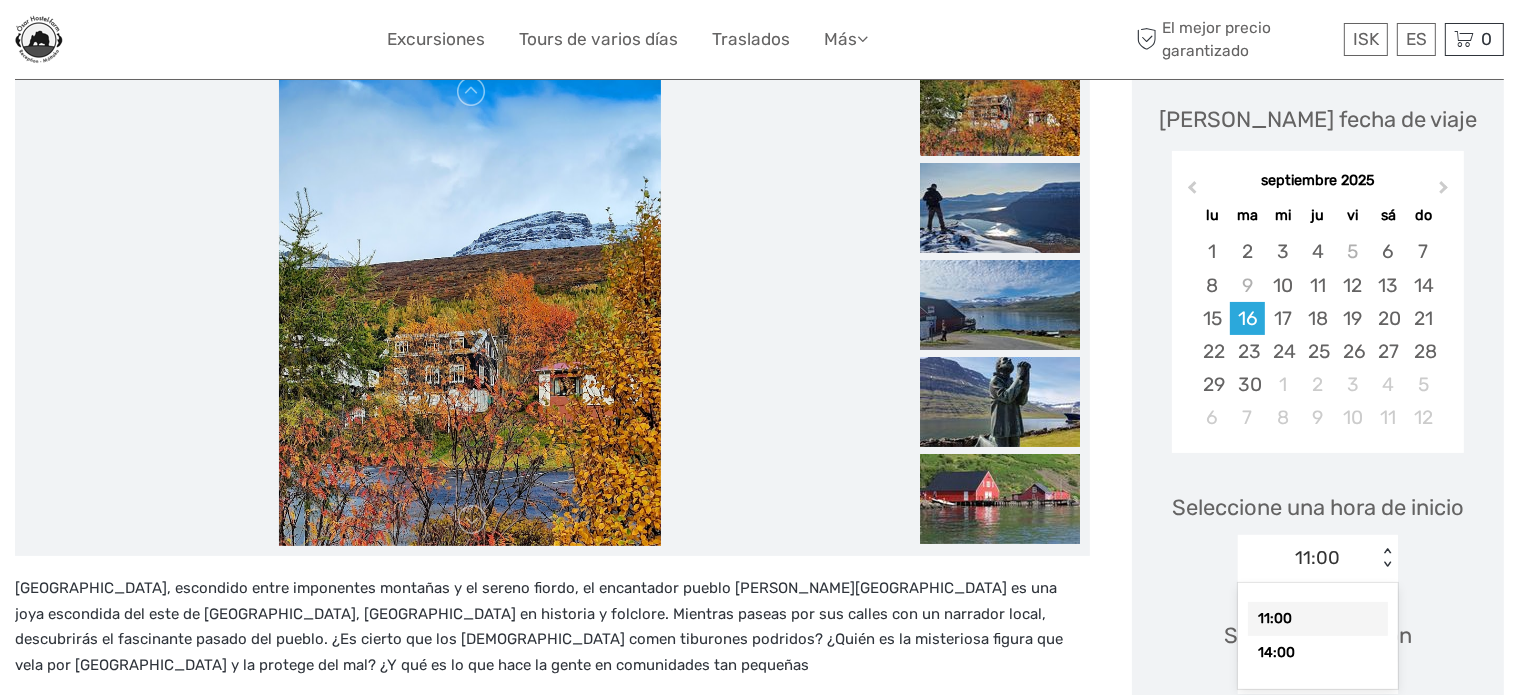 click on "< >" at bounding box center (1387, 558) 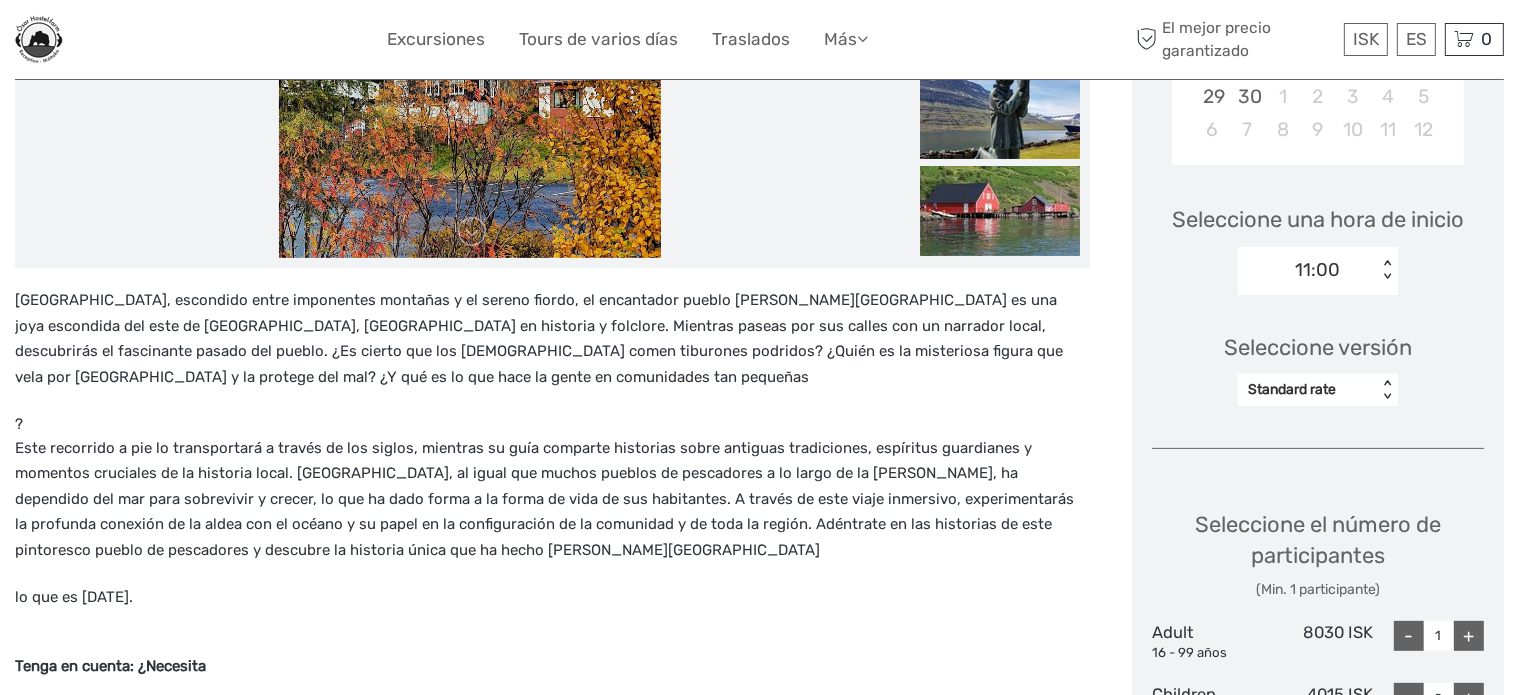 scroll, scrollTop: 576, scrollLeft: 0, axis: vertical 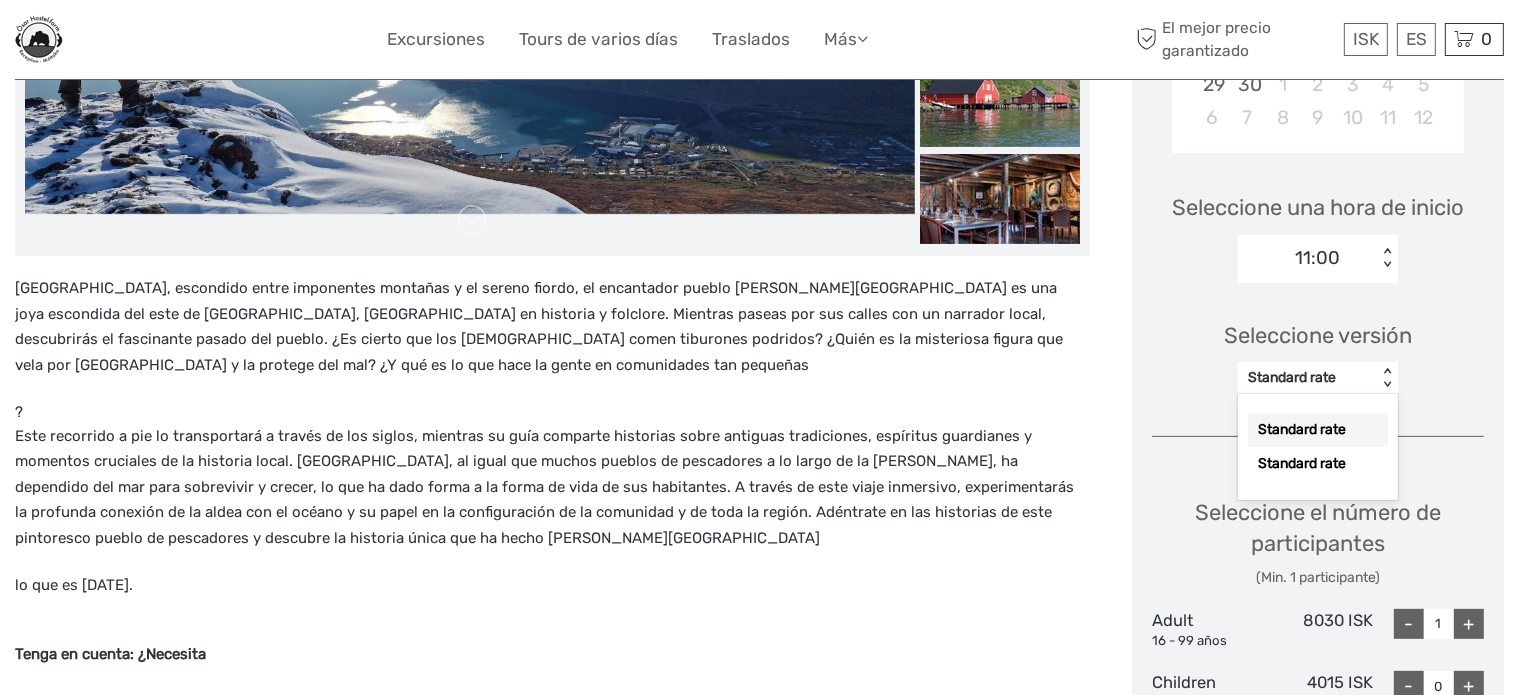 click on "Standard rate < >" at bounding box center (1318, 378) 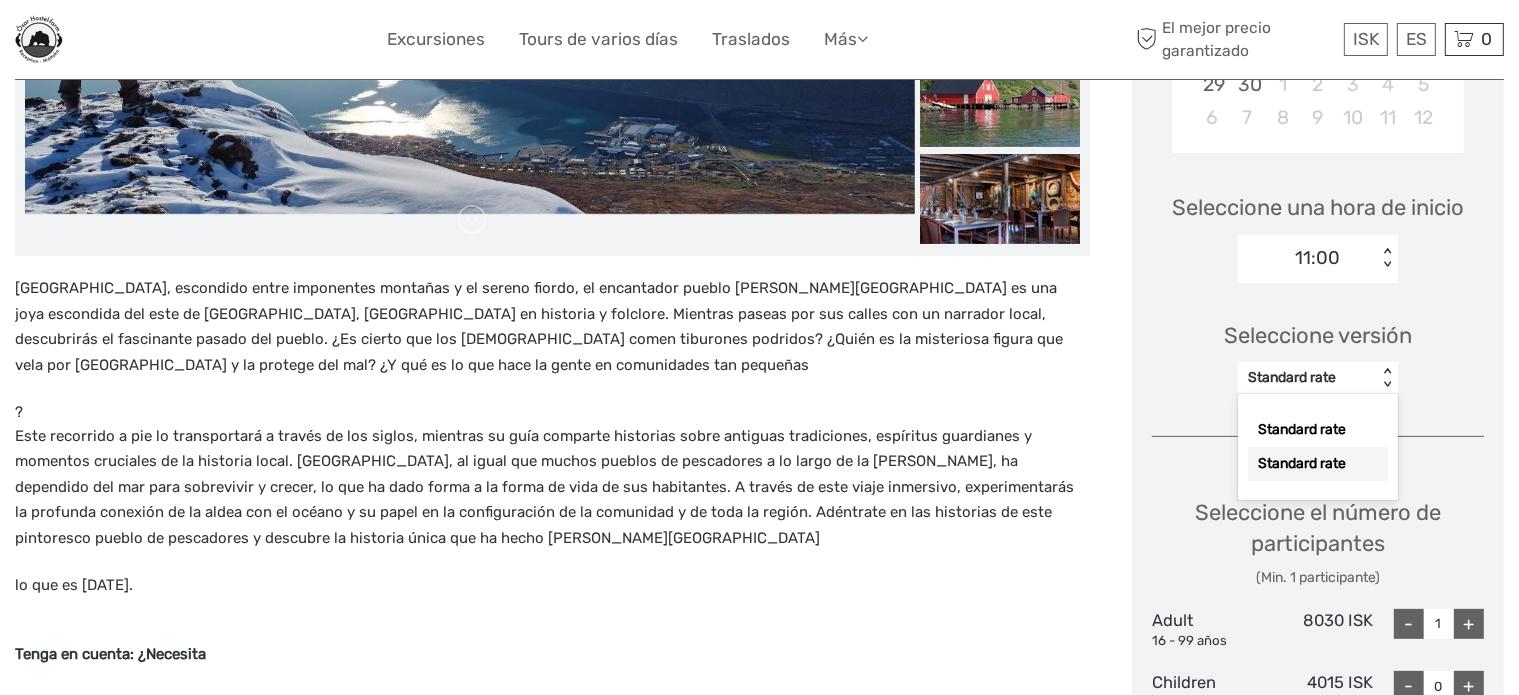 click on "Standard rate" at bounding box center [1318, 464] 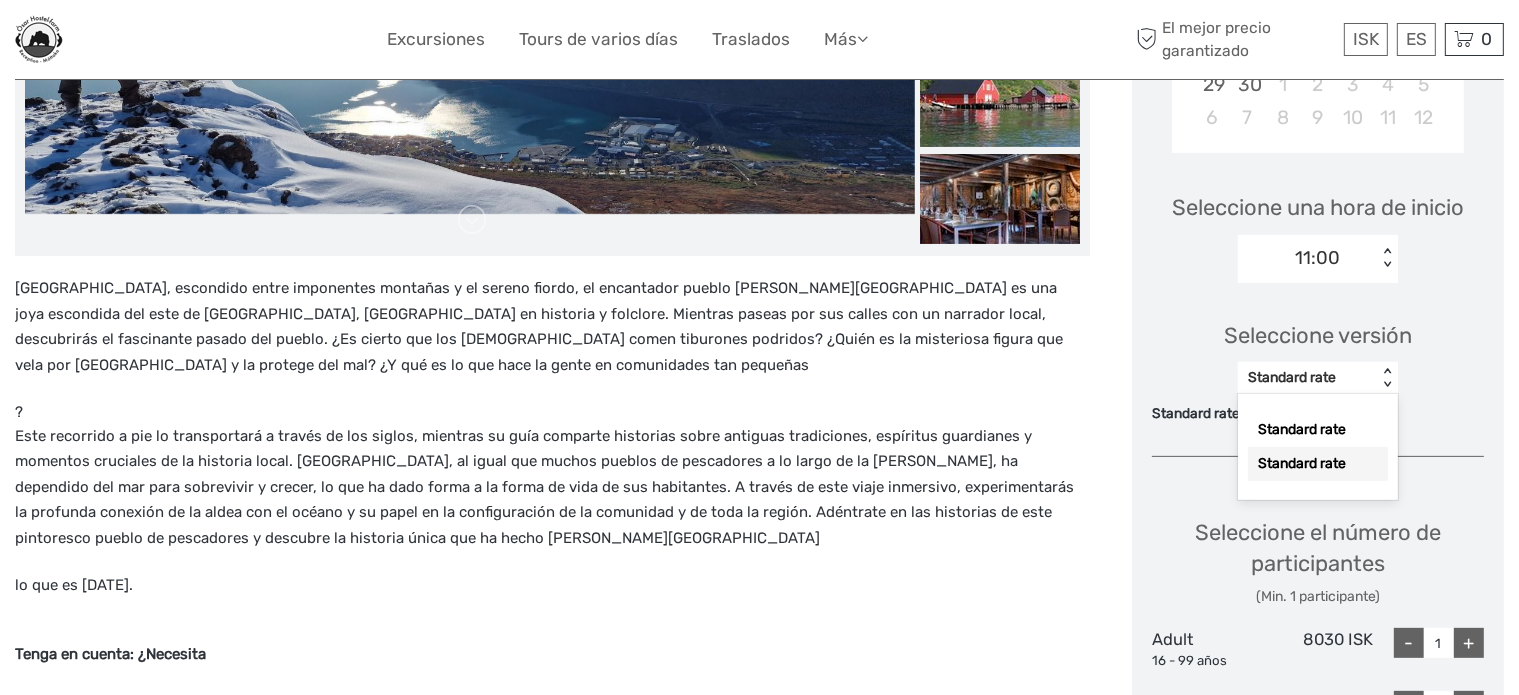 click on "Standard rate" at bounding box center [1307, 378] 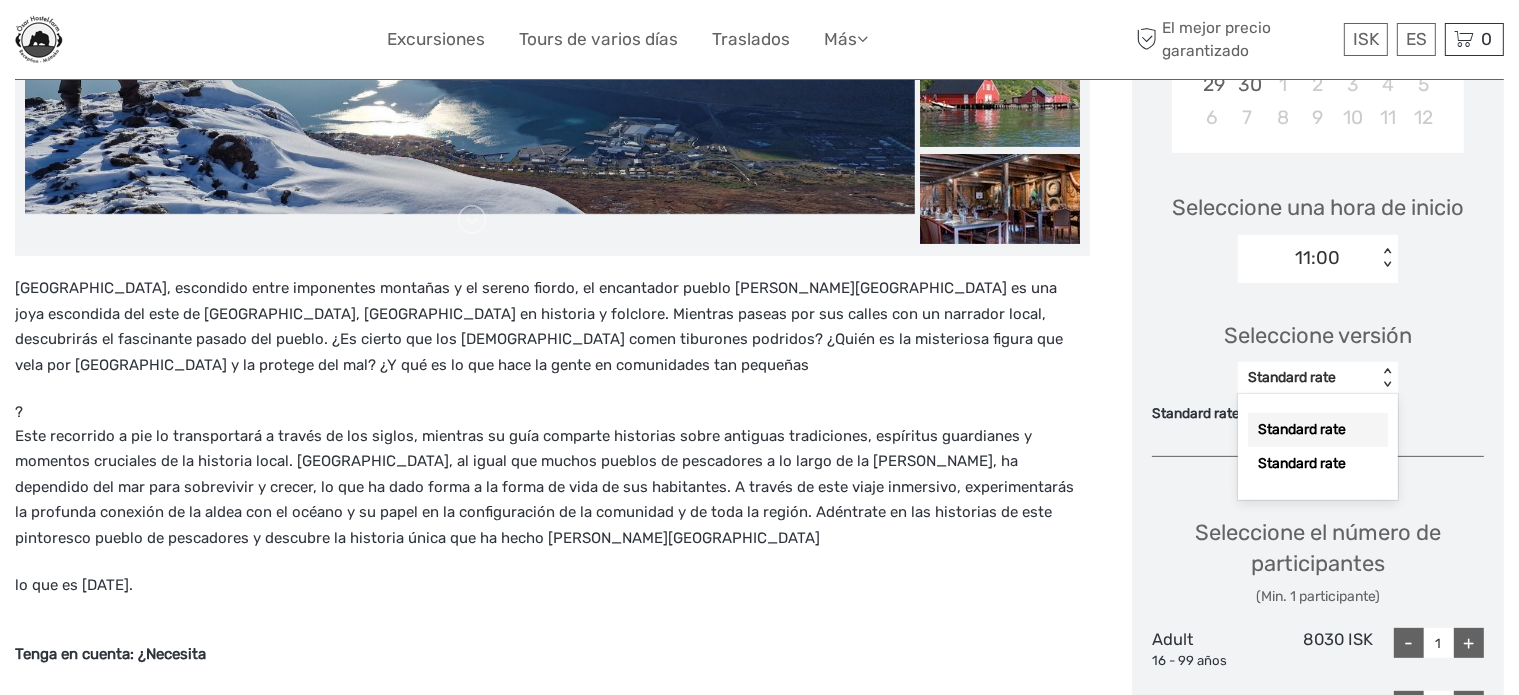 click on "Standard rate" at bounding box center (1318, 430) 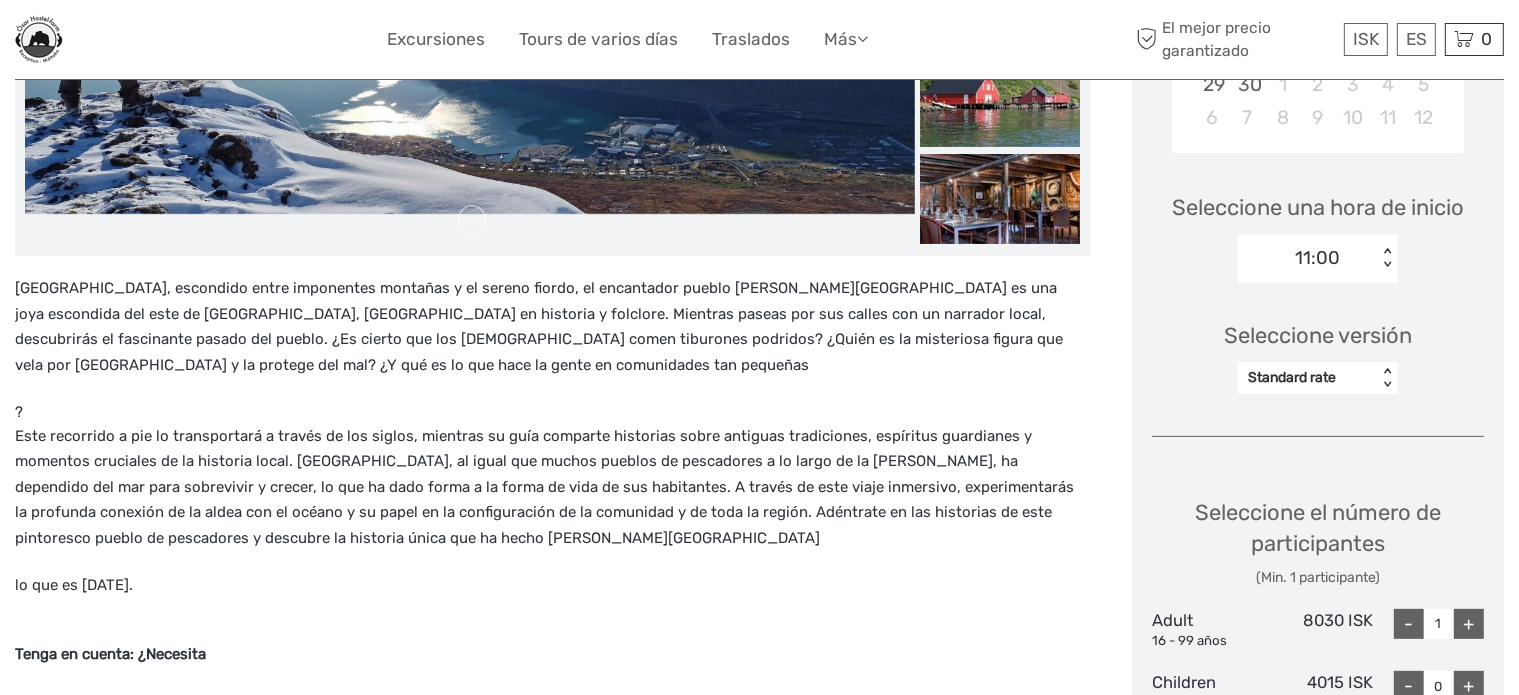 drag, startPoint x: 1360, startPoint y: 284, endPoint x: 1350, endPoint y: 269, distance: 18.027756 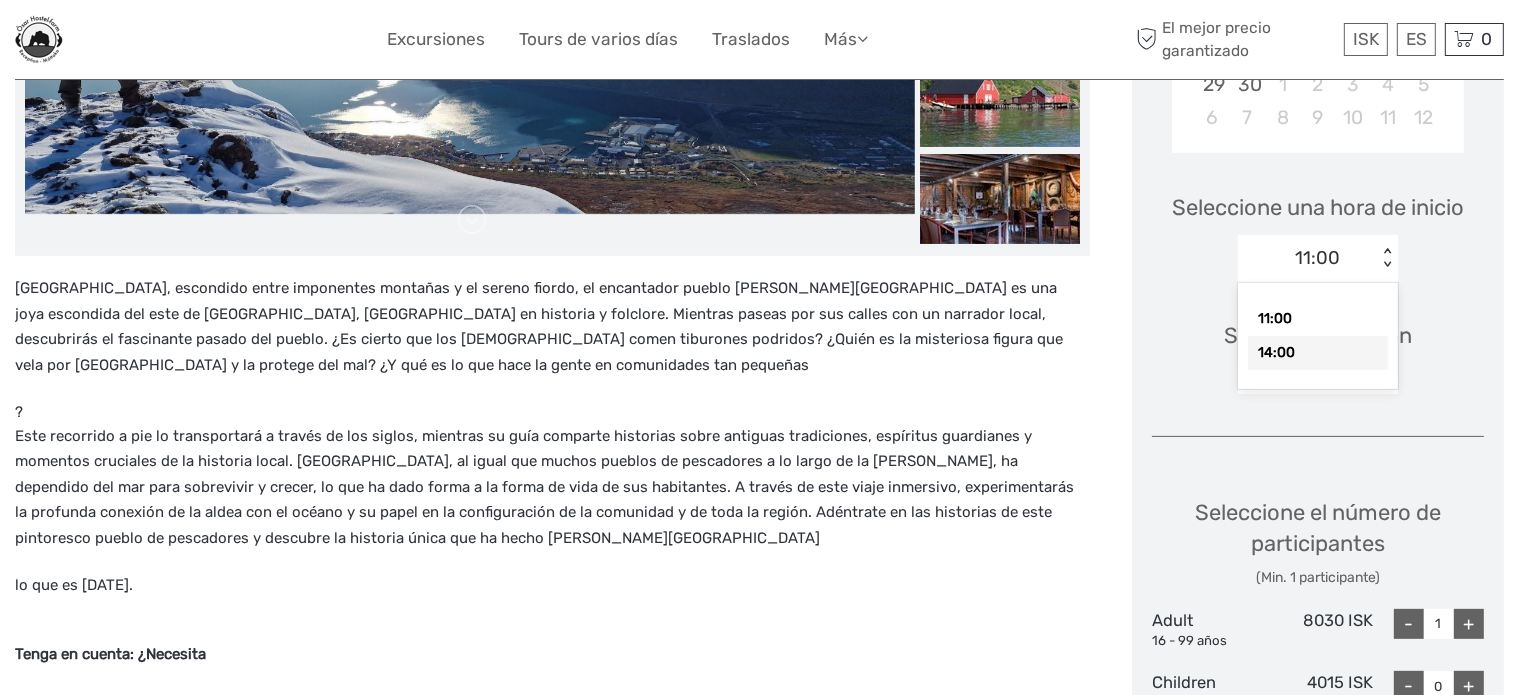 click on "14:00" at bounding box center (1318, 353) 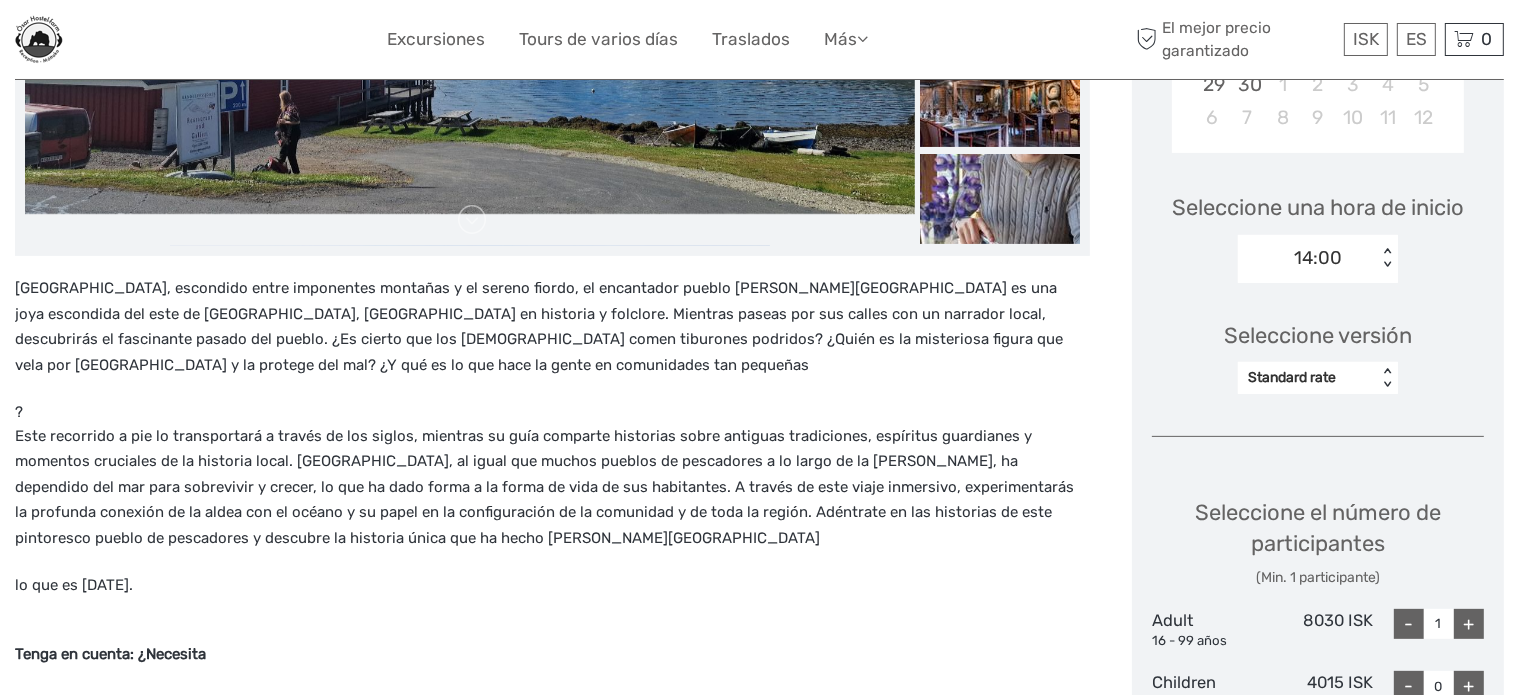 click on "14:00" at bounding box center (1318, 258) 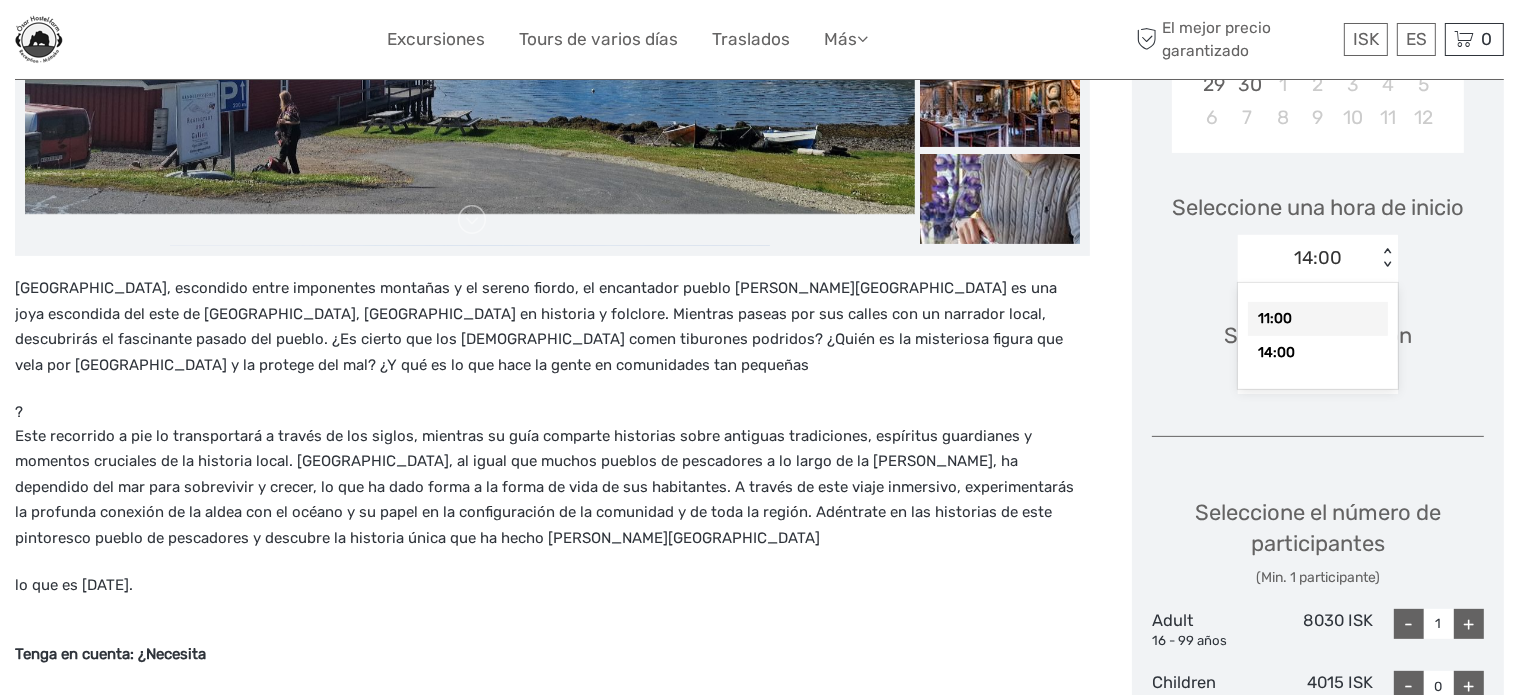 click on "11:00" at bounding box center (1318, 319) 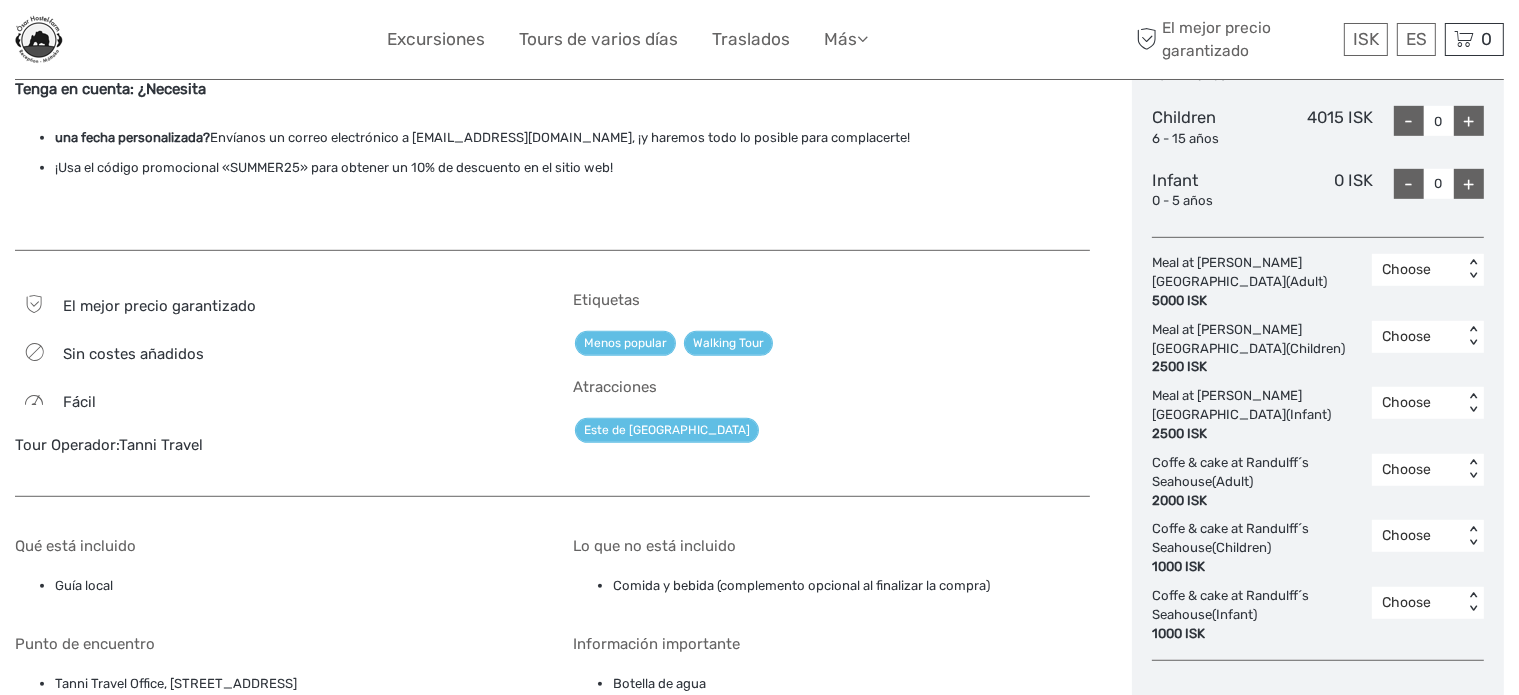scroll, scrollTop: 1176, scrollLeft: 0, axis: vertical 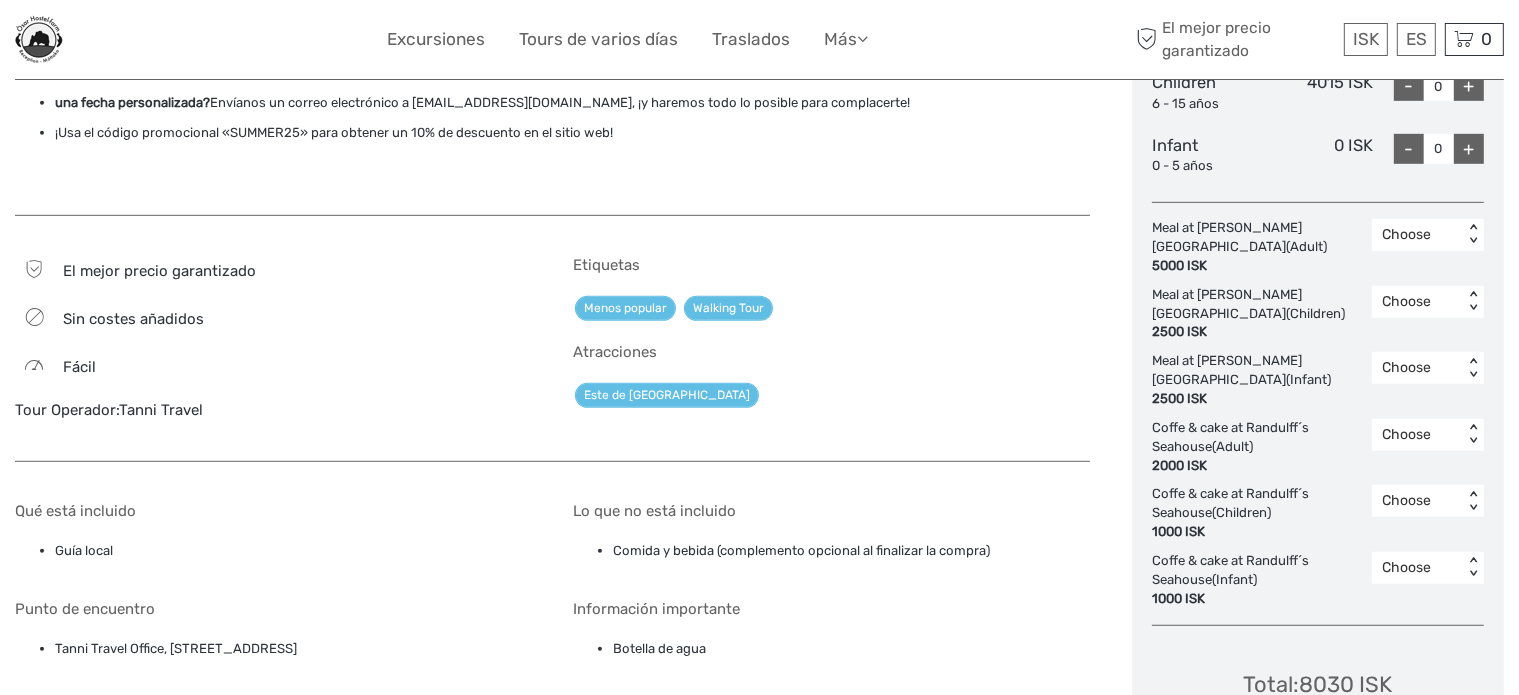click on "Choose" at bounding box center (1417, 435) 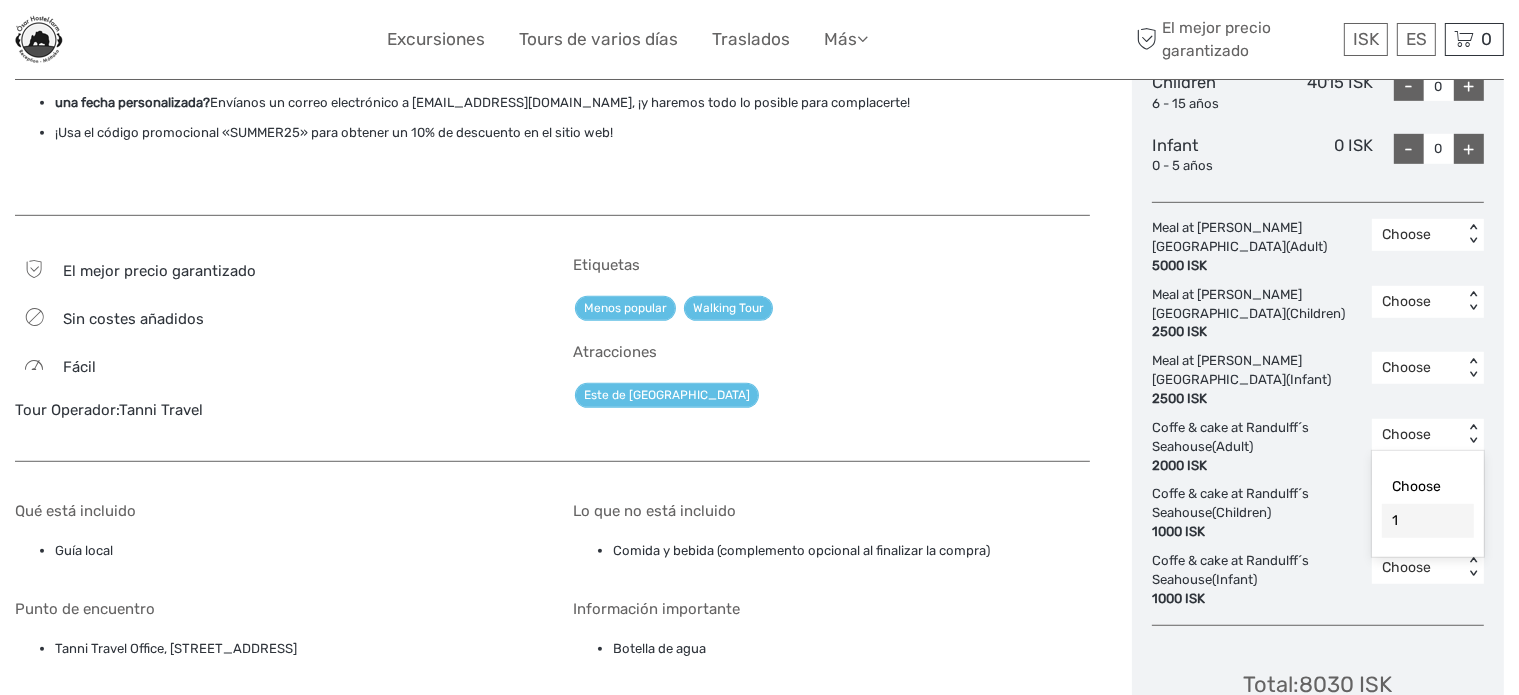 click on "1" at bounding box center [1428, 521] 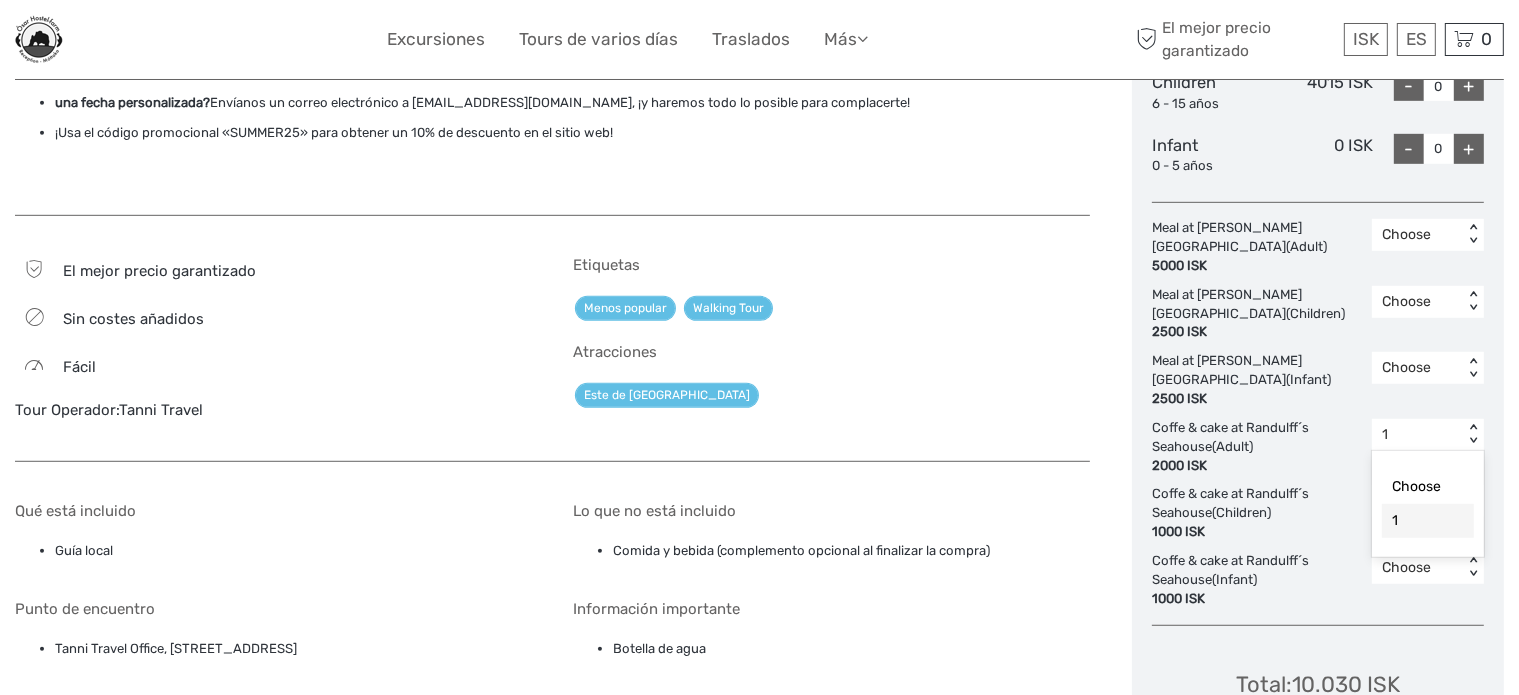 click on "1" at bounding box center [1417, 435] 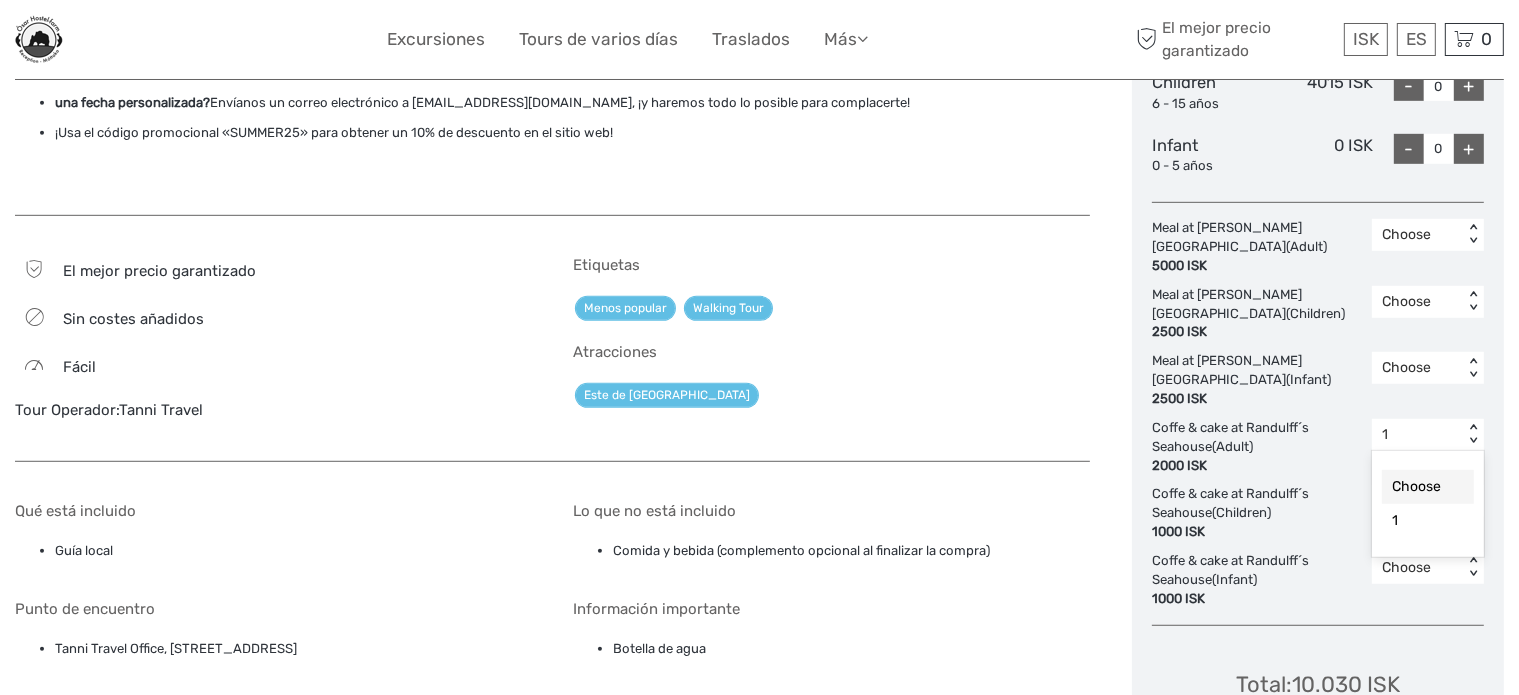 click on "Choose" at bounding box center [1428, 487] 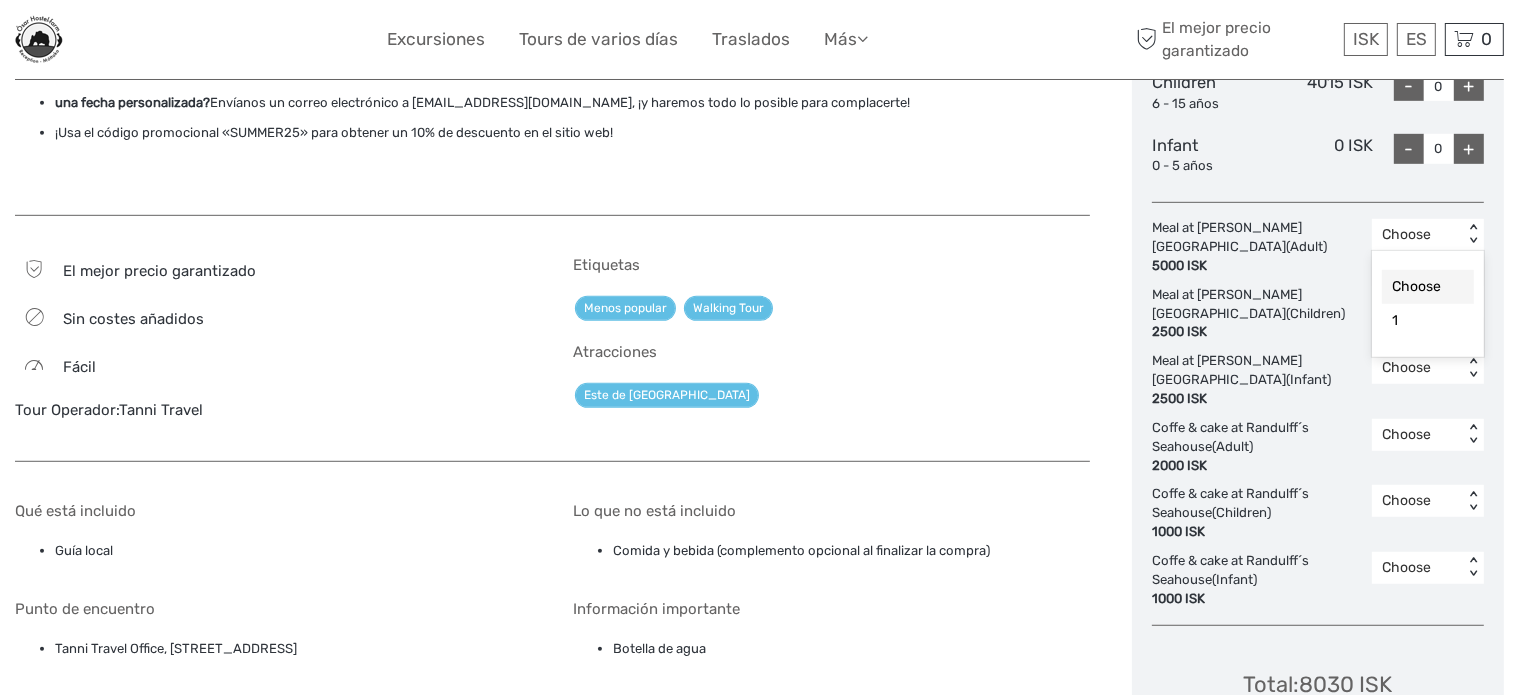 click on "Choose" at bounding box center [1417, 235] 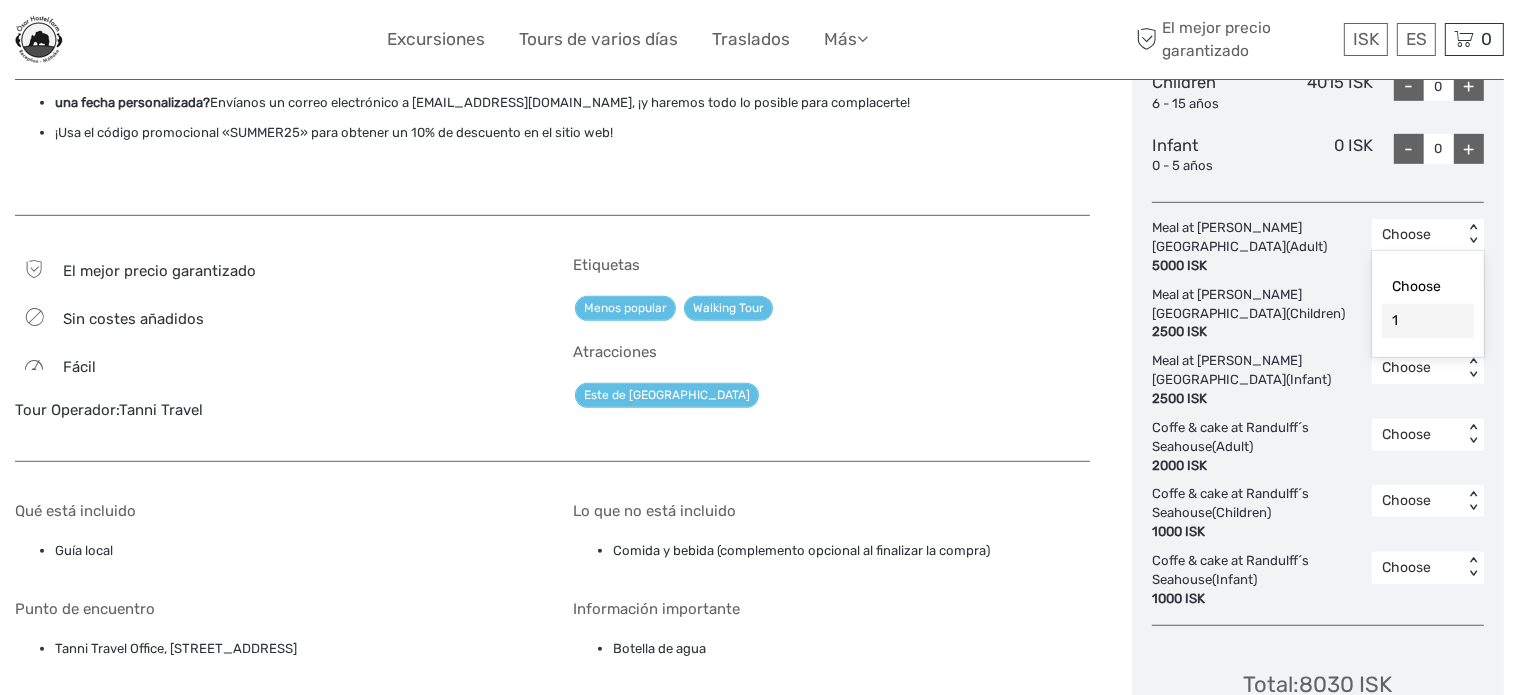 click on "1" at bounding box center [1428, 321] 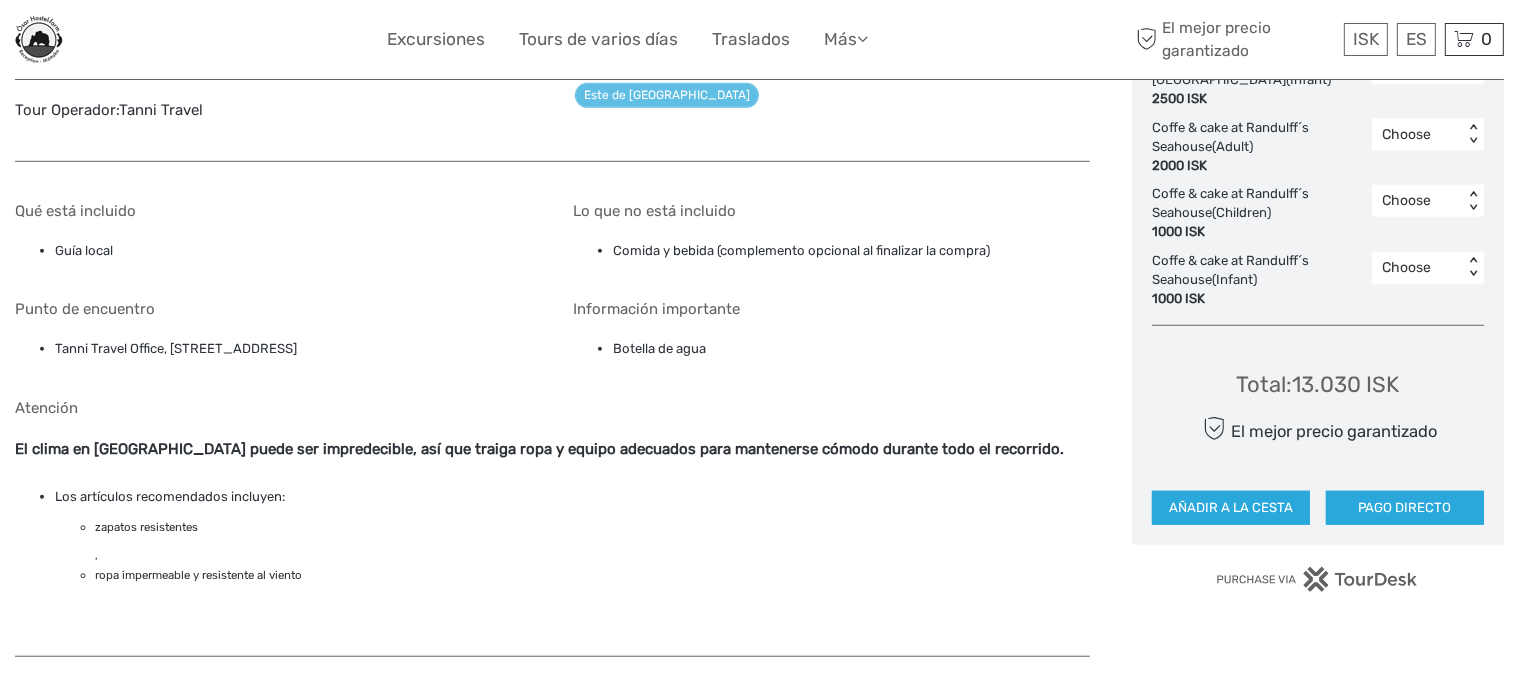 scroll, scrollTop: 1276, scrollLeft: 0, axis: vertical 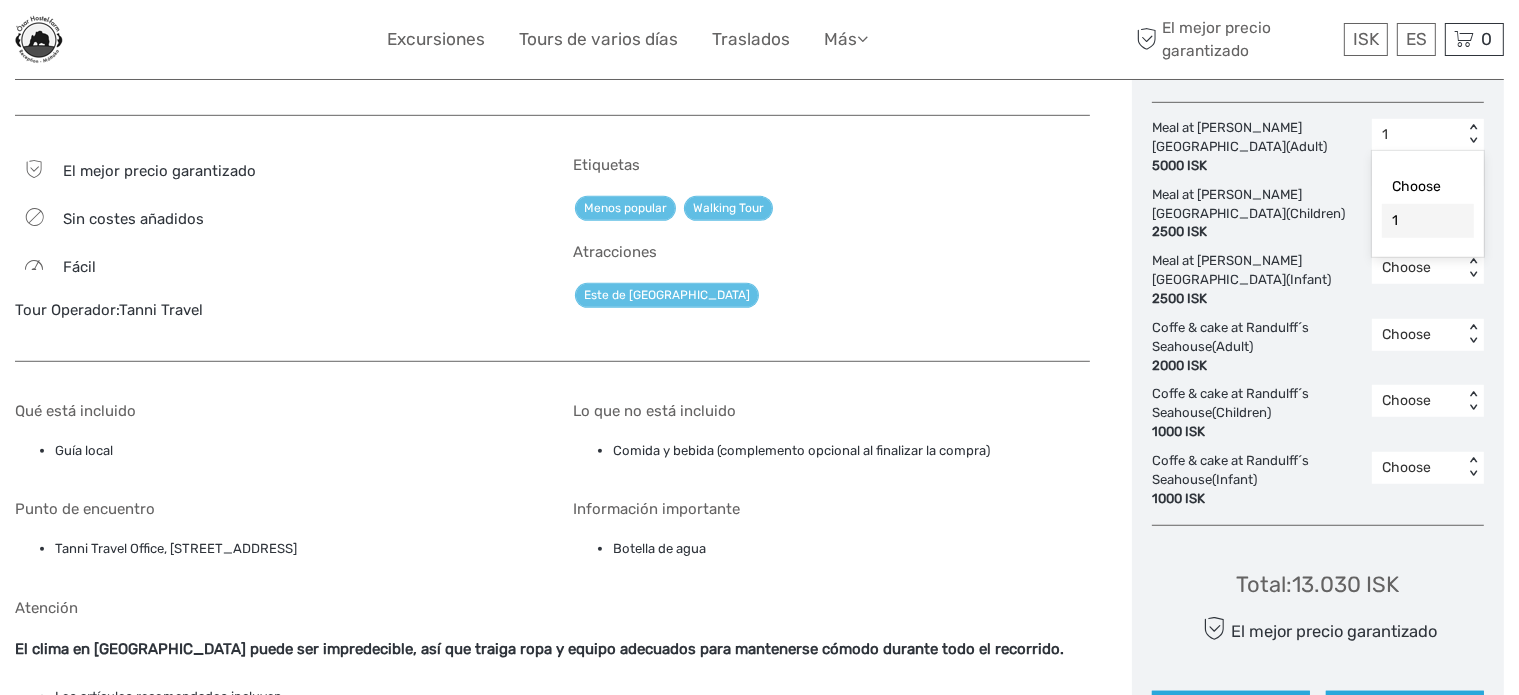 click on "1" at bounding box center (1417, 135) 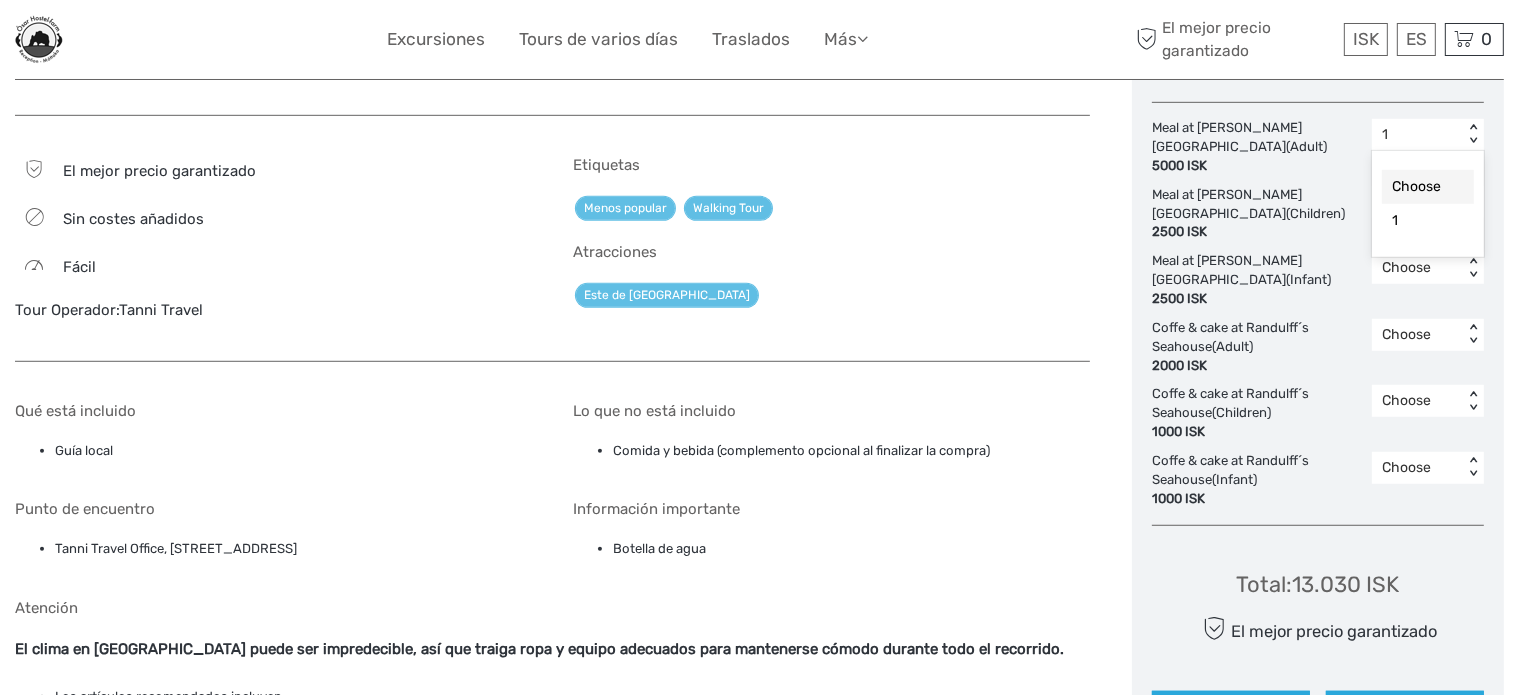 click on "Choose" at bounding box center (1428, 187) 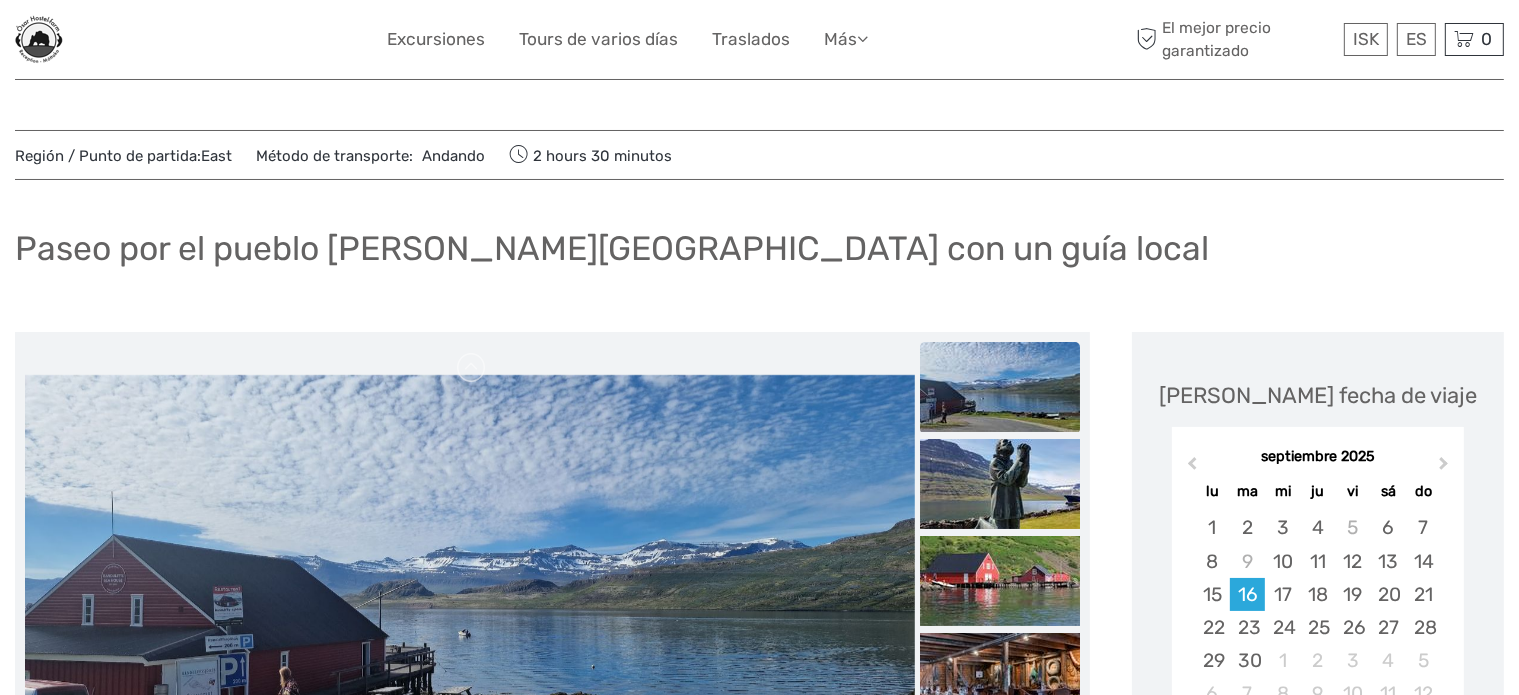 scroll, scrollTop: 0, scrollLeft: 0, axis: both 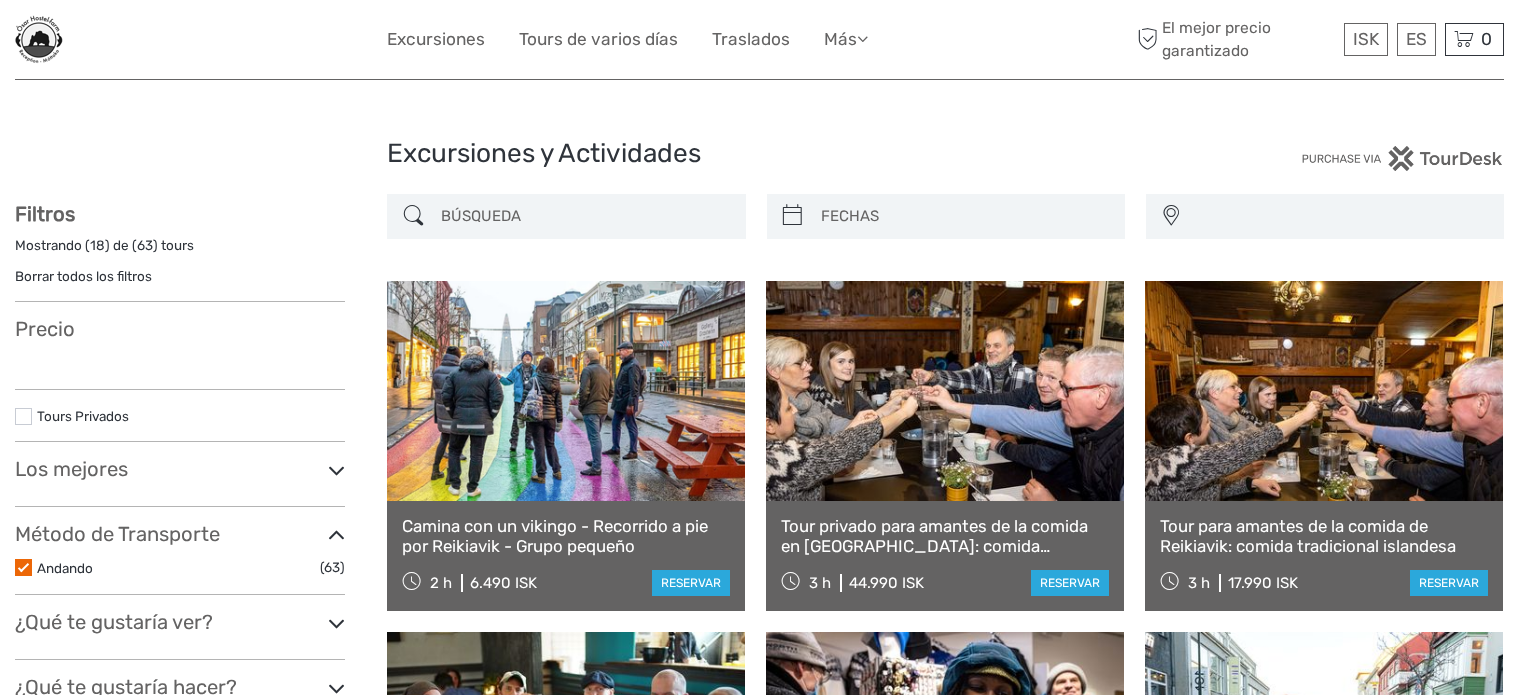 select 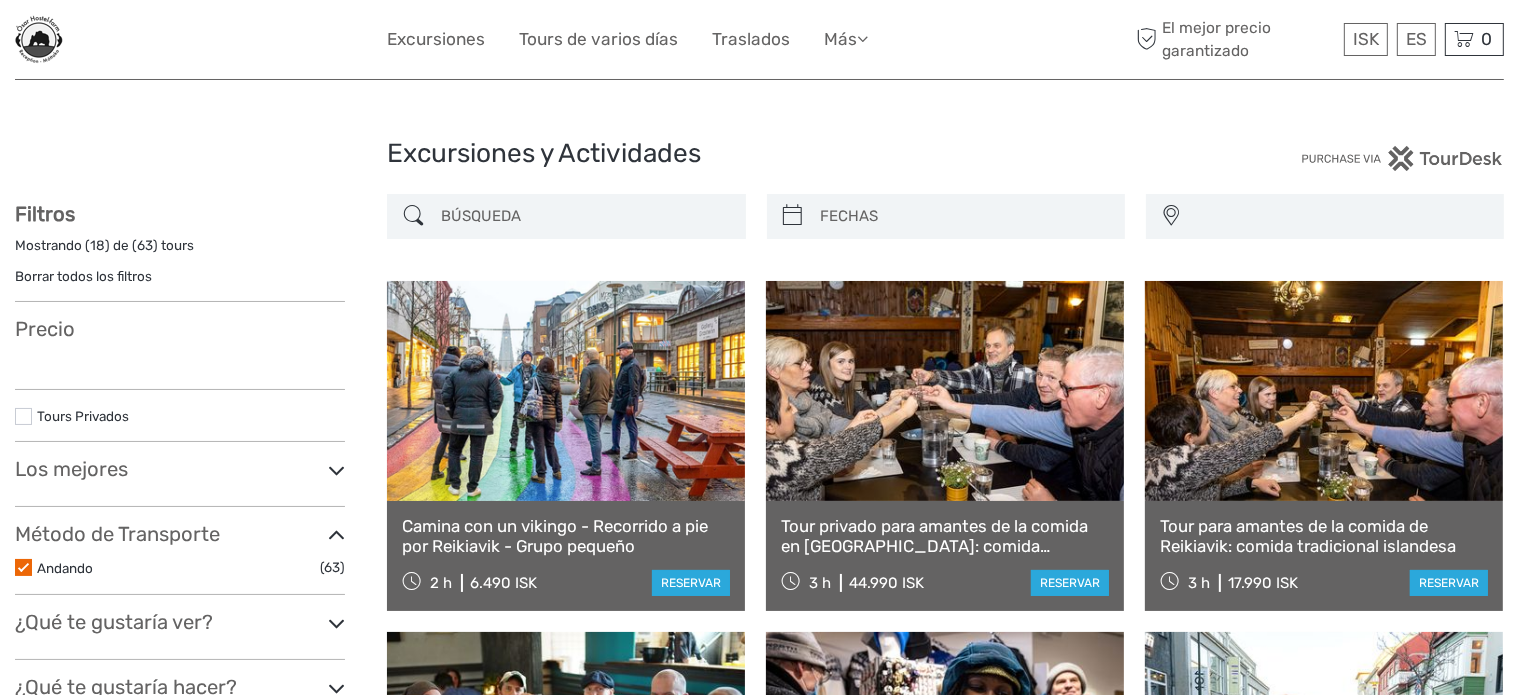 select 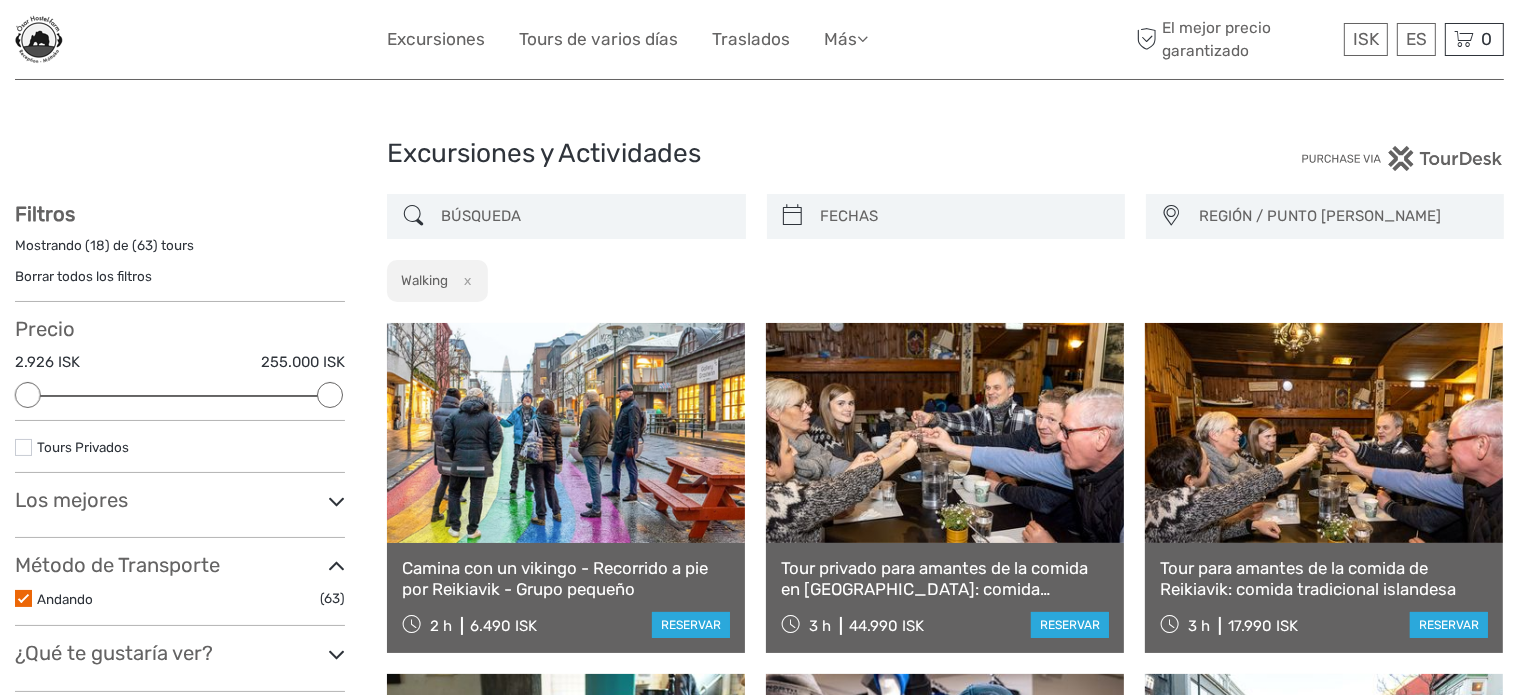 scroll, scrollTop: 2388, scrollLeft: 0, axis: vertical 